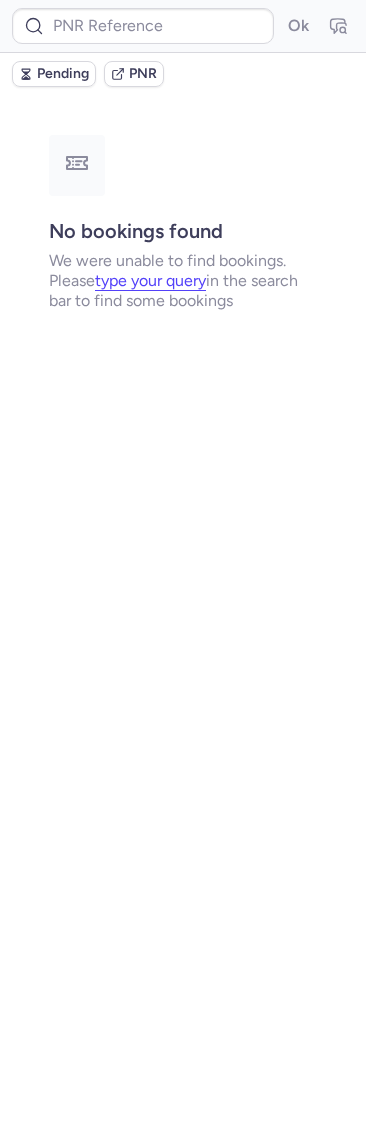scroll, scrollTop: 0, scrollLeft: 0, axis: both 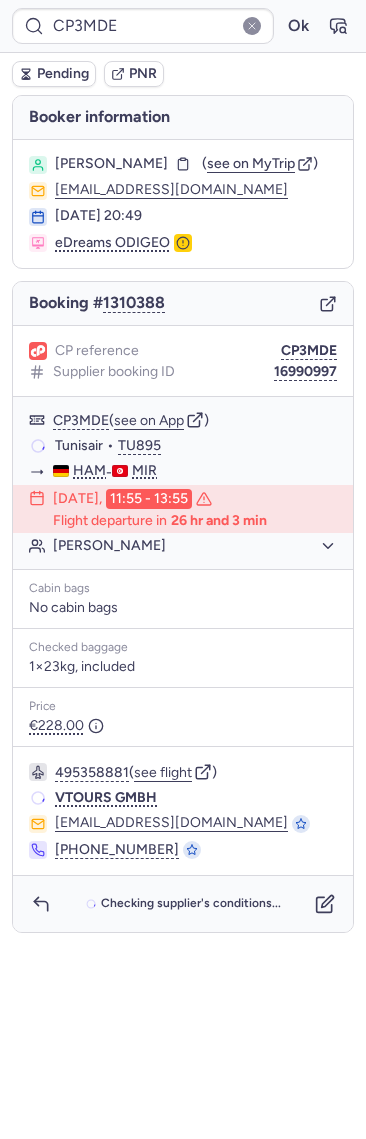 type on "CP2JMD" 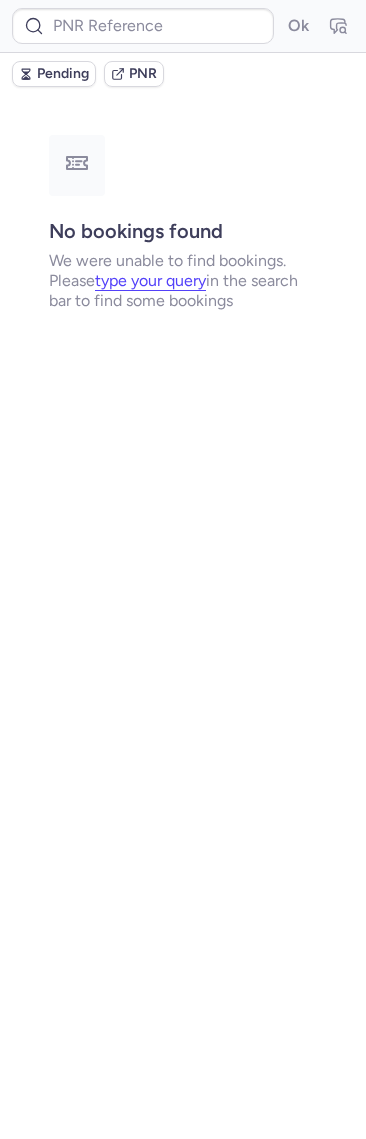 type on "CP2JMD" 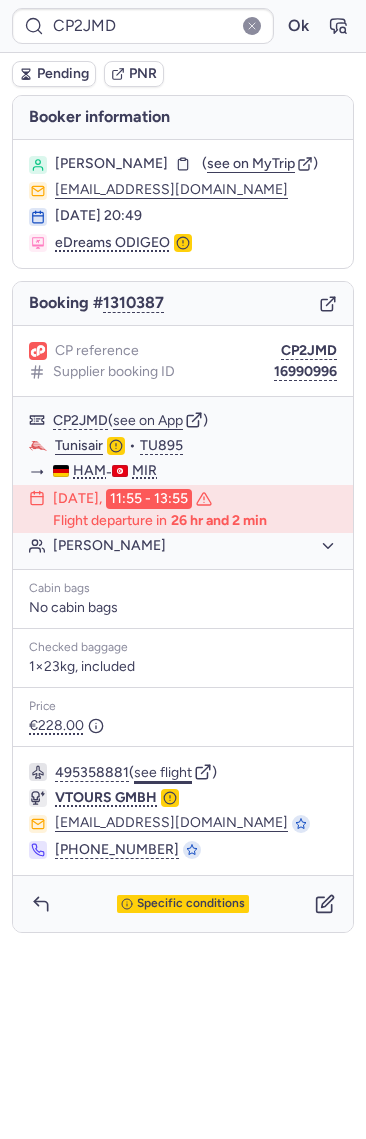 click on "see flight" 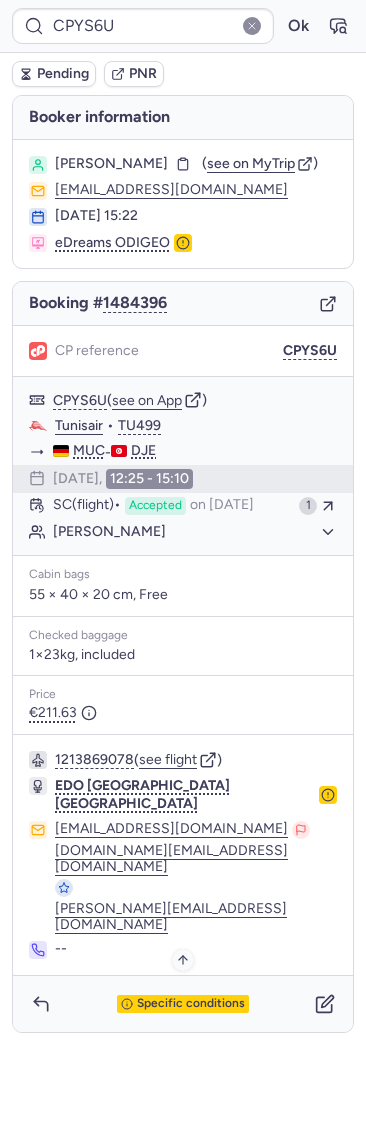 click on "Specific conditions" at bounding box center [183, 1004] 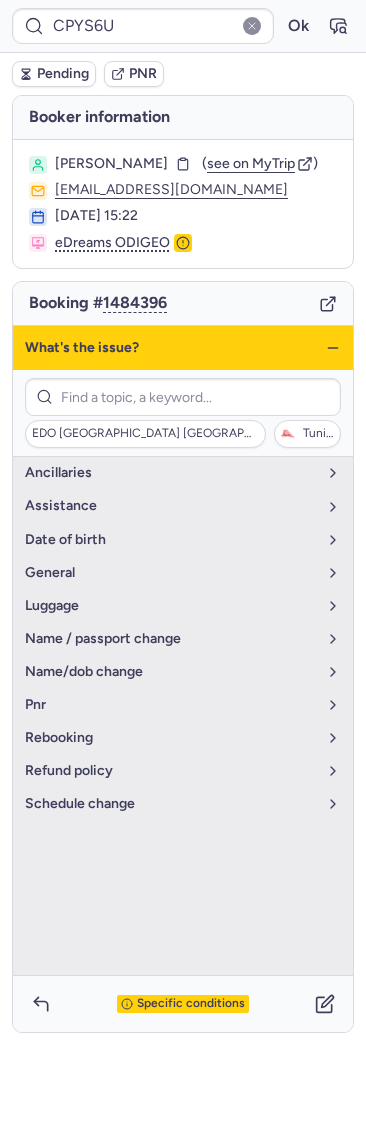 click 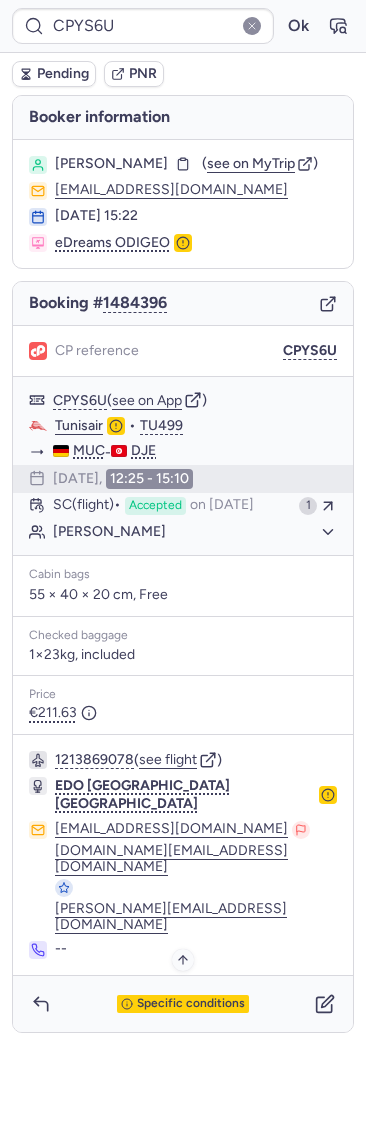 click on "Specific conditions" at bounding box center [191, 1004] 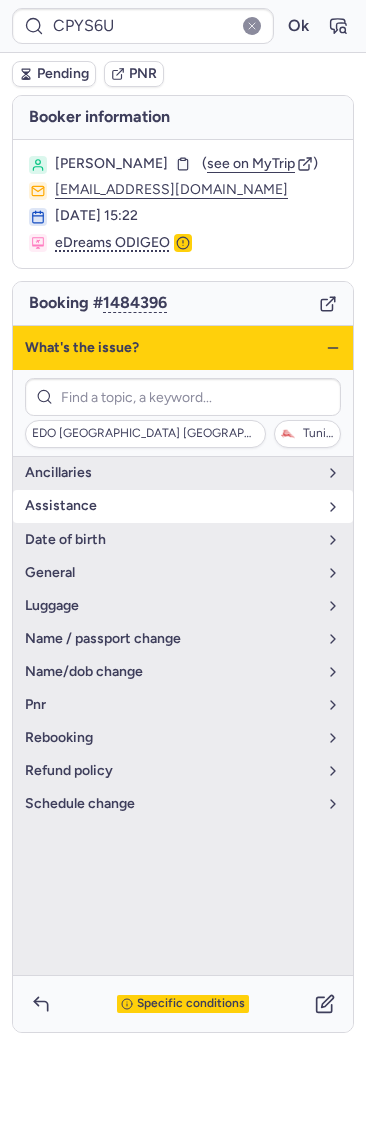 click on "assistance" at bounding box center (183, 506) 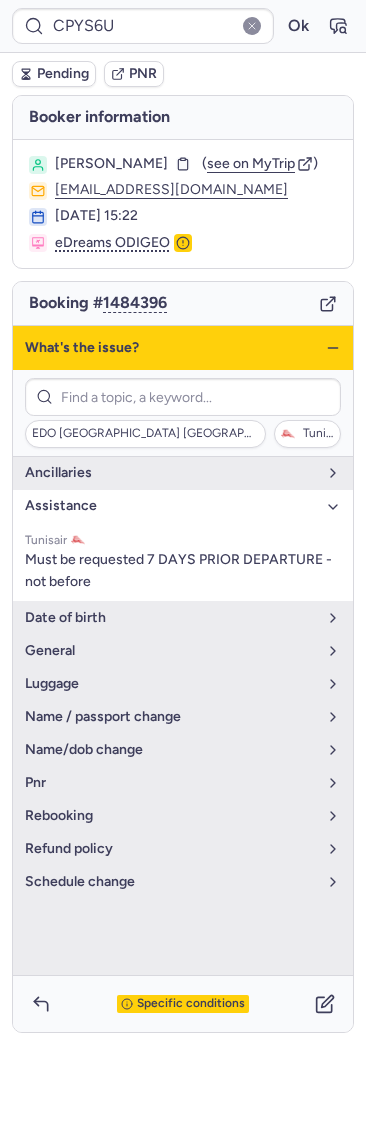 click on "assistance" at bounding box center [183, 506] 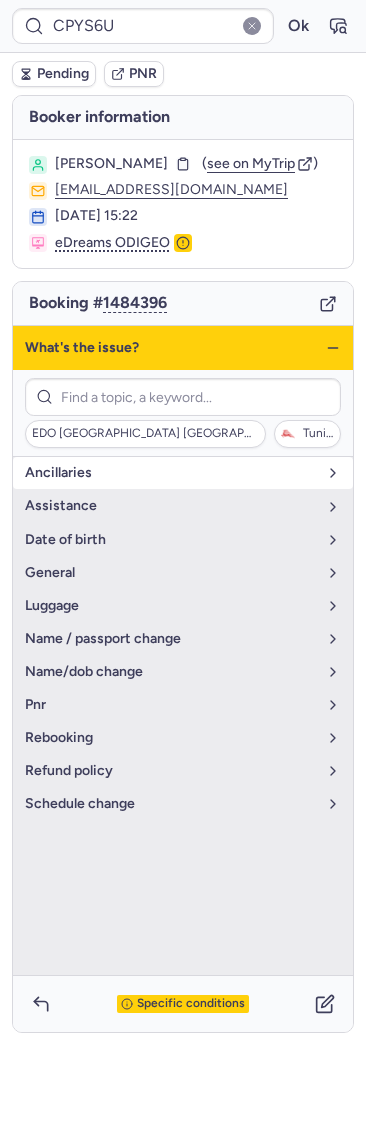 click on "Ancillaries" at bounding box center (183, 473) 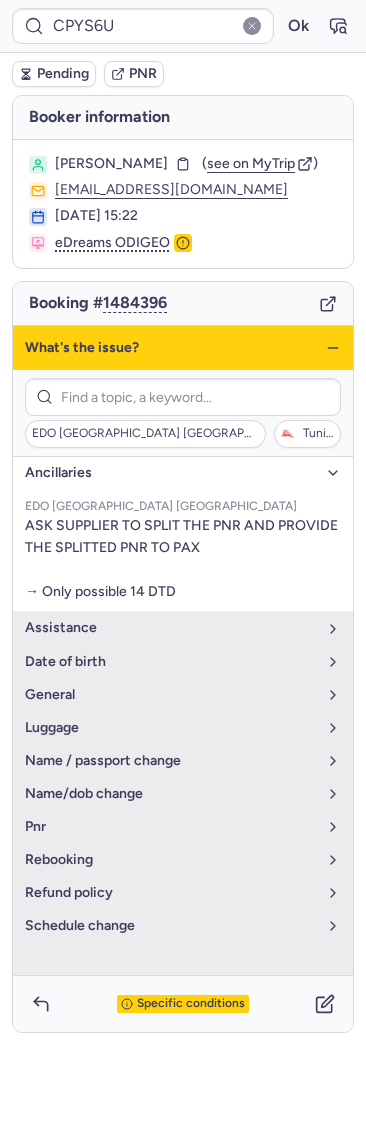click on "Ancillaries" at bounding box center (171, 473) 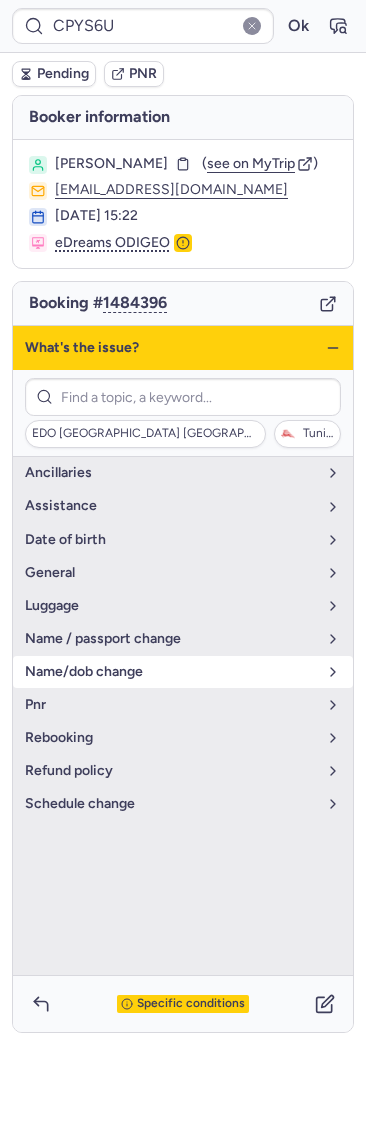 click on "name/dob change" at bounding box center [183, 672] 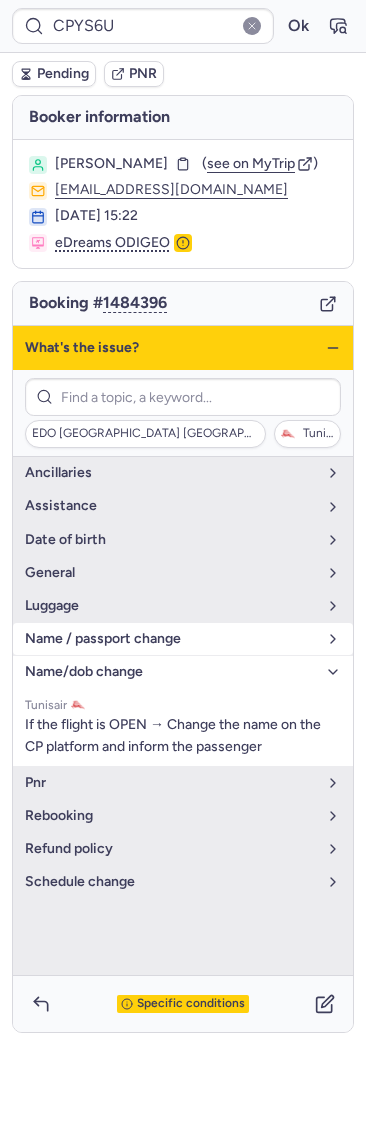 click on "name / passport change" at bounding box center (183, 639) 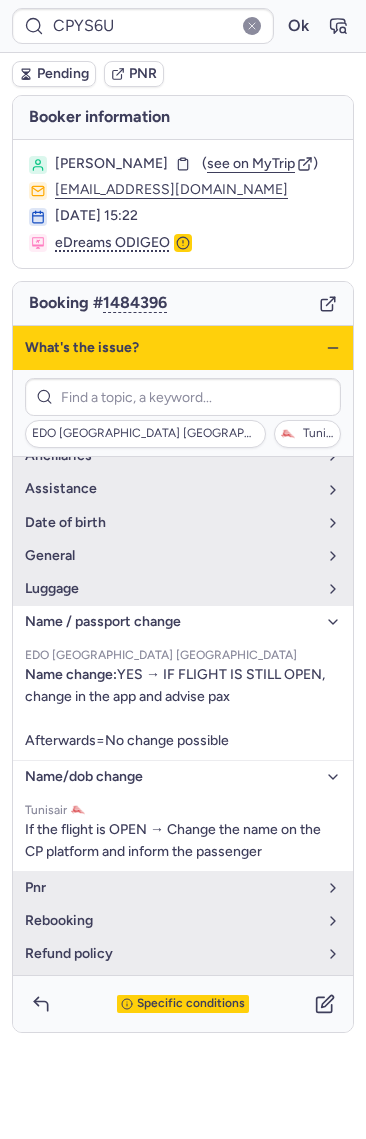 click on "name / passport change" at bounding box center (183, 622) 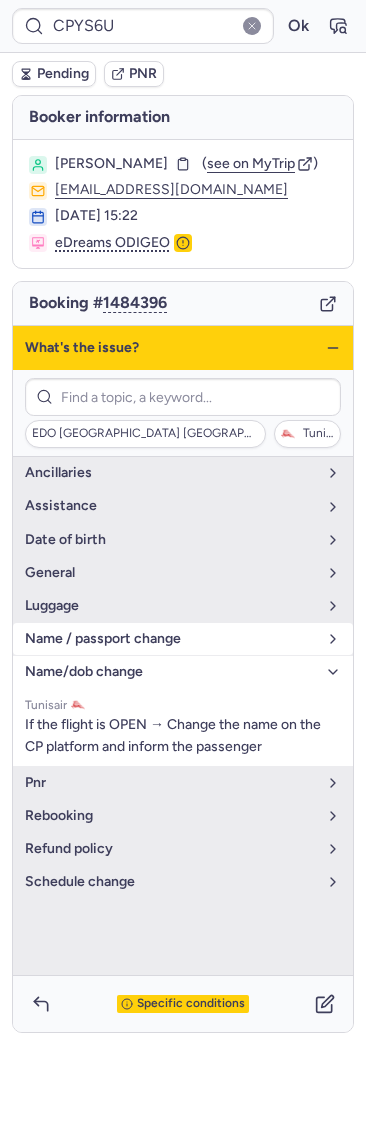 scroll, scrollTop: 0, scrollLeft: 0, axis: both 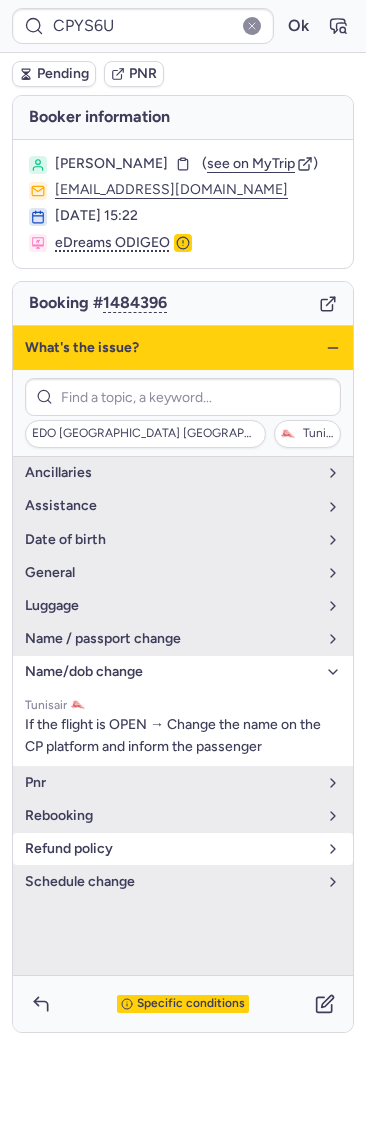 click on "refund policy" at bounding box center [171, 849] 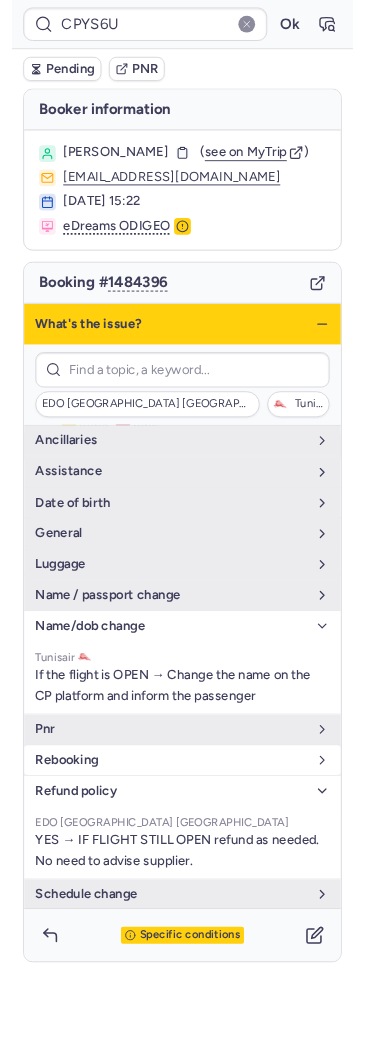 scroll, scrollTop: 49, scrollLeft: 0, axis: vertical 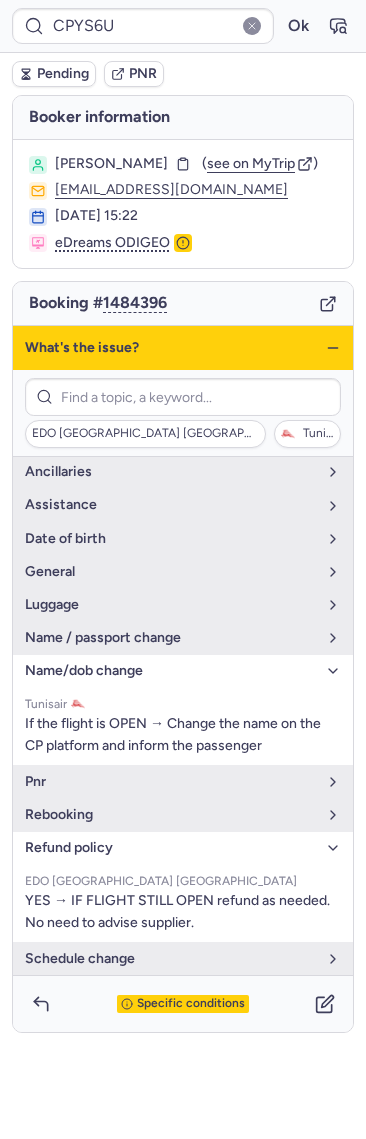 click 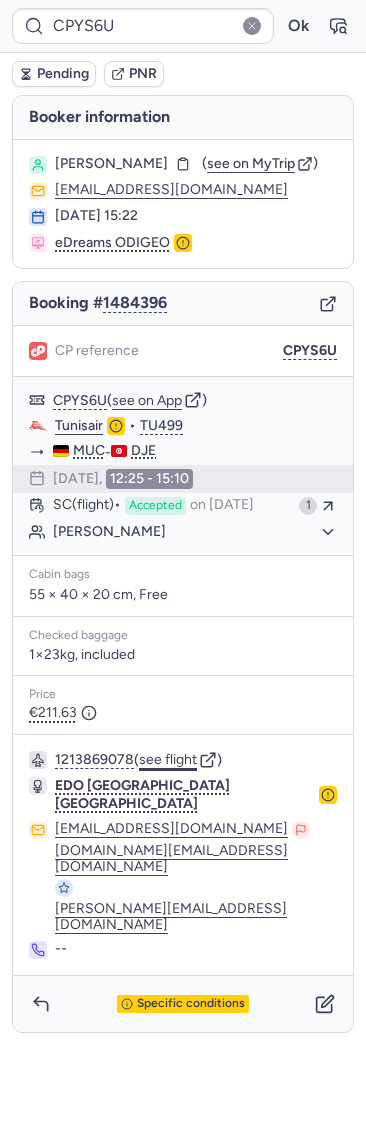 click on "see flight" 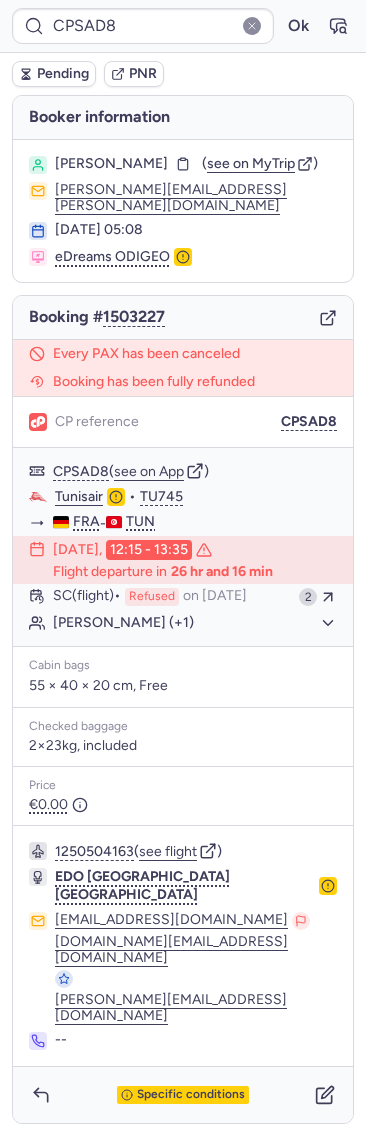 type on "CPVLML" 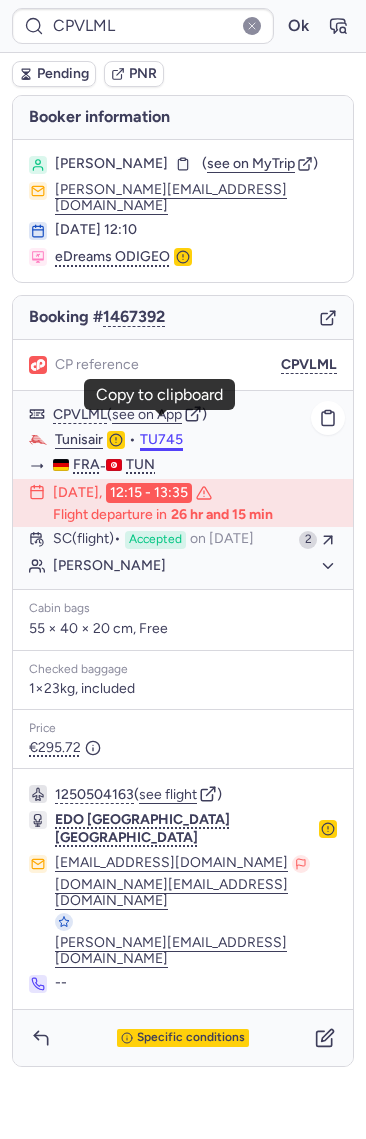 click on "TU745" at bounding box center (161, 440) 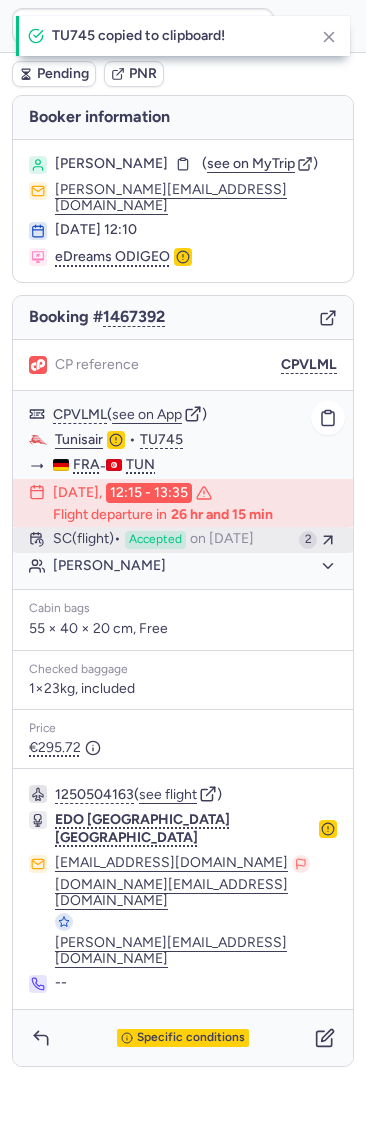 click on "SC   (flight)  Accepted  on Jul 3, 2025 2" 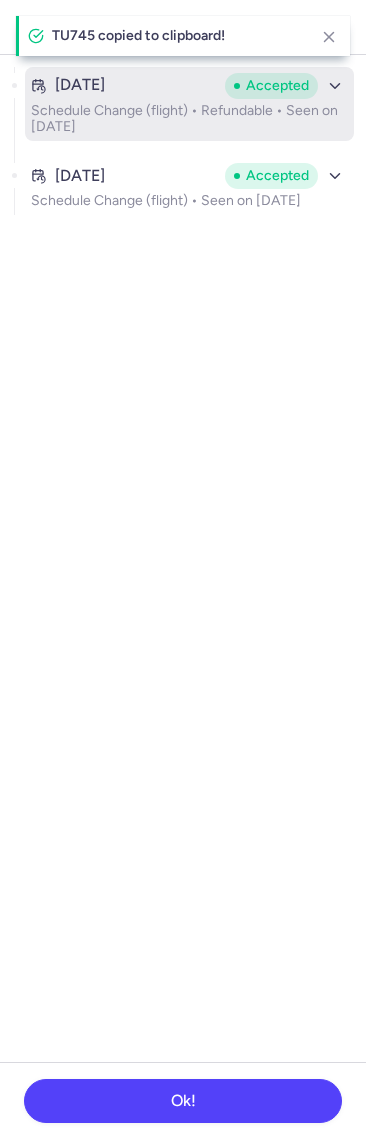 click on "Schedule Change (flight) • Refundable • Seen on Jul 3, 2025" at bounding box center [189, 119] 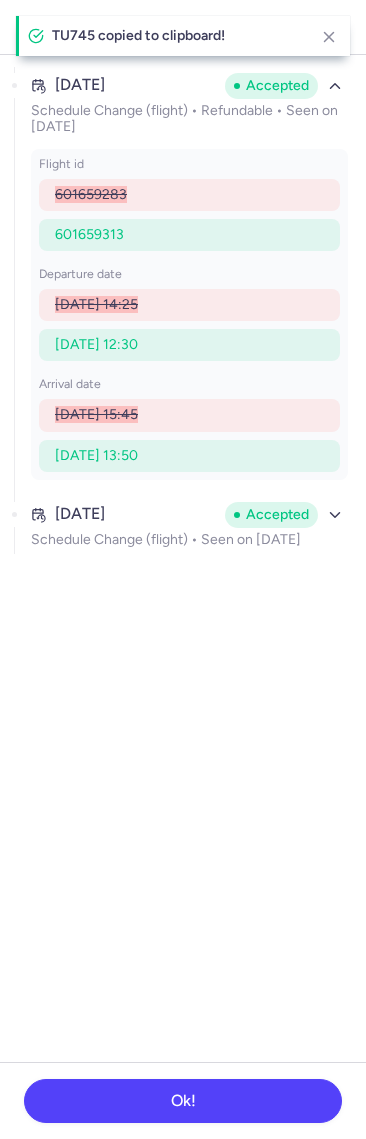 click on "2025 Jul 11, 13:50" at bounding box center (96, 455) 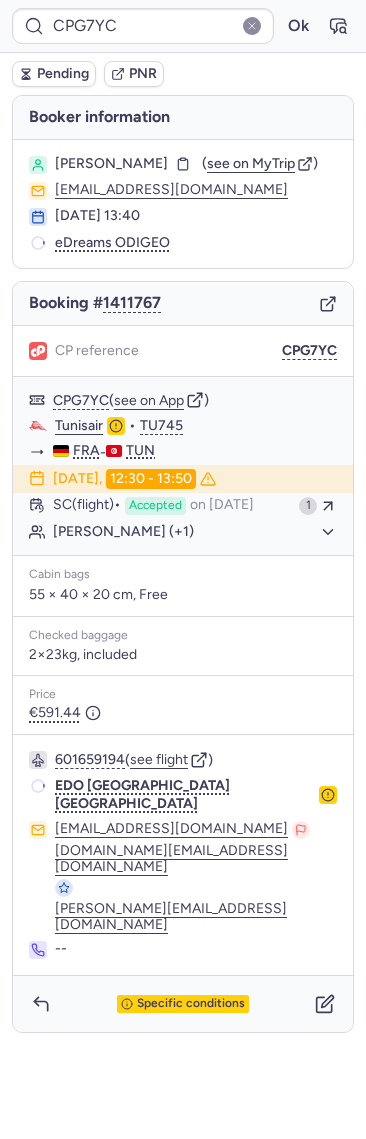 type on "CP4KRB" 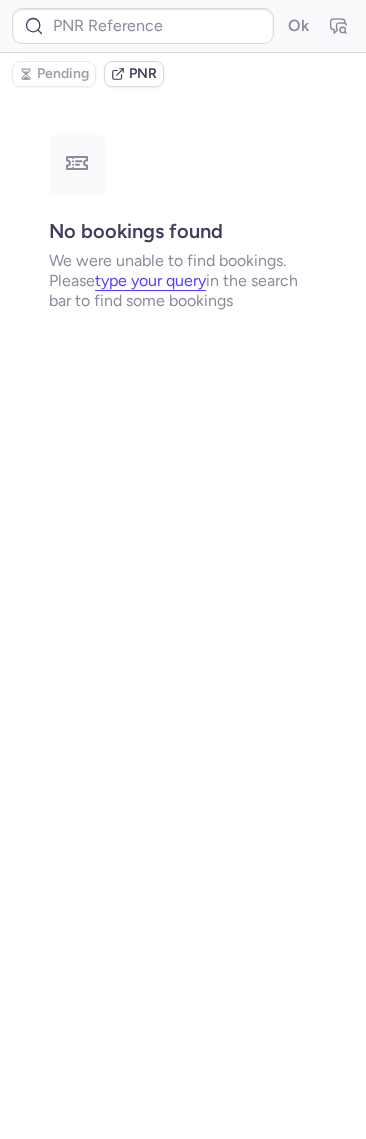 type on "CP94AF" 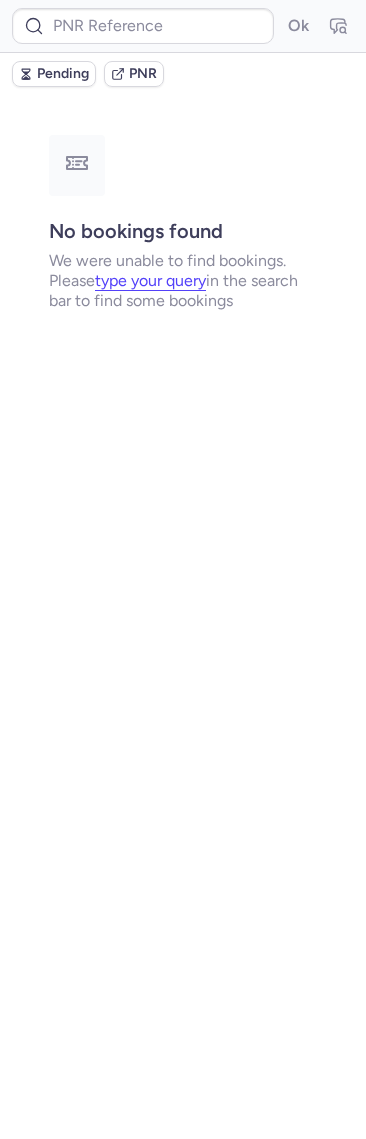 drag, startPoint x: 35, startPoint y: 72, endPoint x: 44, endPoint y: 378, distance: 306.13232 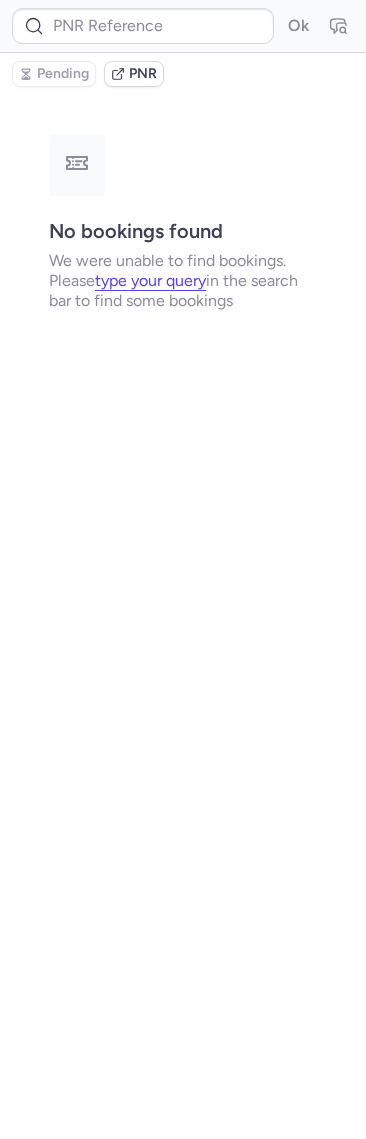 type on "CPI8SK" 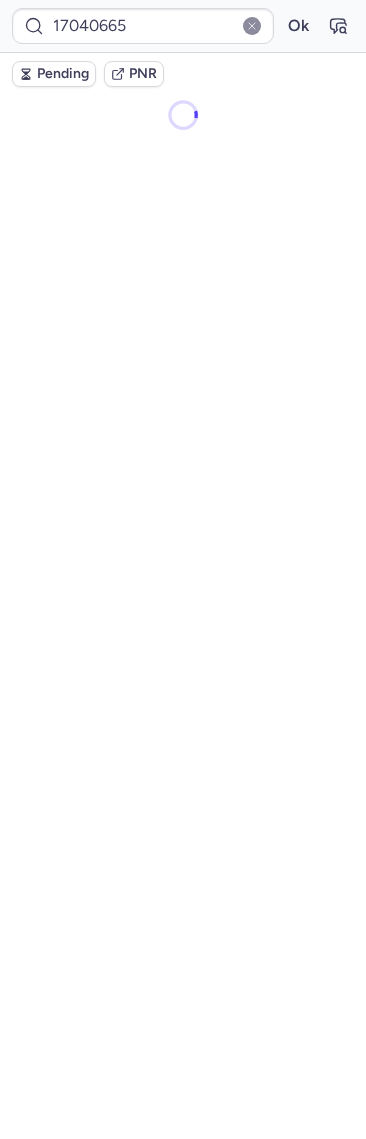 type on "CPSAD8" 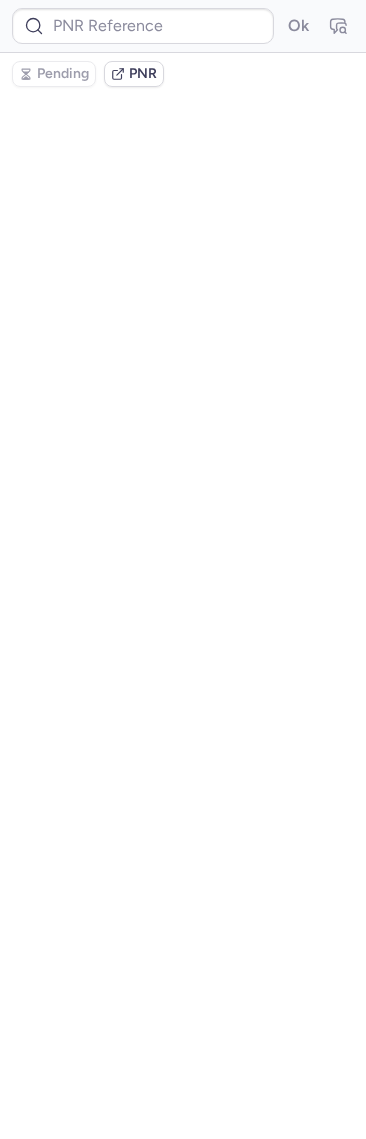 type on "CPC2J5" 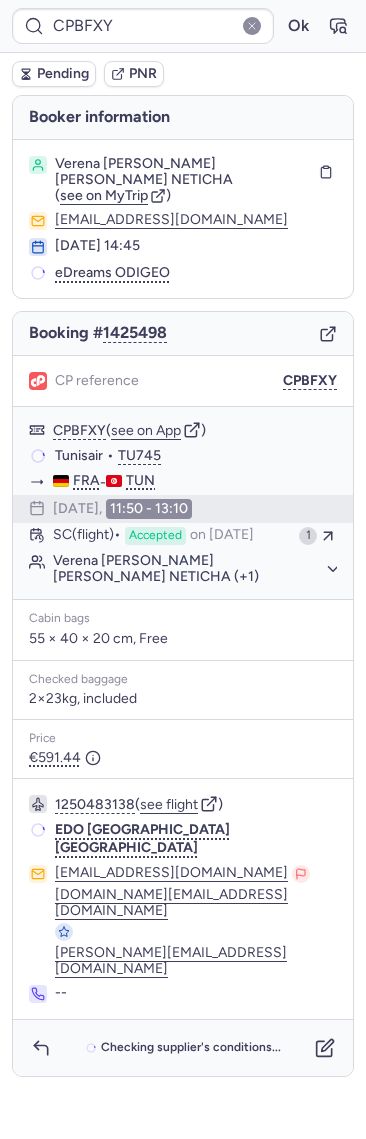 type on "CPC2J5" 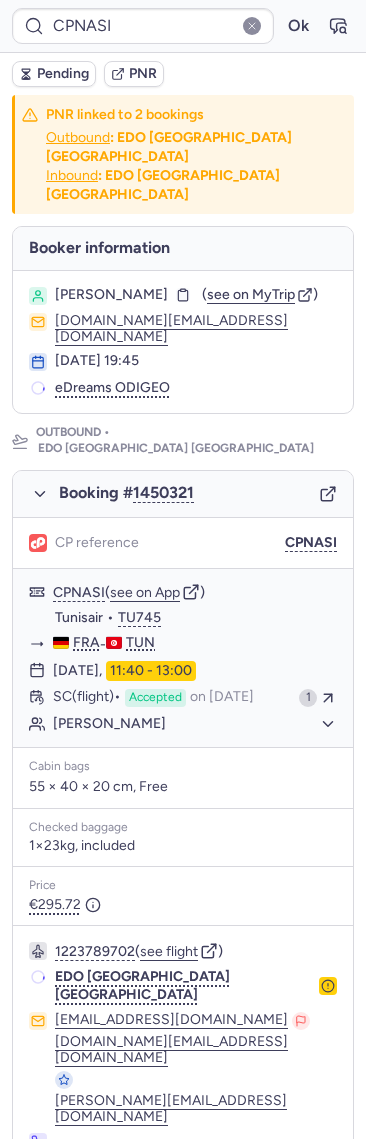 type on "CPSAD8" 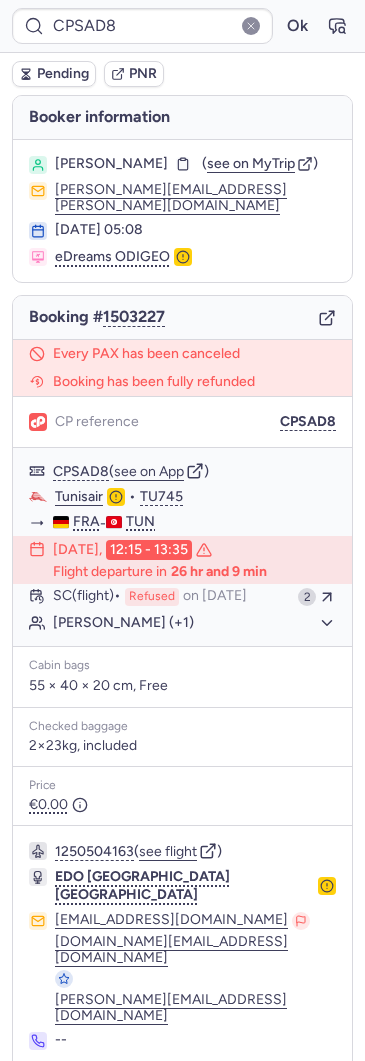 click 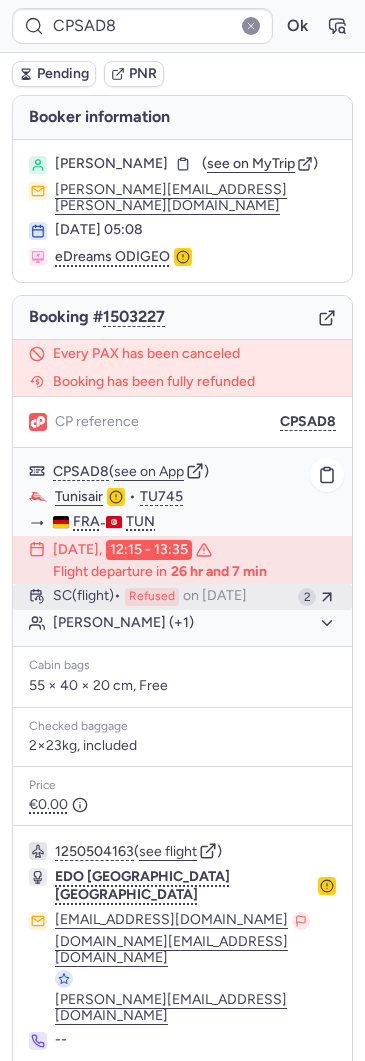 click on "SC   (flight)  Refused  on Jul 3, 2025 2" 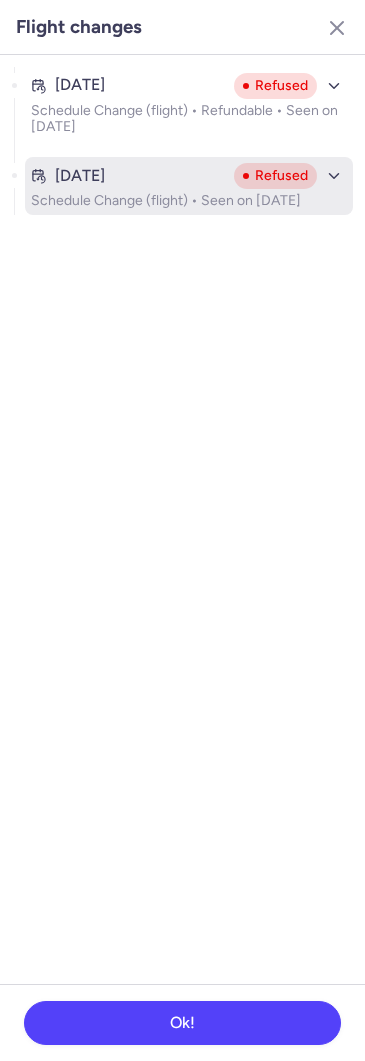 click on "Schedule Change (flight) •  Seen on Jul 3, 2025" at bounding box center (189, 201) 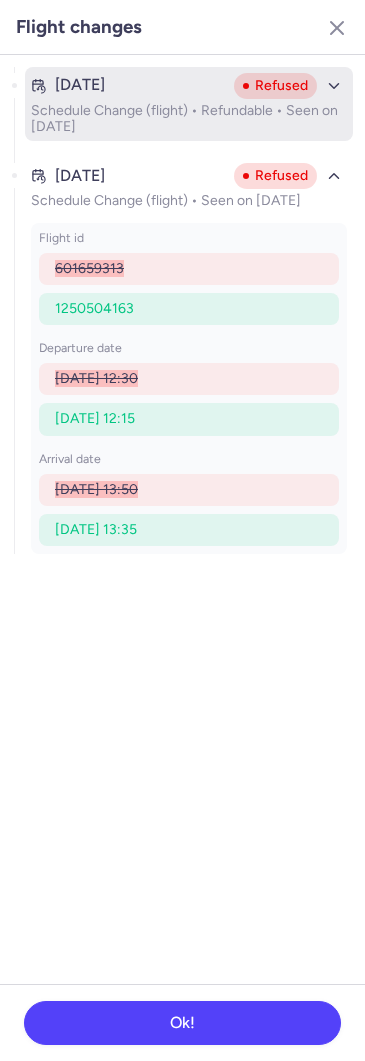click on "Schedule Change (flight) • Refundable • Seen on Jul 3, 2025" at bounding box center [189, 119] 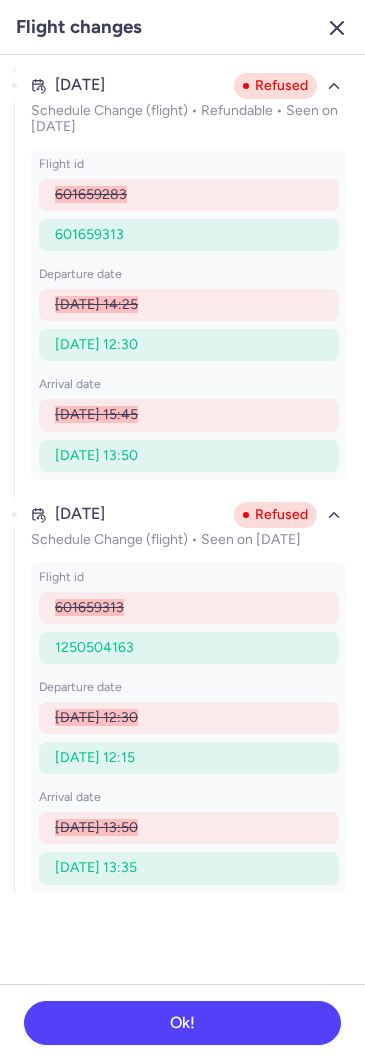 click 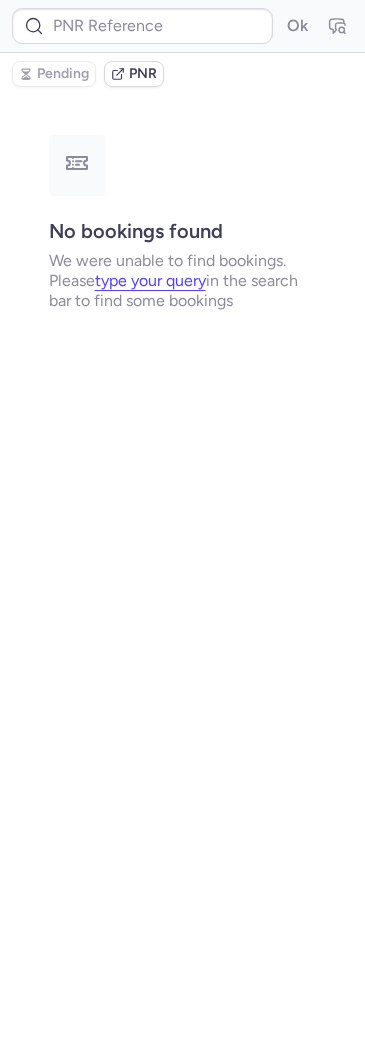 type on "CPC4GU" 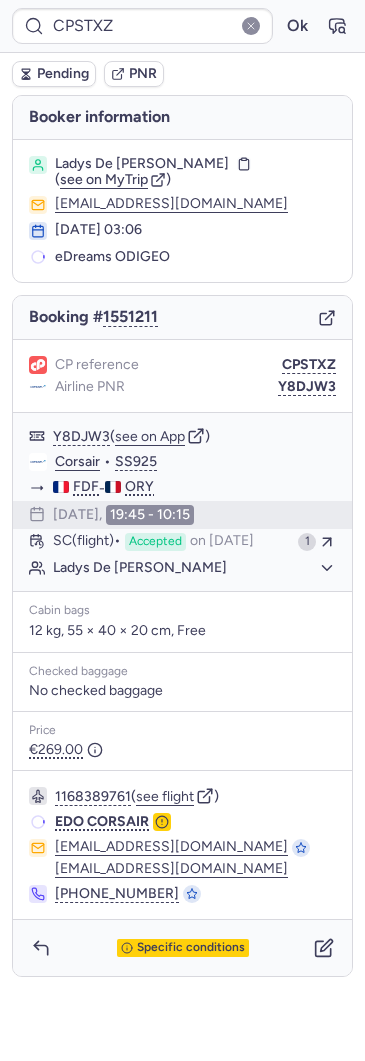 type on "CPGXPF" 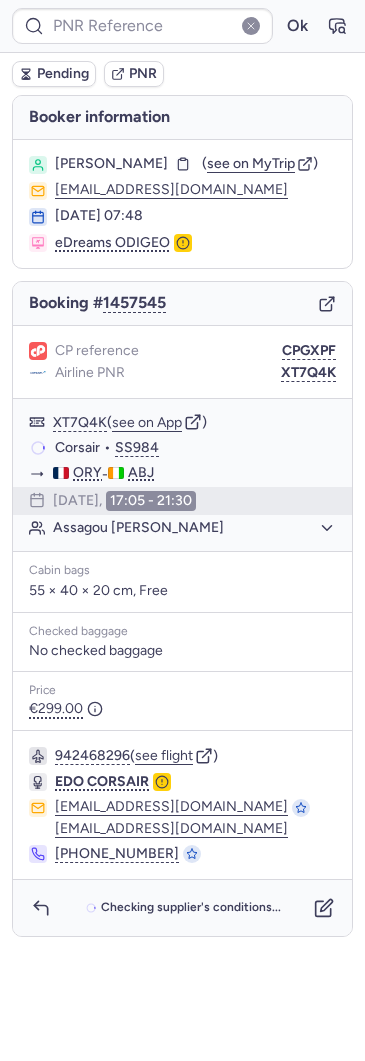 type on "CP6TKD" 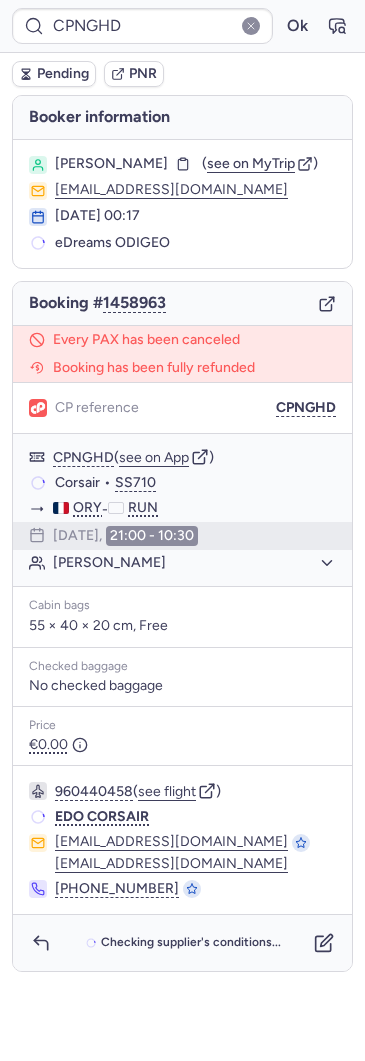 type on "CPRIOU" 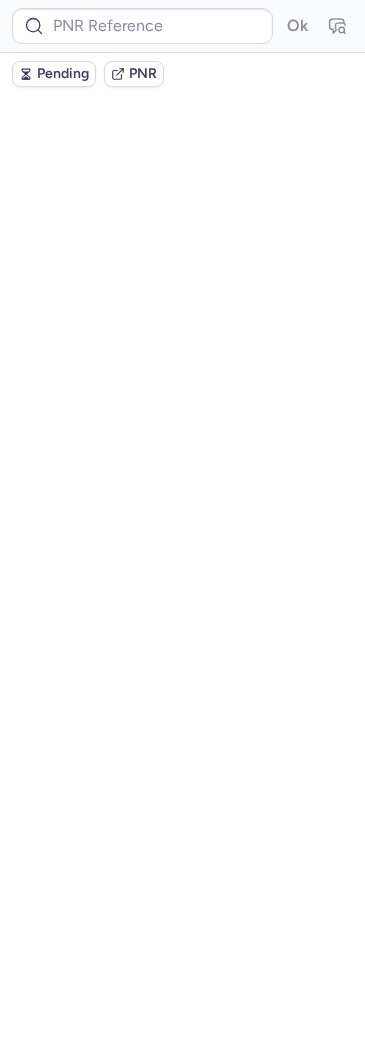 scroll, scrollTop: 0, scrollLeft: 0, axis: both 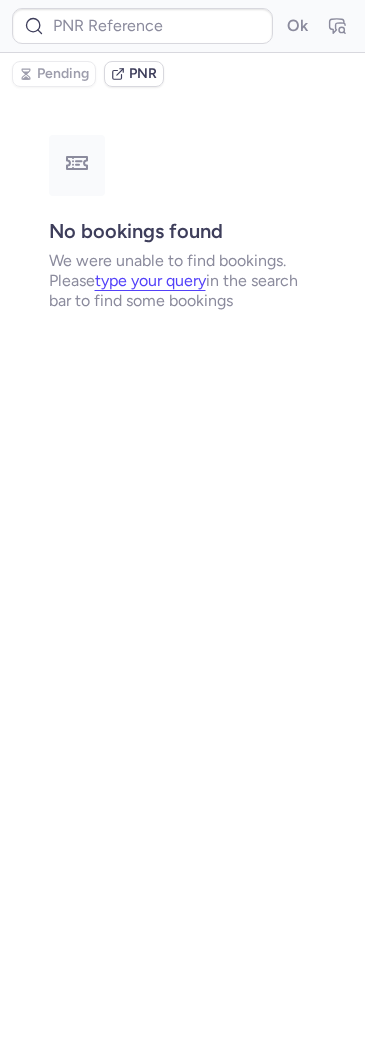 type on "CPLP4F" 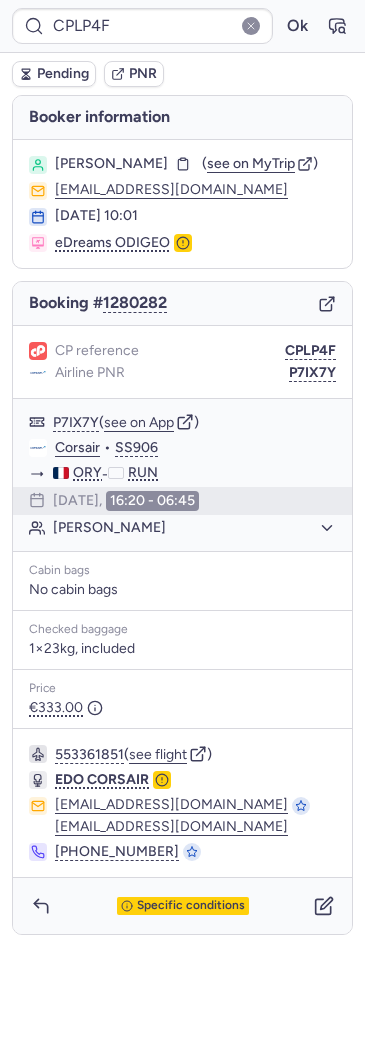 type on "CPIJP3" 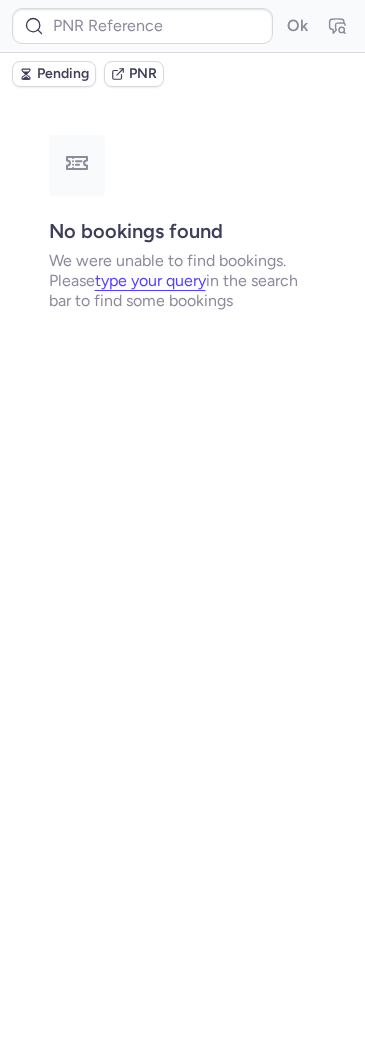 type on "B4SKKL" 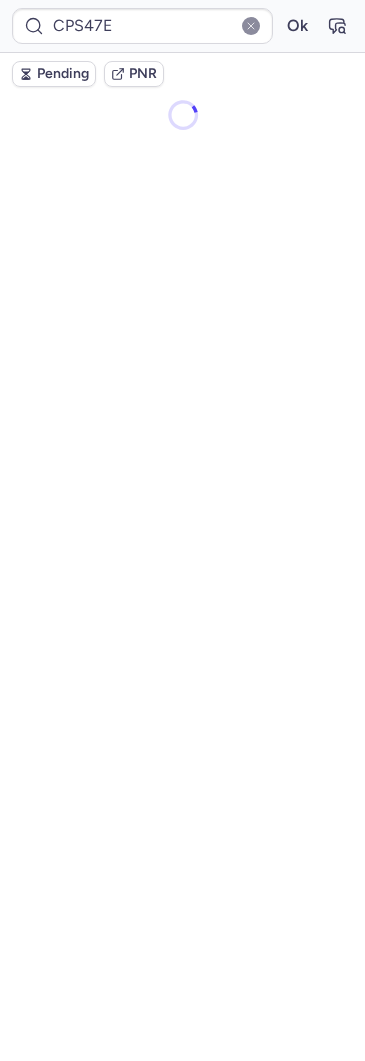 click on "CPS47E  Ok  Pending PNR" 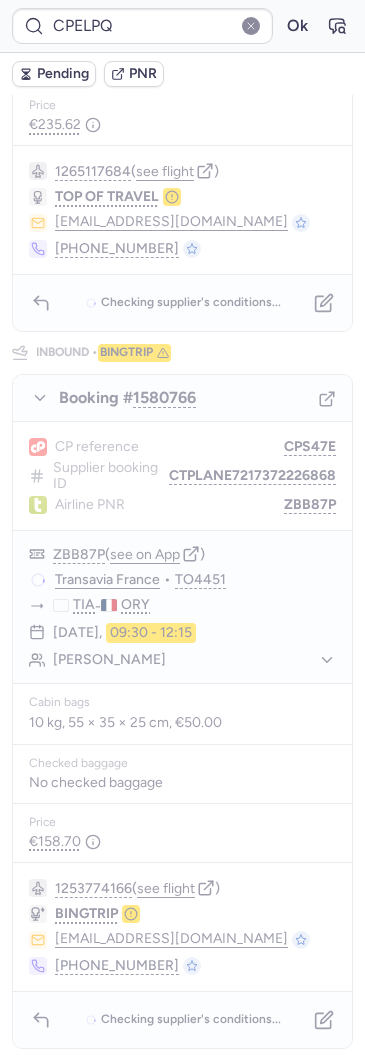 scroll, scrollTop: 0, scrollLeft: 0, axis: both 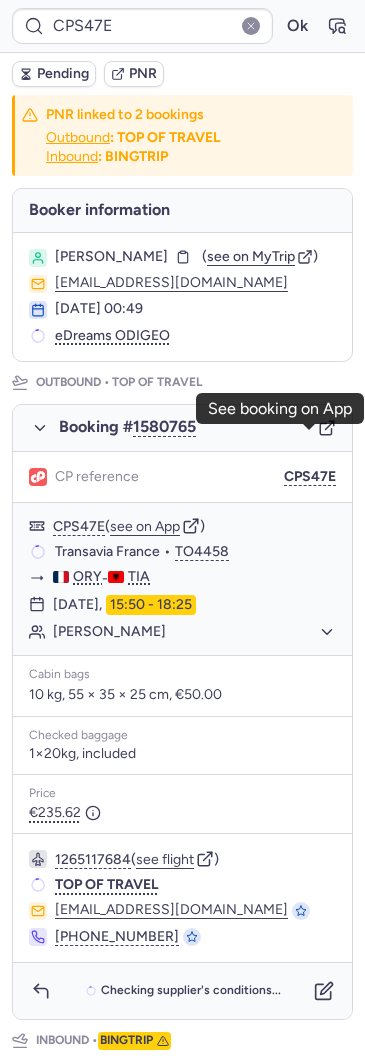 click on "CPS47E  Ok  Pending PNR PNR linked to 2 bookings Outbound : TOP OF TRAVEL Inbound : BINGTRIP Booker information Brahima BARADJI  ( see on MyTrip  )  doumams.b@gmail.com 10 Jul 2025, 00:49 eDreams ODIGEO Outbound •  TOP OF TRAVEL  Booking # 1580765 CP reference CPS47E CPS47E  ( see on App )  Transavia France  •  TO4458 ORY  -  TIA 25 Jul 2025,  15:50 - 18:25 Brahima BARADJI   Cabin bags  10 kg, 55 × 35 × 25 cm, €50.00 Checked baggage 1×20kg, included Price €235.62  1265117684  ( see flight )  TOP OF TRAVEL transport@topoftravel.fr +33 1 43 11 31 67 Checking supplier's conditions... Inbound •  BINGTRIP  Booking # 1580766 CP reference CPS47E Supplier booking ID CTPLANE7217372226868 Airline PNR ZBB87P ZBB87P  ( see on App )  Transavia France  •  TO4451 TIA  -  ORY 03 Aug 2025,  09:30 - 12:15 Brahima BARADJI   Cabin bags  10 kg, 55 × 35 × 25 cm, €50.00 Checked baggage No checked baggage Price €158.70  1253774166  ( see flight )  BINGTRIP cs@bingtrip.com +86 10 8479 1811
See booking on App" at bounding box center (182, 0) 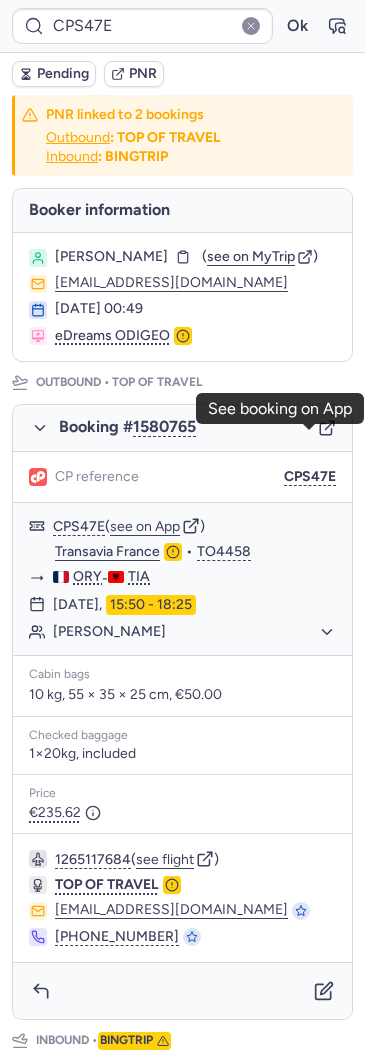 click 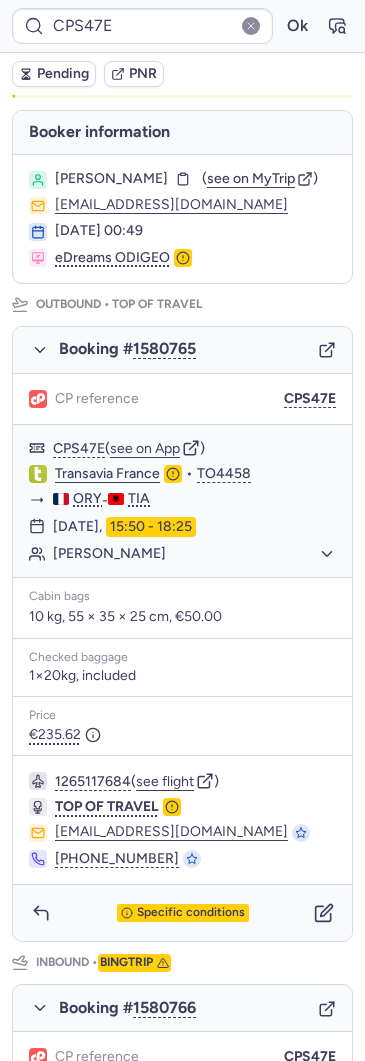 scroll, scrollTop: 0, scrollLeft: 0, axis: both 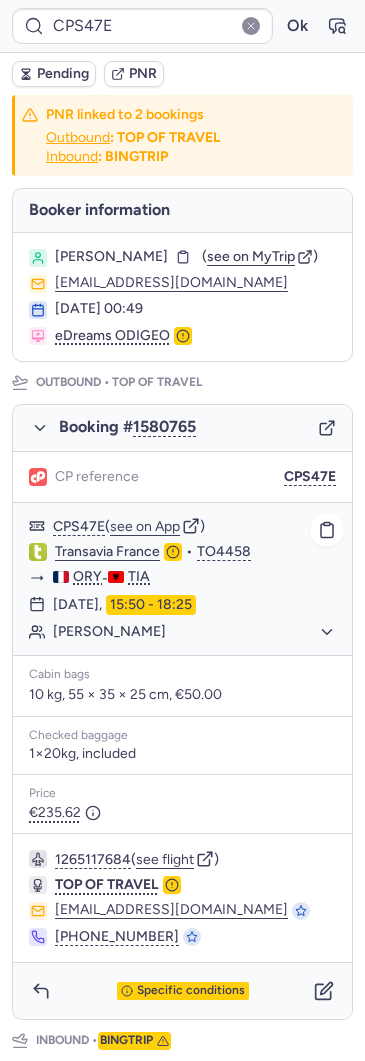 click on "Brahima BARADJI" 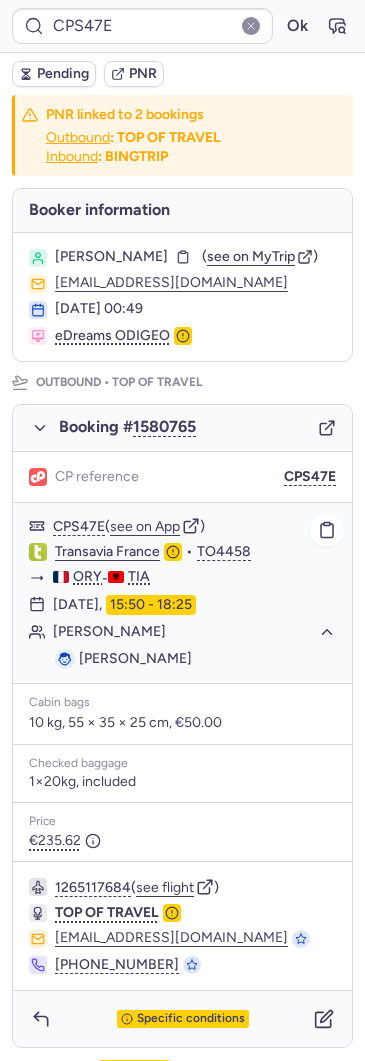 click on "Brahima BARADJI" at bounding box center [135, 658] 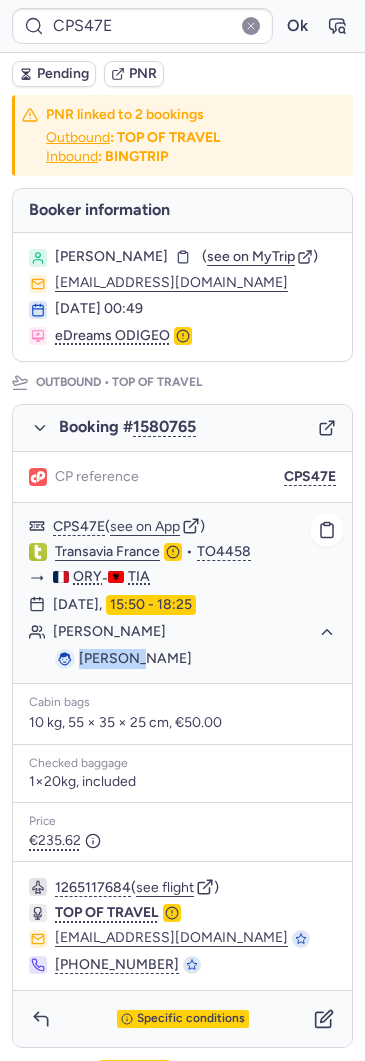 click on "Brahima BARADJI" at bounding box center (135, 658) 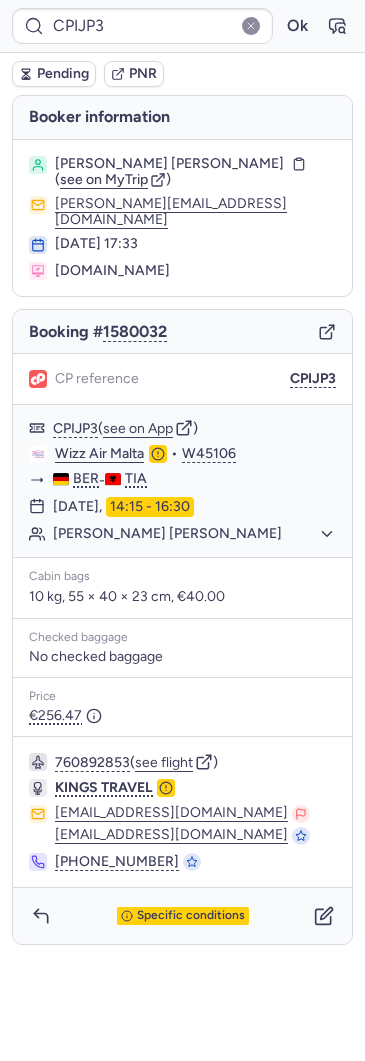 type on "6667E3BE" 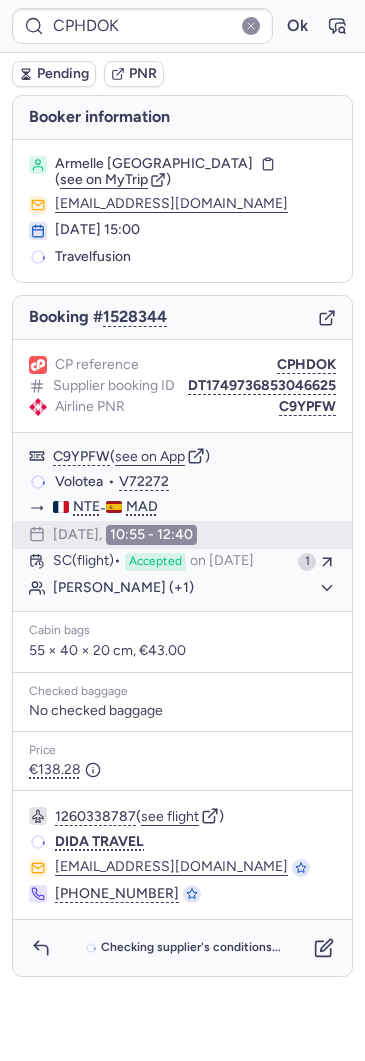 type on "7343460" 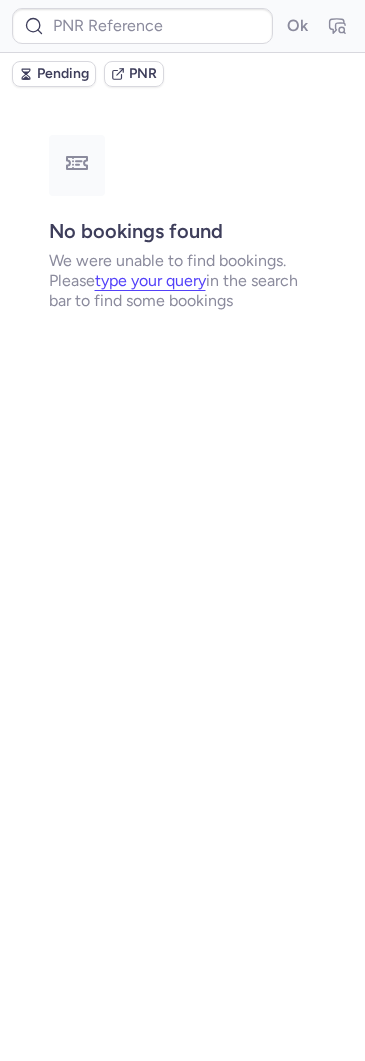 type on "CP3IGL" 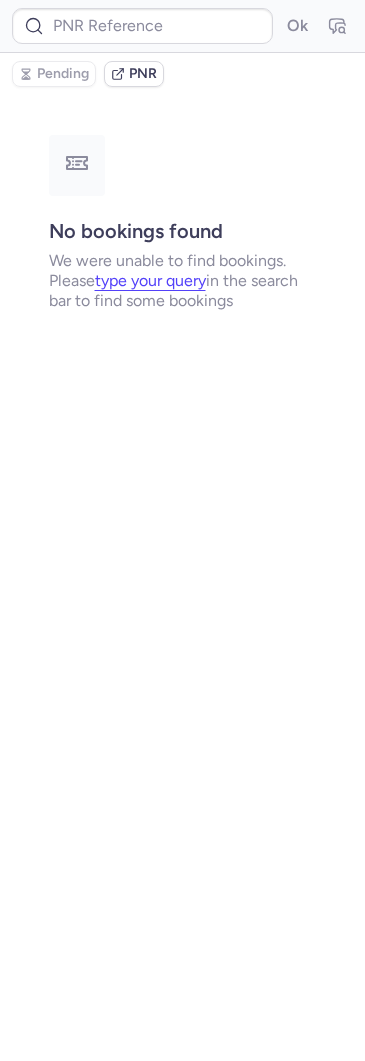type on "CP3IGL" 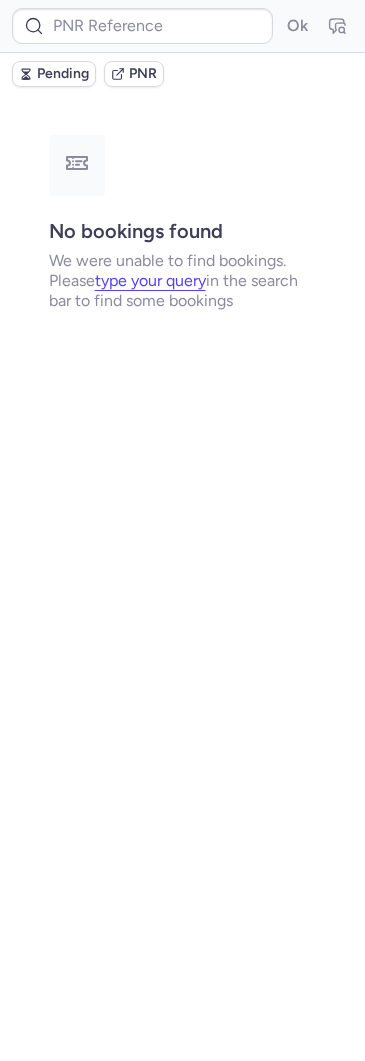 type on "CP3IGL" 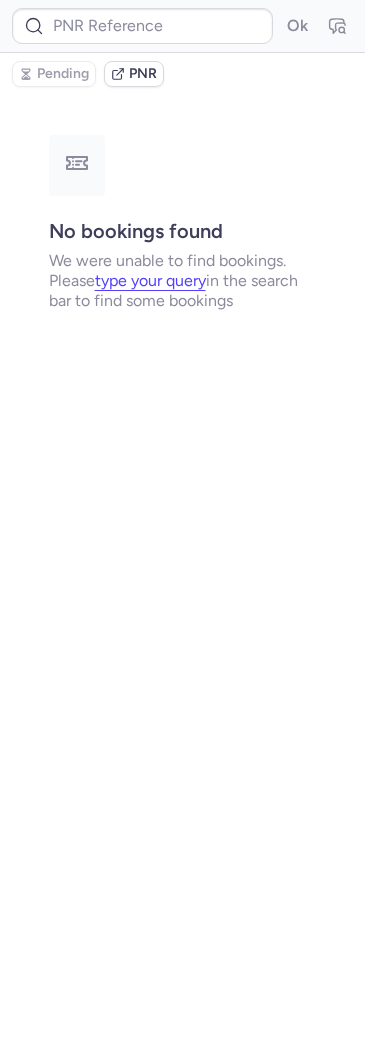 type on "CPSAD8" 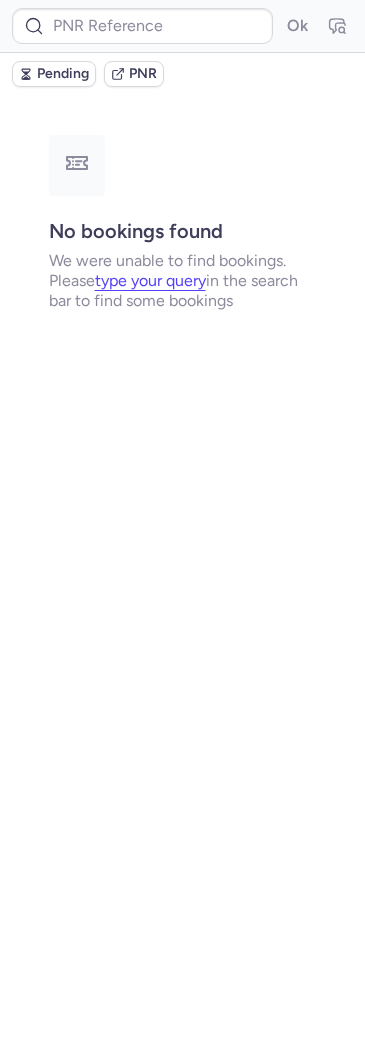 type on "CPO4MJ" 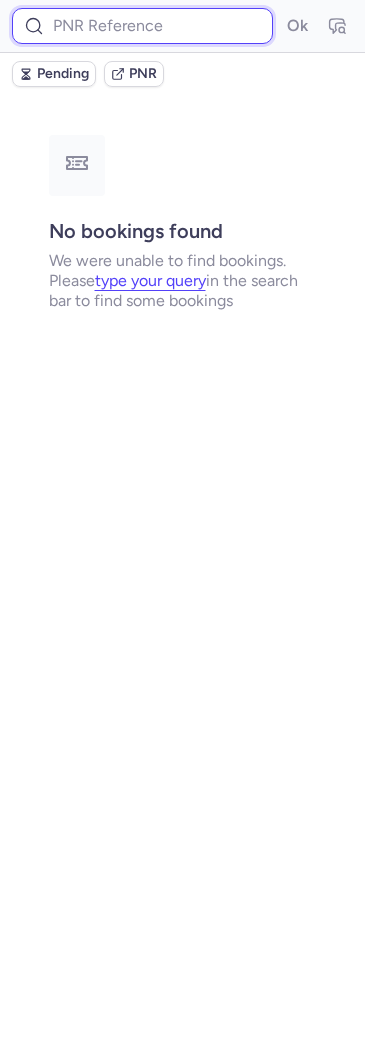 click at bounding box center (142, 26) 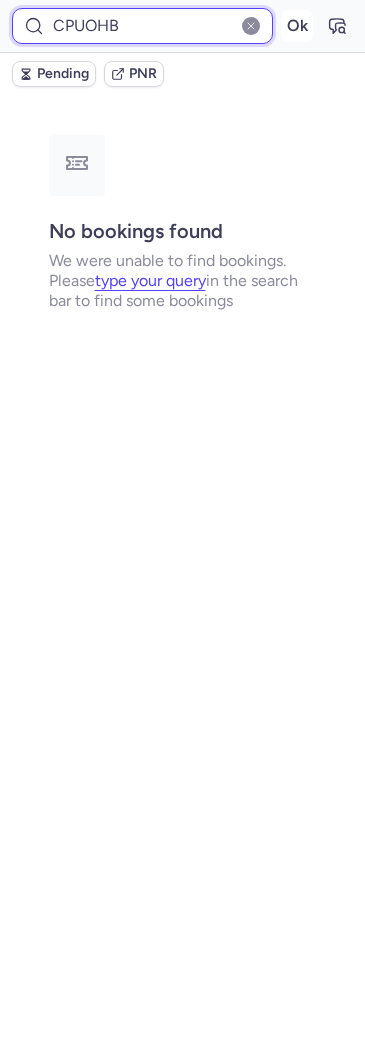 type on "CPUOHB" 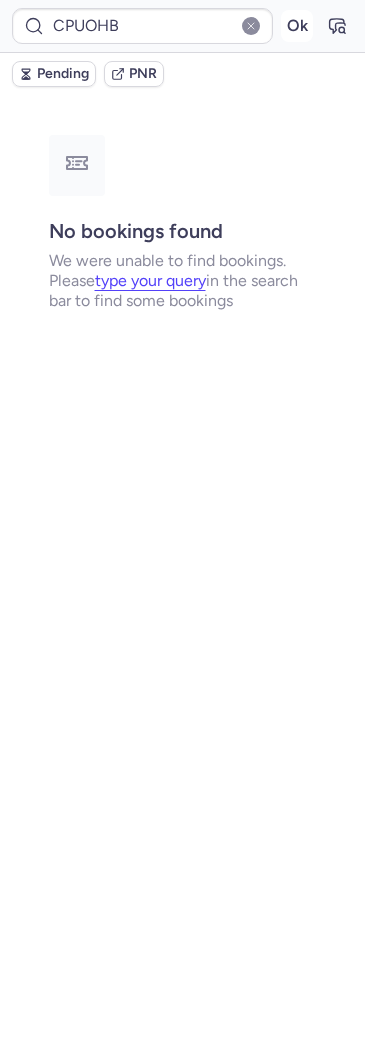 click on "Ok" at bounding box center [297, 26] 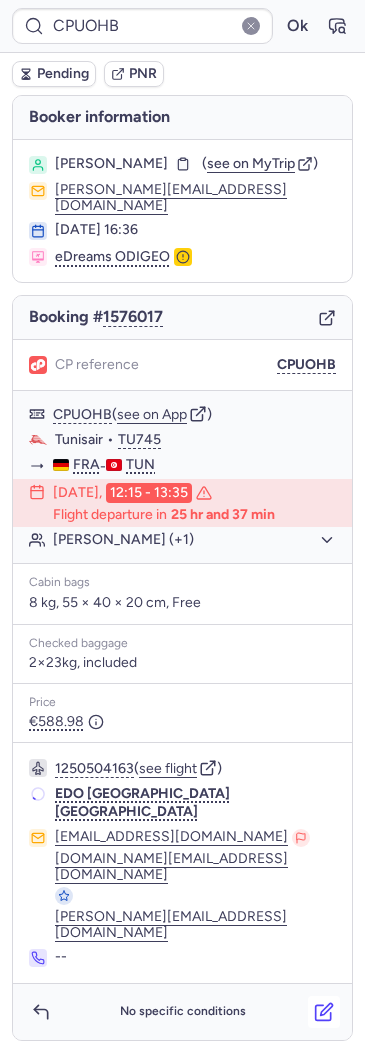click 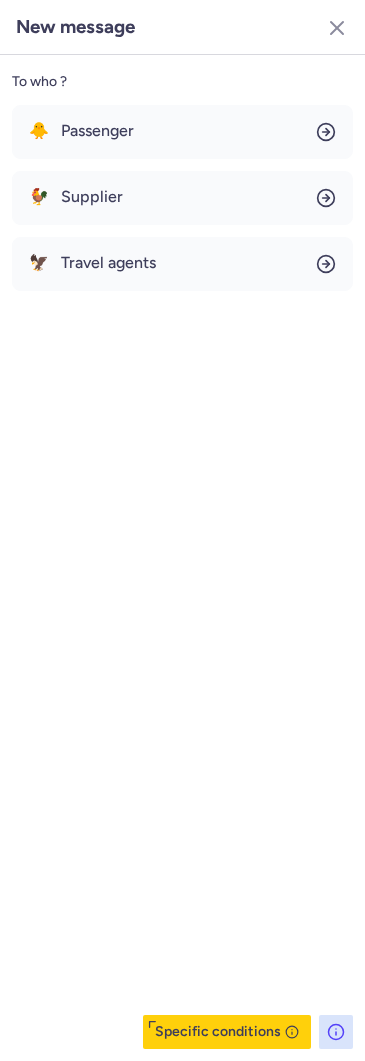 click on "🐥 Passenger 🐓 Supplier 🦅 Travel agents" at bounding box center (182, 198) 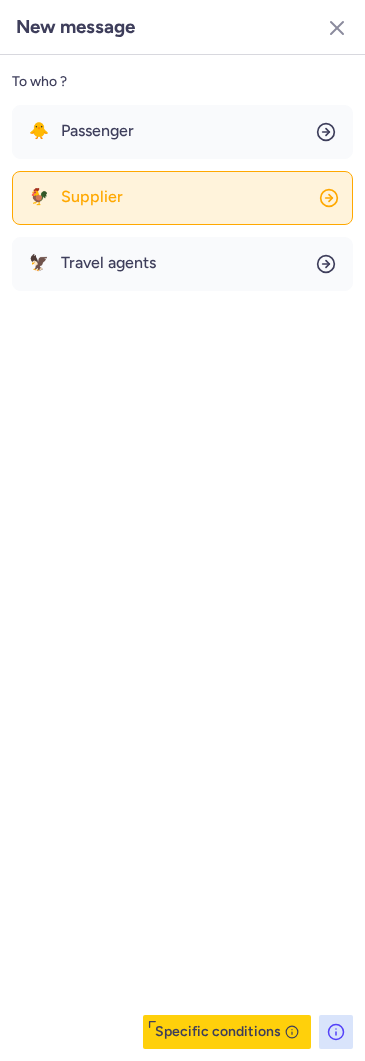 click on "Supplier" at bounding box center (92, 197) 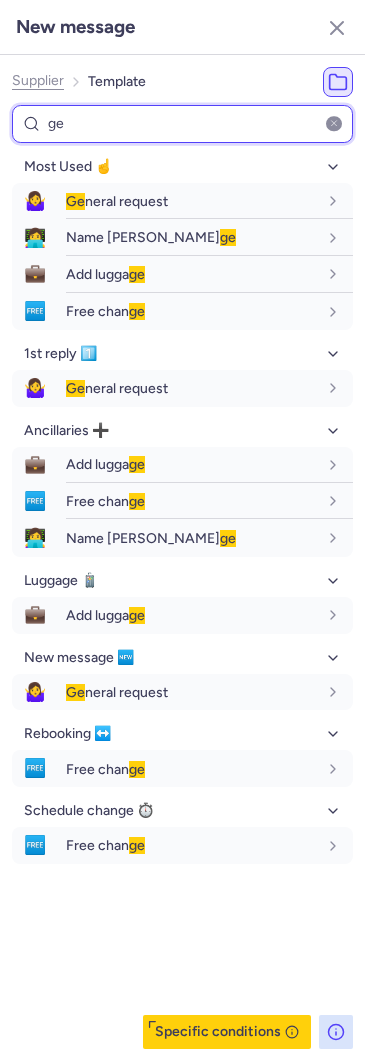 type on "ge" 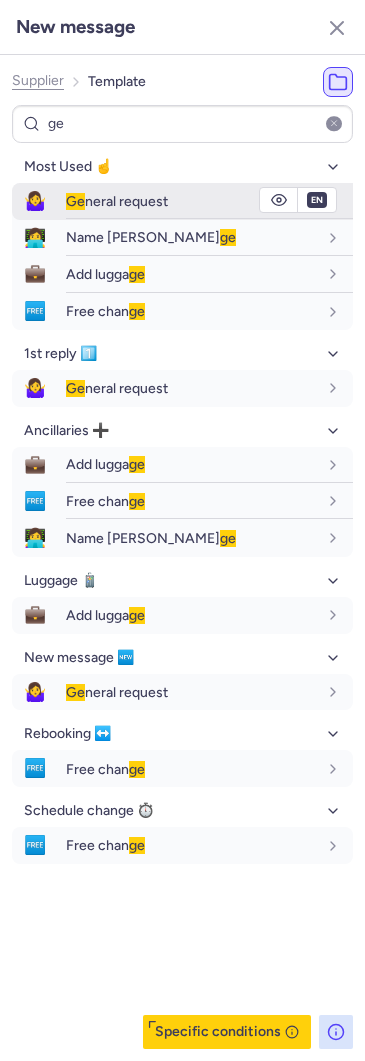 click on "Ge neral request" at bounding box center [117, 201] 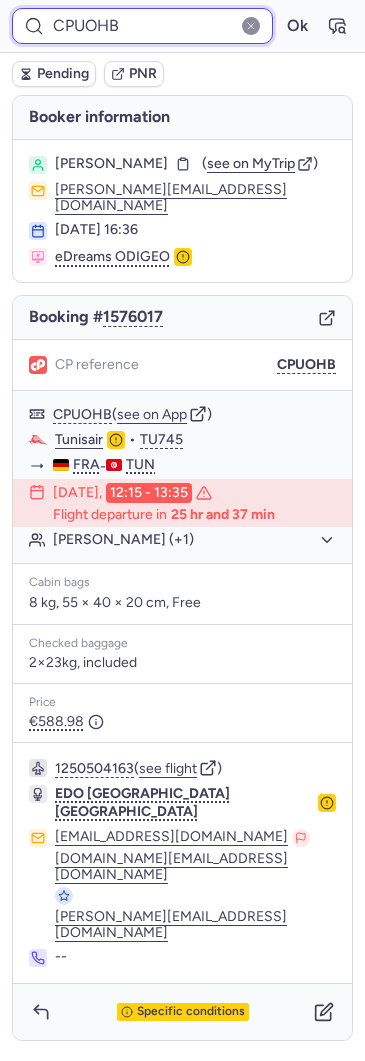 click on "CPUOHB" at bounding box center [142, 26] 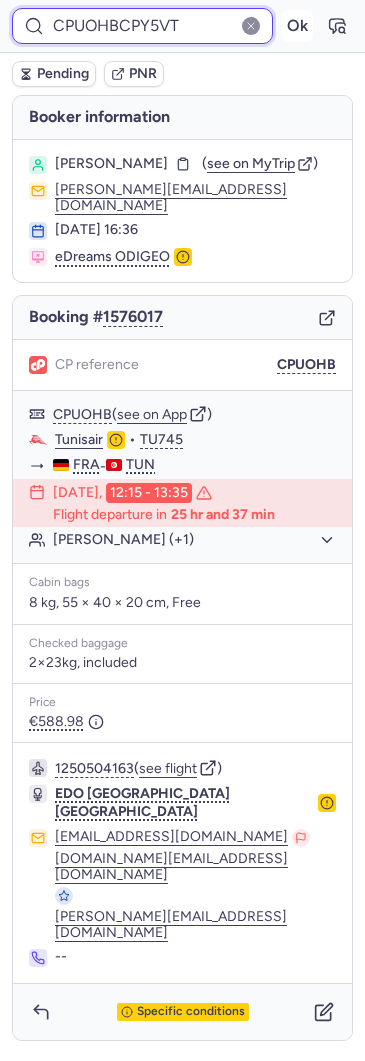 type on "CPUOHBCPY5VT" 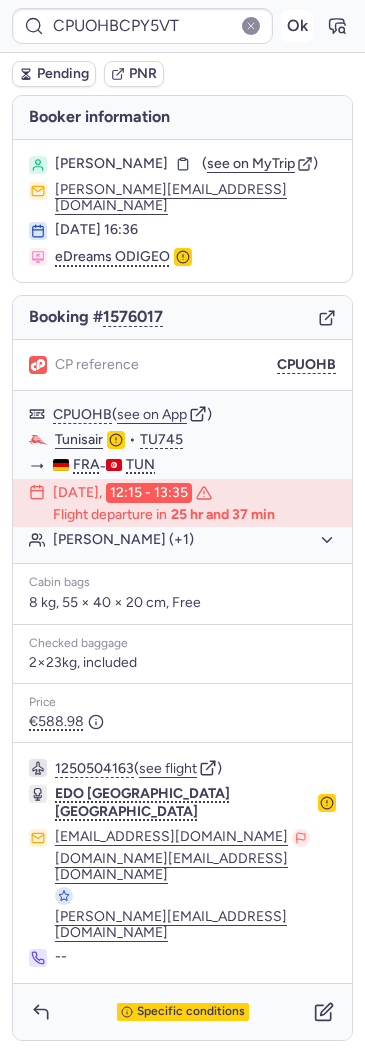 click on "Ok" at bounding box center (297, 26) 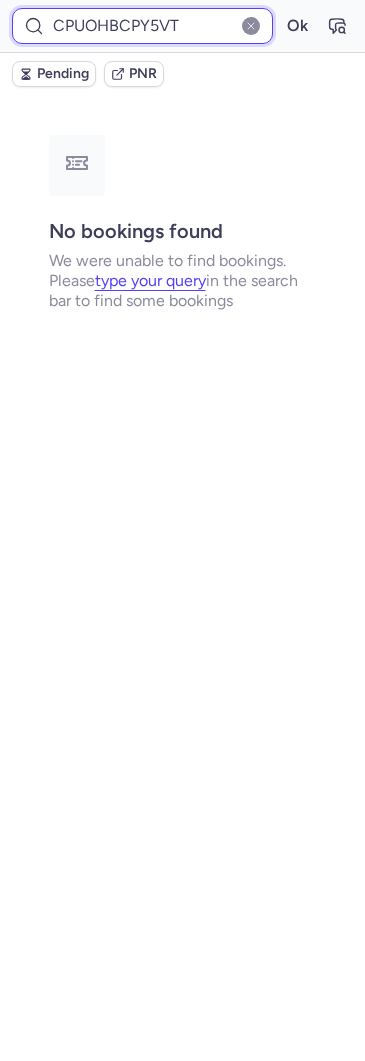 click on "CPUOHBCPY5VT" at bounding box center (142, 26) 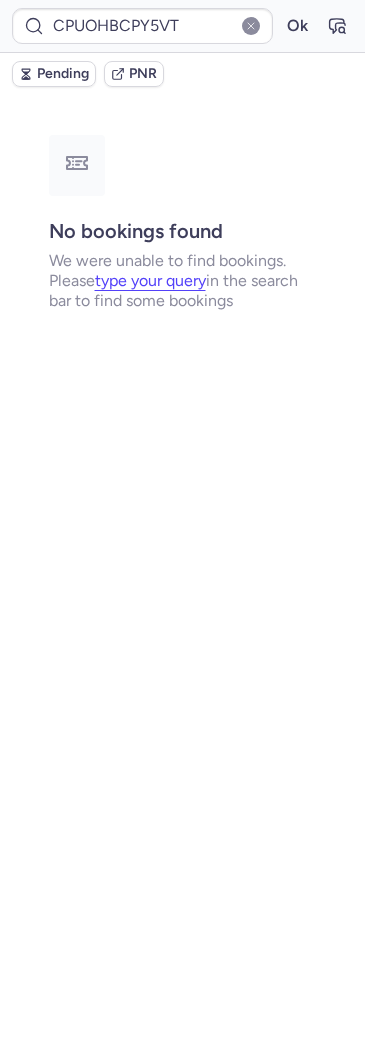click at bounding box center [251, 26] 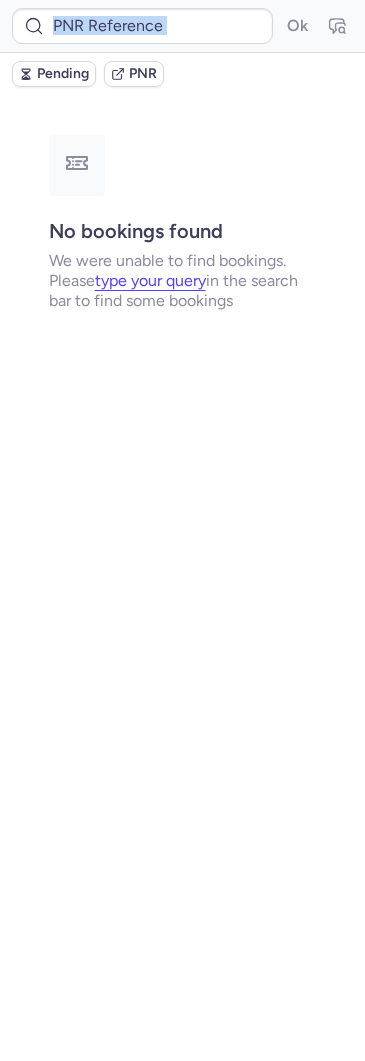 click at bounding box center [251, 26] 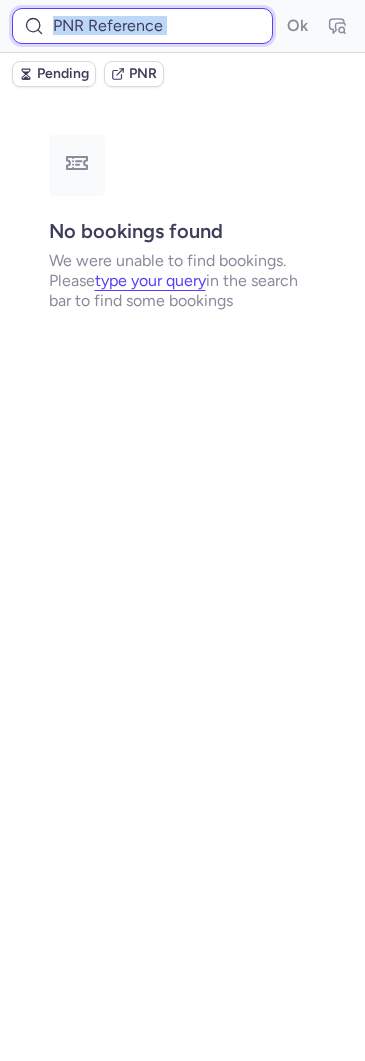 click at bounding box center [142, 26] 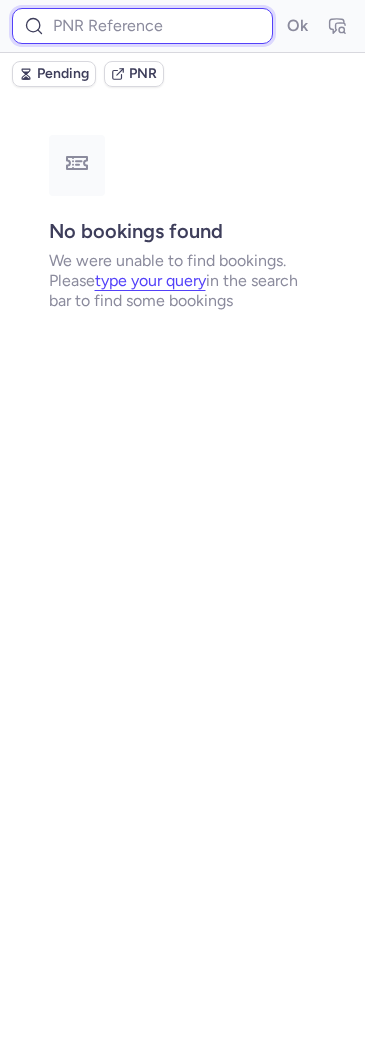 paste on "CPY5VT" 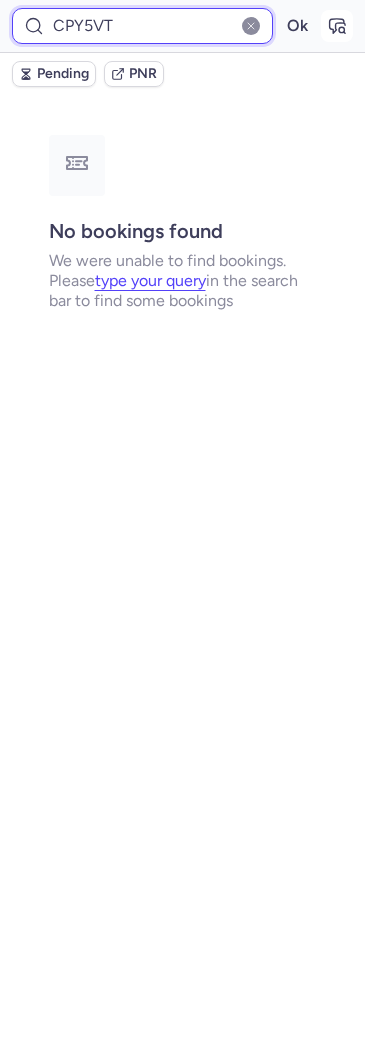 type on "CPY5VT" 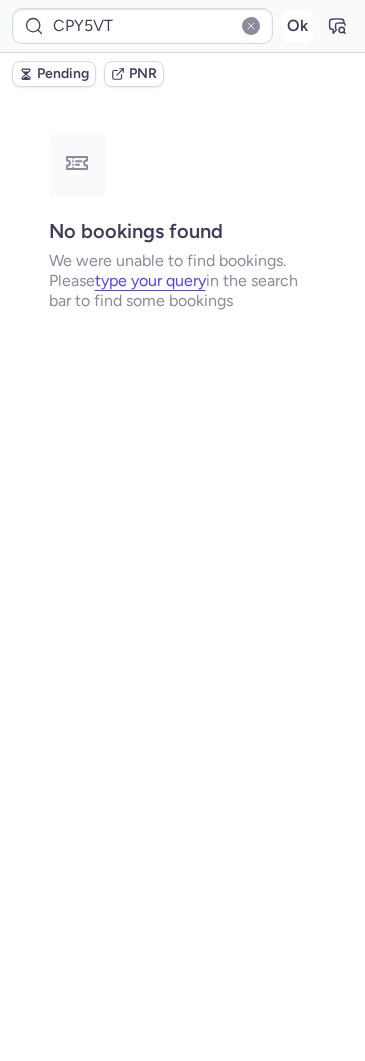 drag, startPoint x: 330, startPoint y: 35, endPoint x: 291, endPoint y: 20, distance: 41.785164 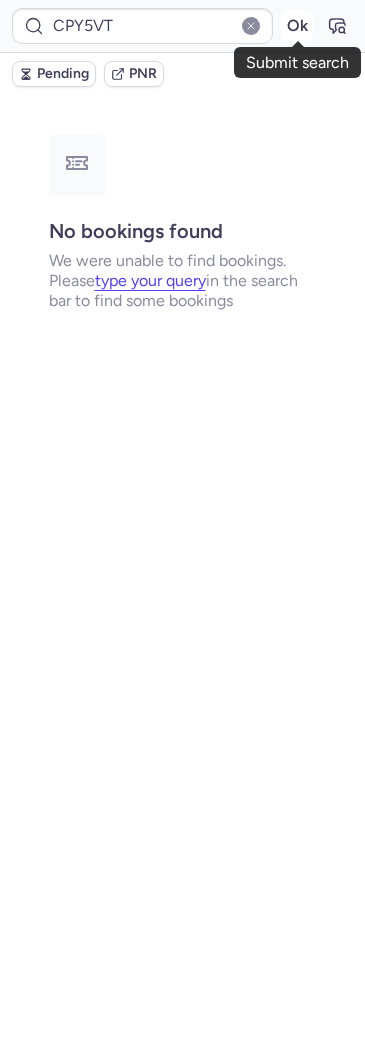 click on "Ok" at bounding box center [297, 26] 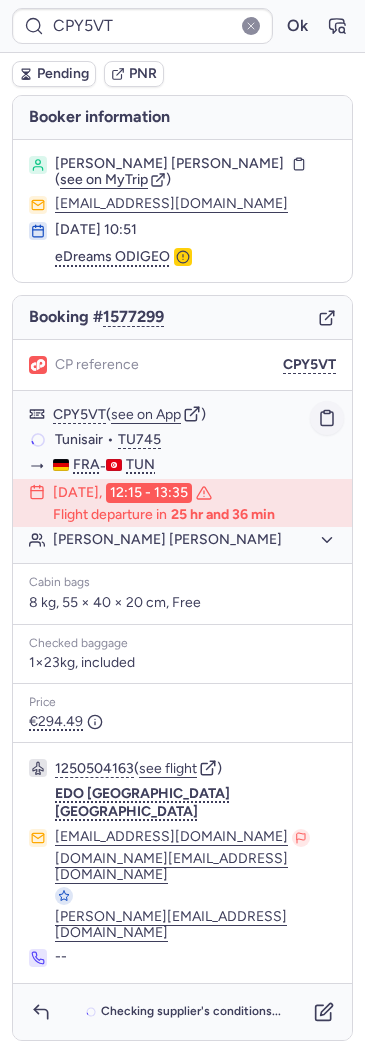click 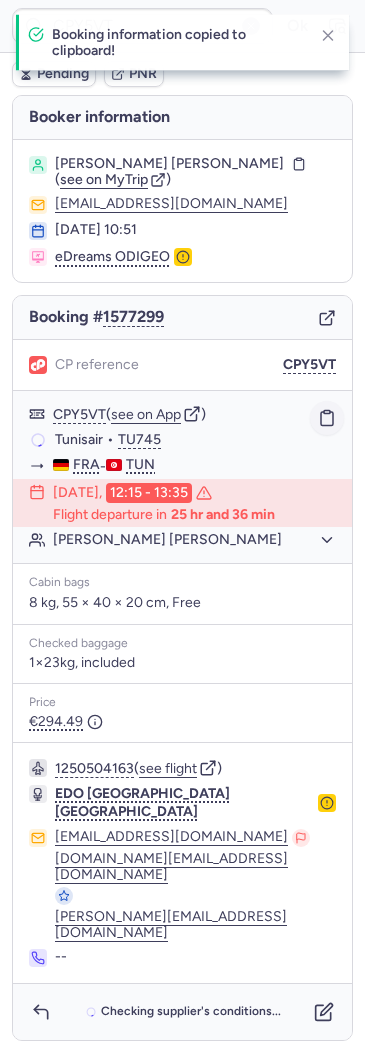 type 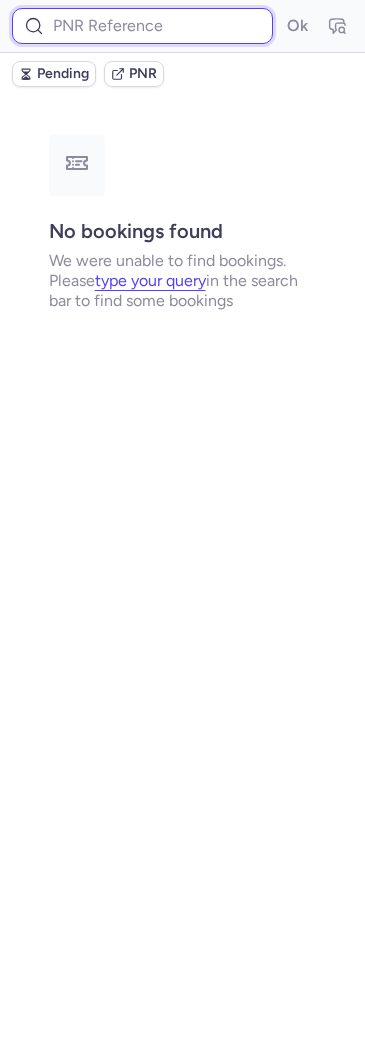 click at bounding box center (142, 26) 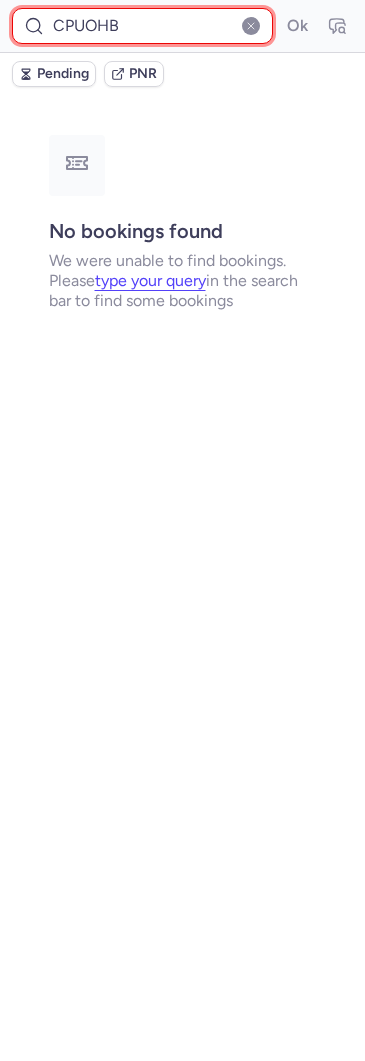 click on "CPUOHB" at bounding box center (142, 26) 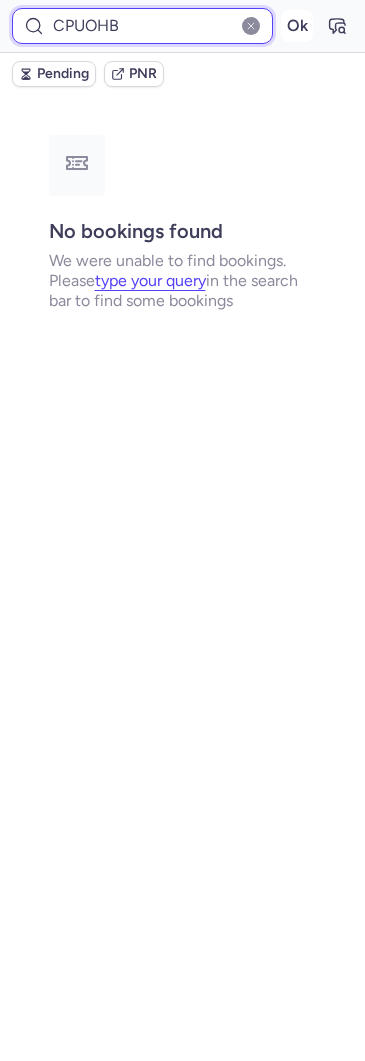 type on "CPUOHB" 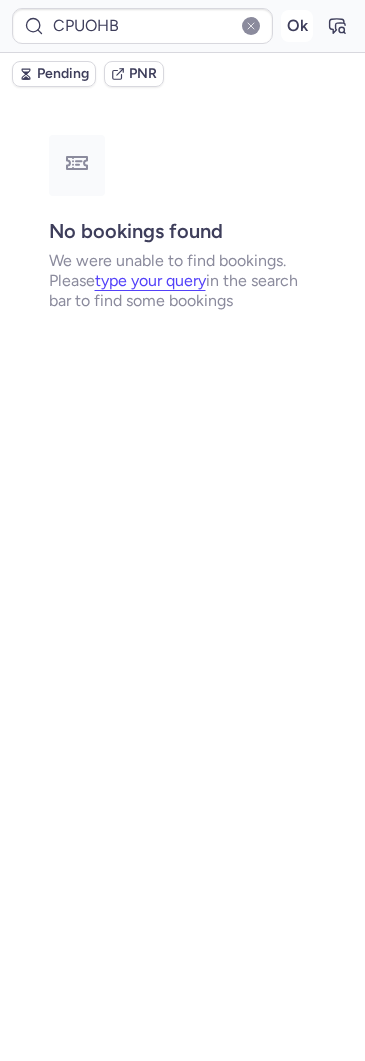 click on "Ok" at bounding box center (297, 26) 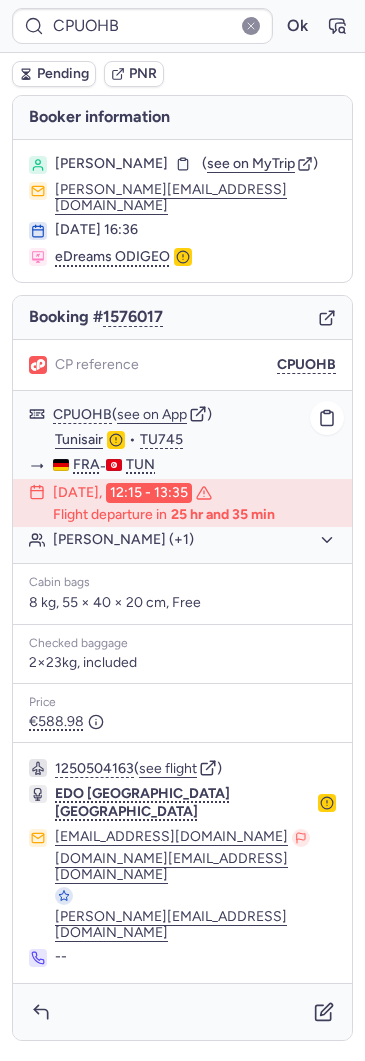 click on "[PERSON_NAME] (+1)" 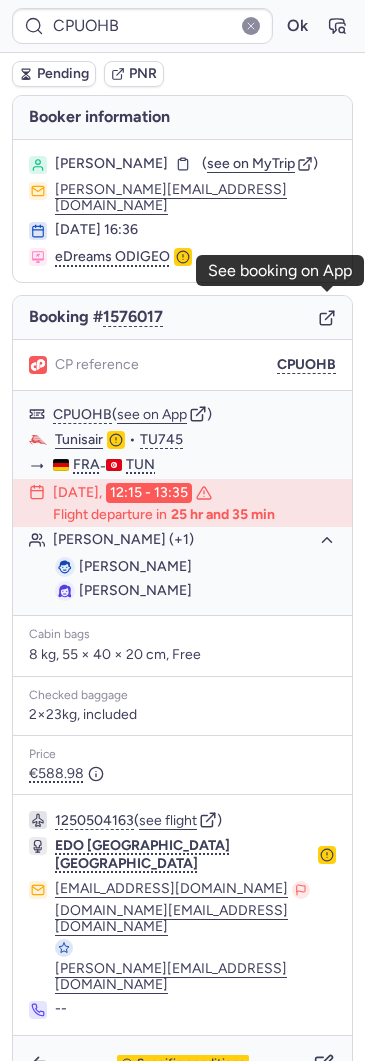click 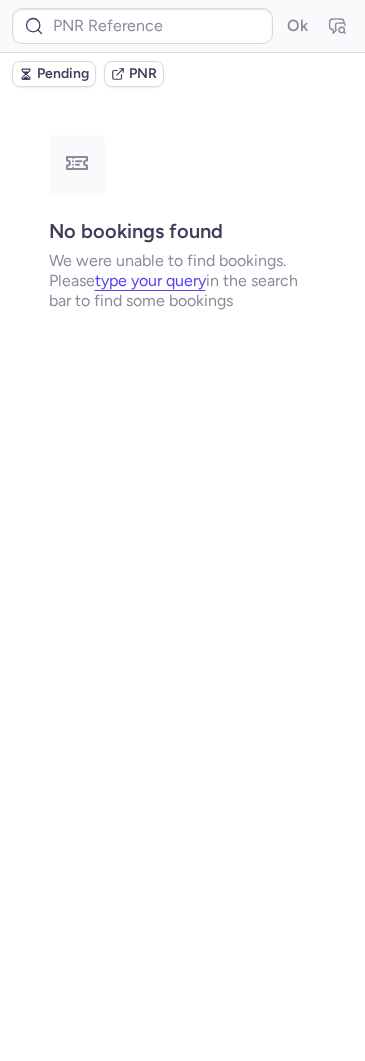 type on "CPUOHB" 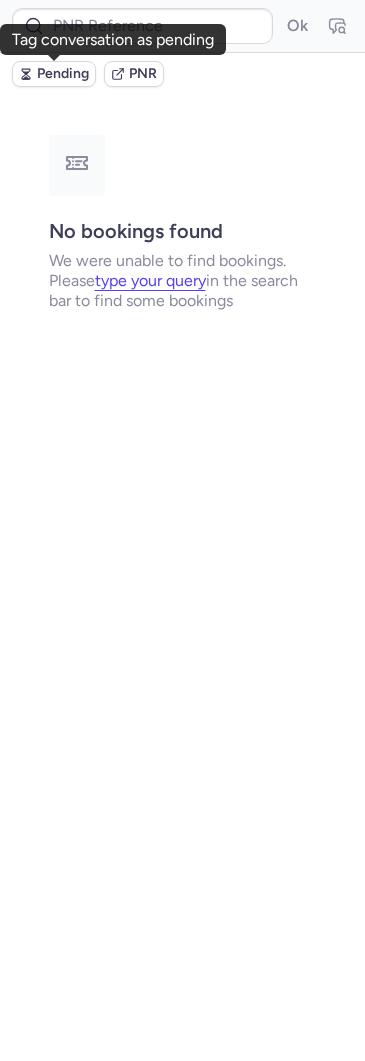 click on "Pending" at bounding box center (63, 74) 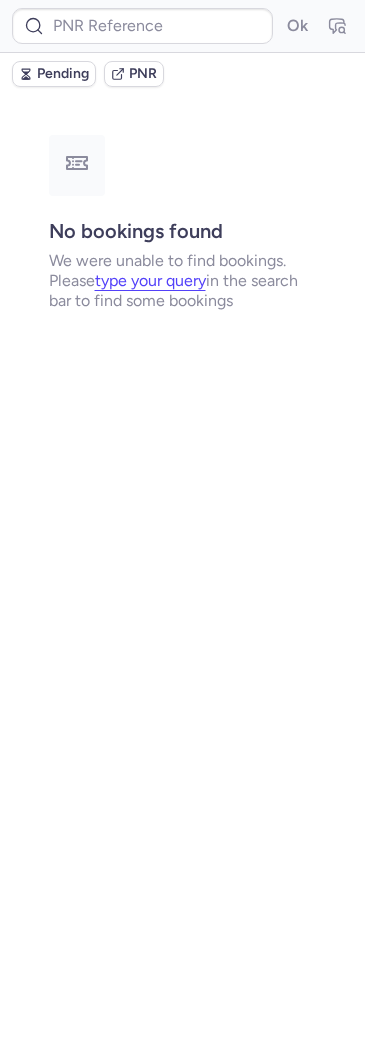 type on "CP5DH2" 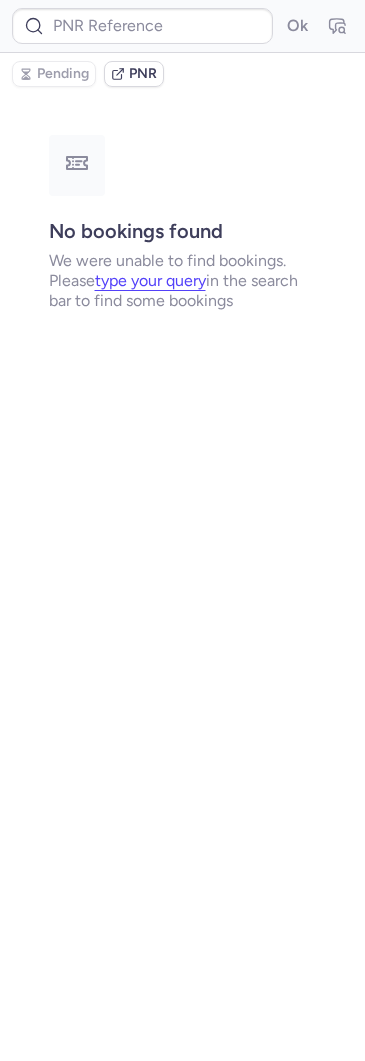 type on "CP5DH2" 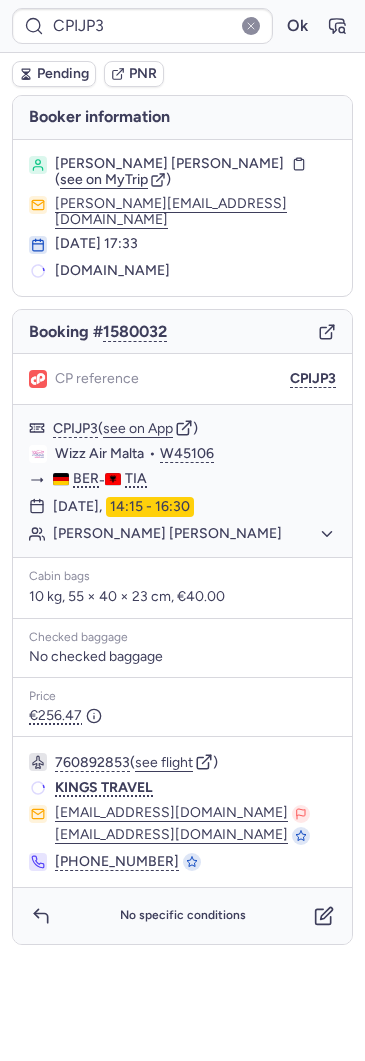 type on "CP2HVH" 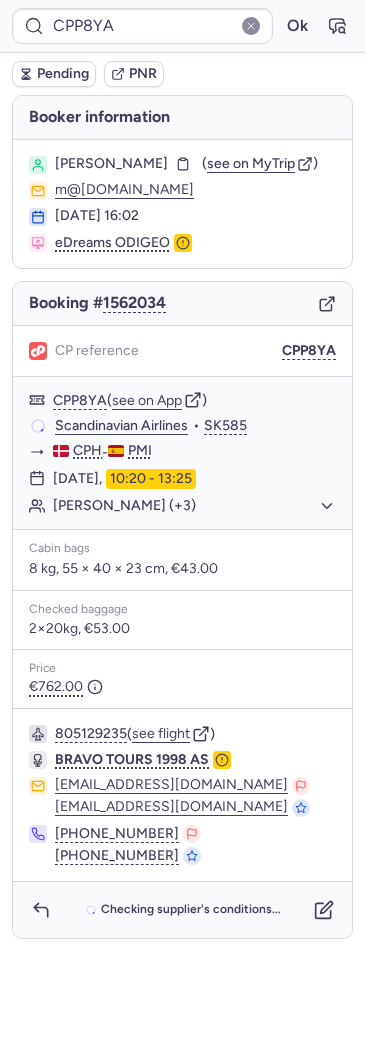 type on "10812518110188" 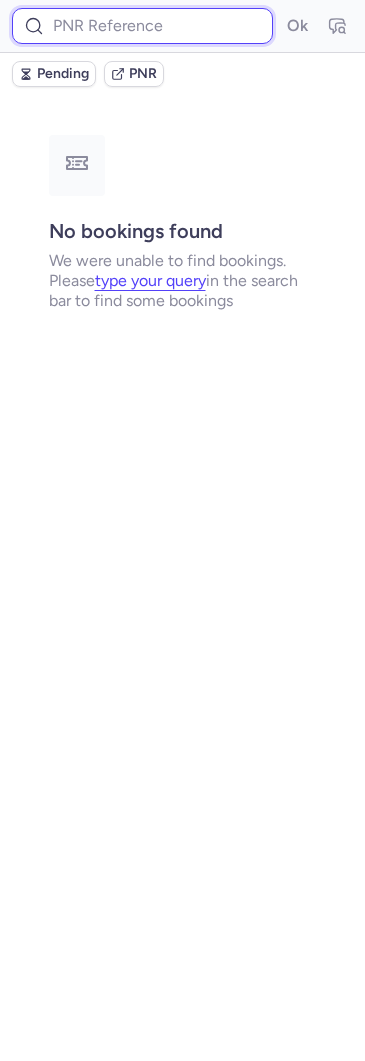 click at bounding box center [142, 26] 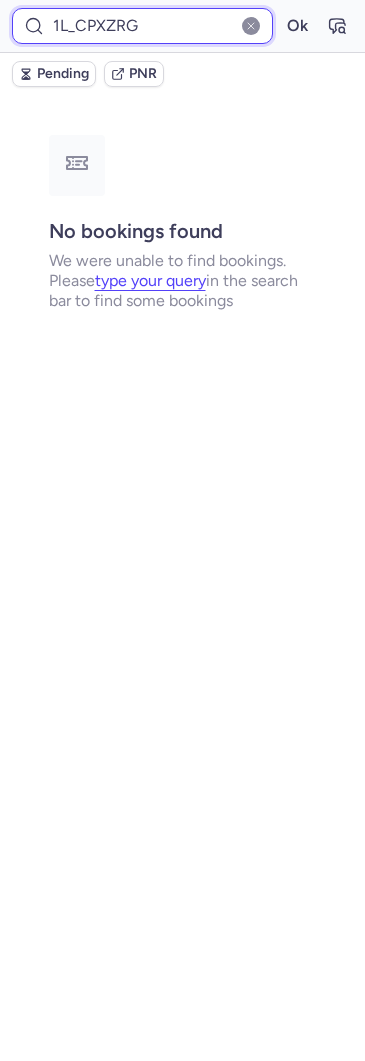 click on "1L_CPXZRG" at bounding box center (142, 26) 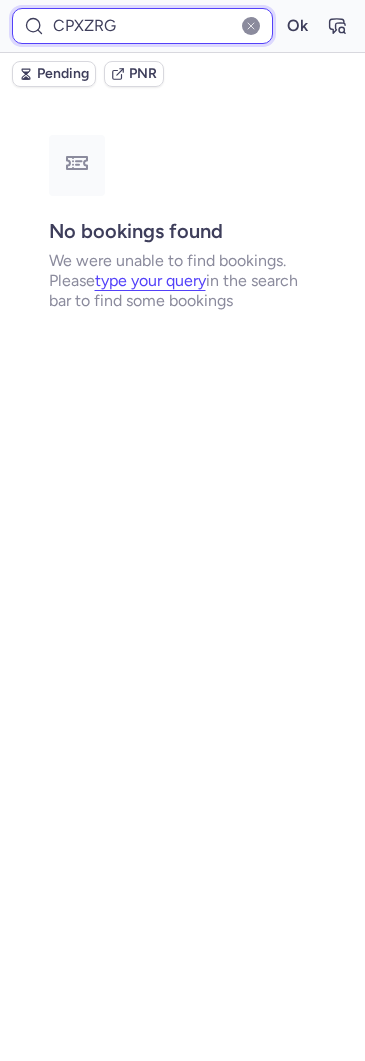 type on "CPXZRG" 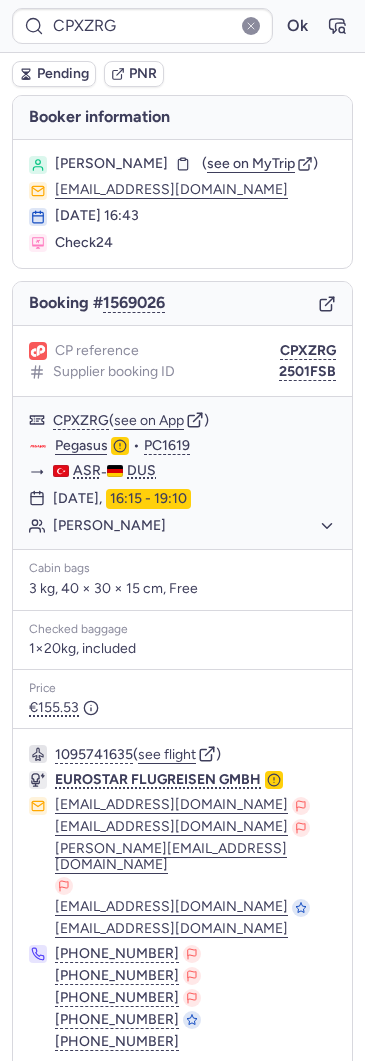 scroll, scrollTop: 34, scrollLeft: 0, axis: vertical 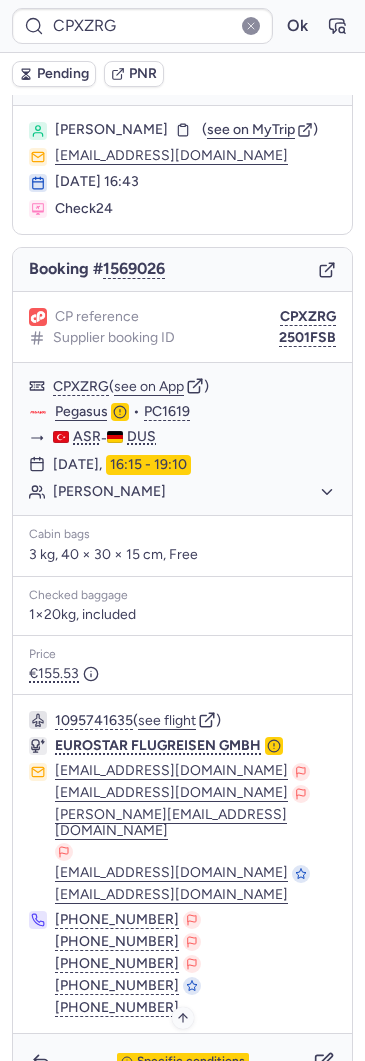 click on "Specific conditions" at bounding box center [191, 1062] 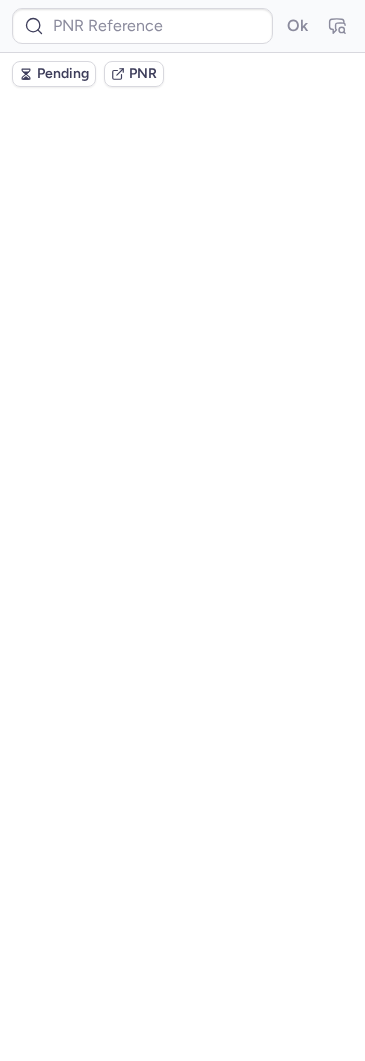 scroll, scrollTop: 0, scrollLeft: 0, axis: both 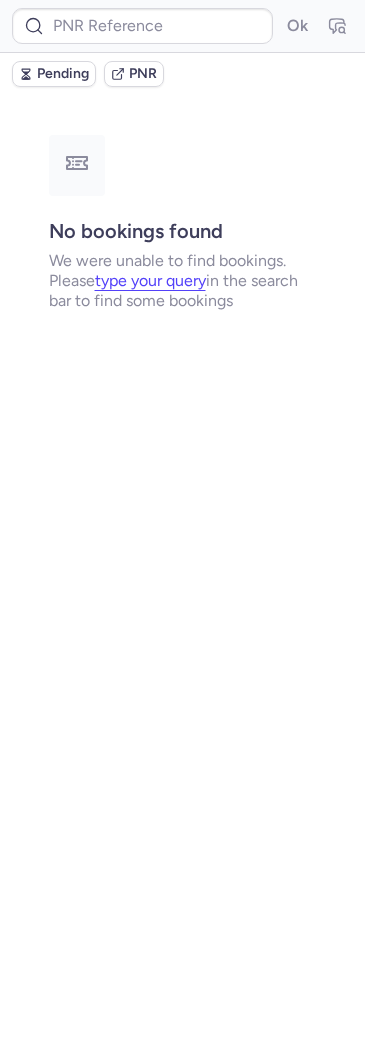 type on "CP2DDX" 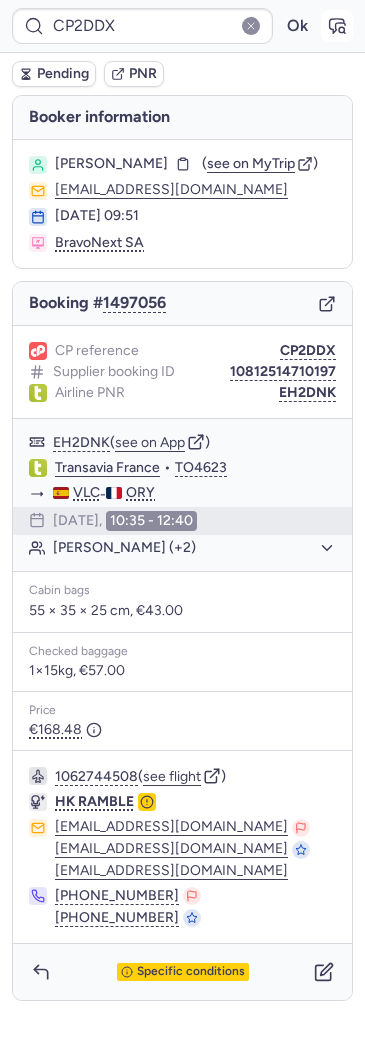 click 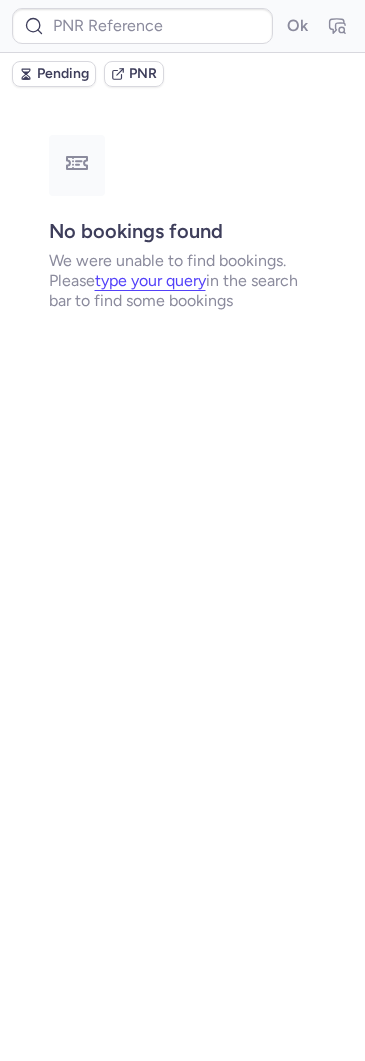 type on "CPYELK" 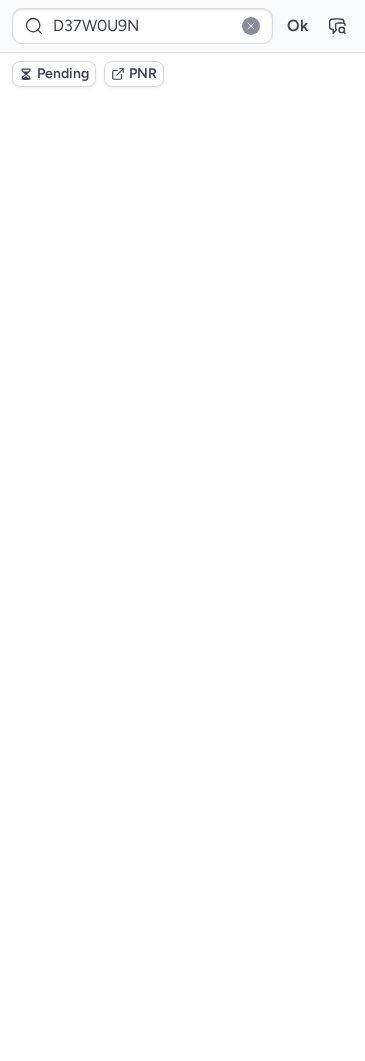 scroll, scrollTop: 0, scrollLeft: 0, axis: both 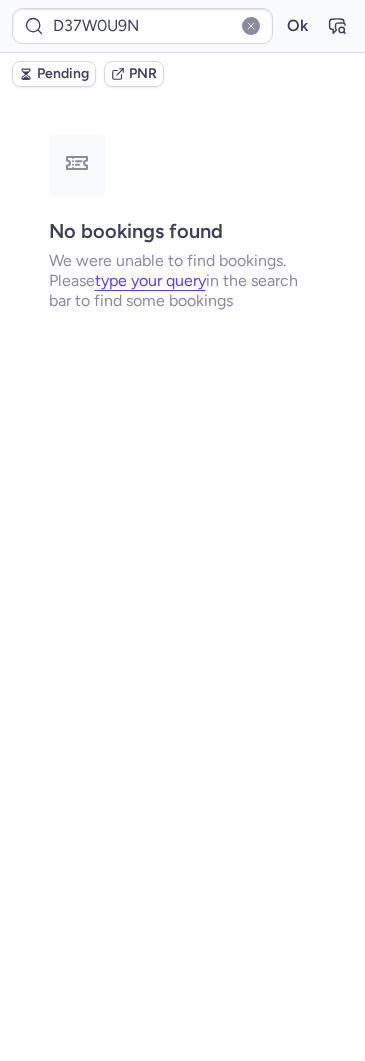 type on "CPO4MJ" 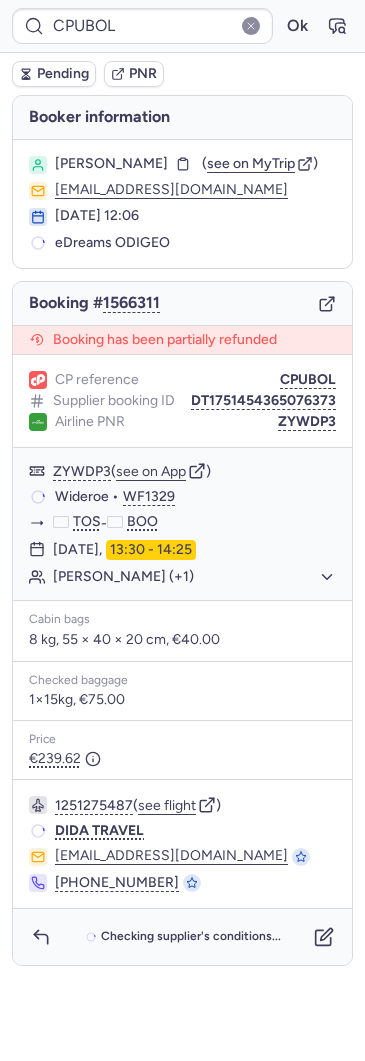 type on "CPELPQ" 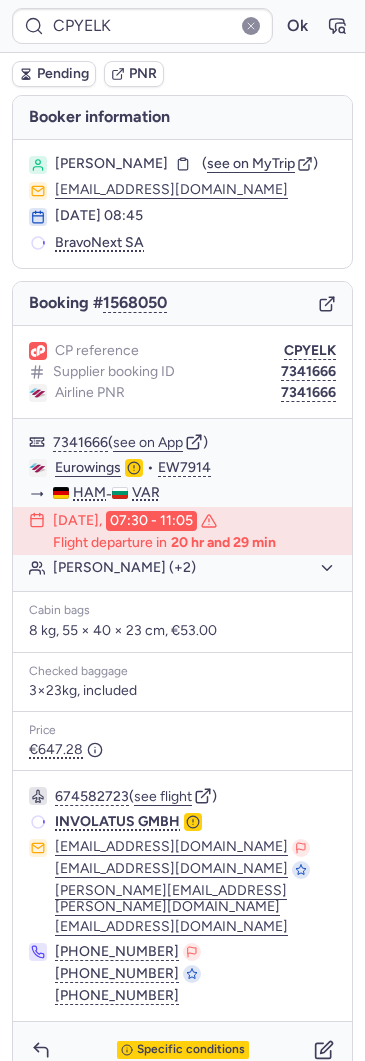 type on "DT1747147327129033" 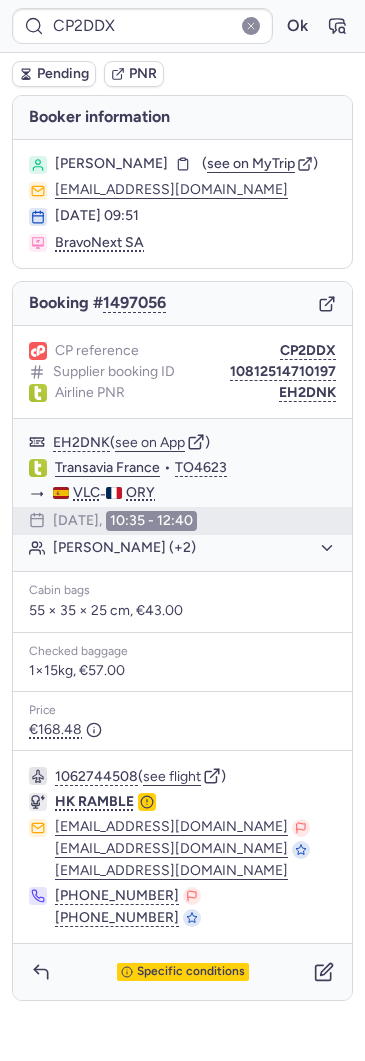 type on "CPDFUE" 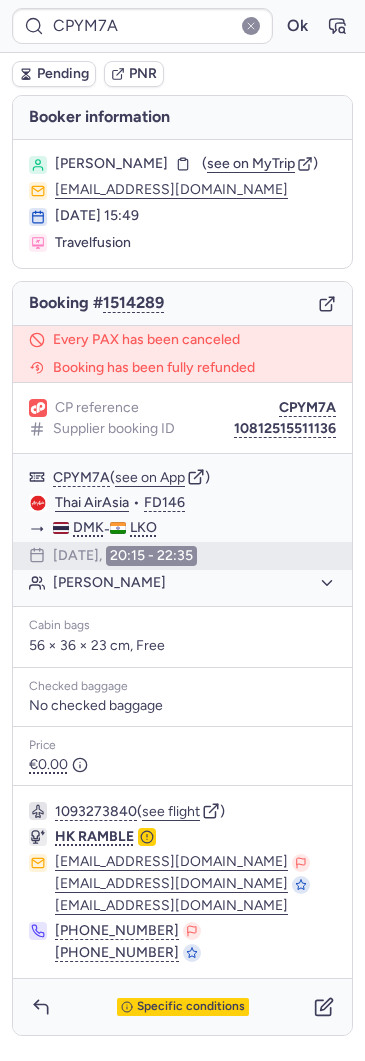 type on "DT1747147327129033" 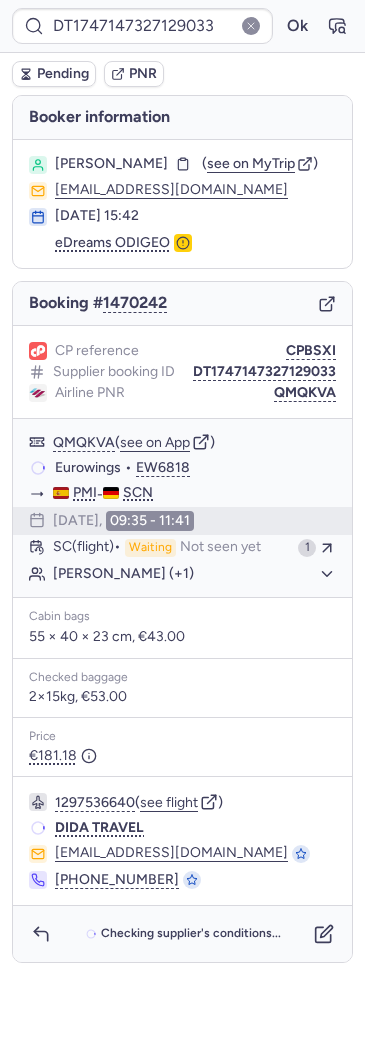 type on "CPYM7A" 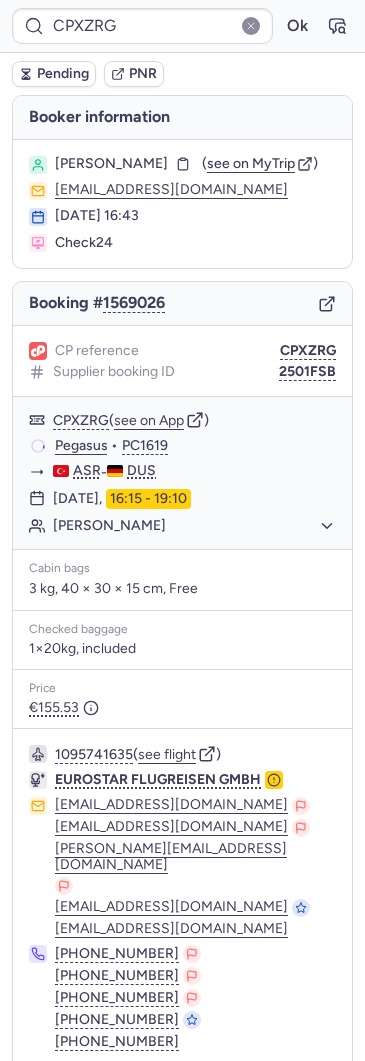 type on "CP2DDX" 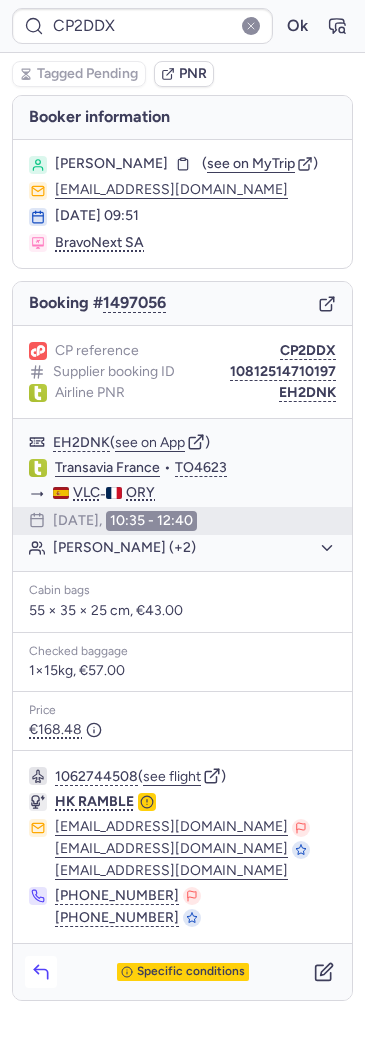 click at bounding box center [41, 972] 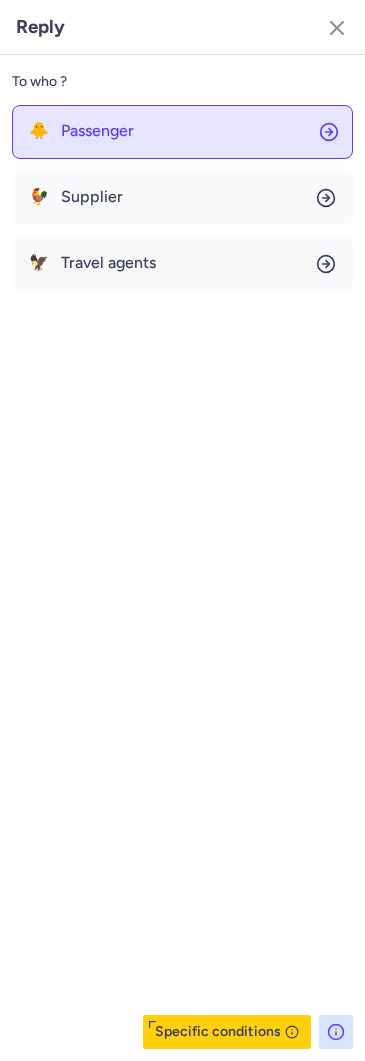 click on "🐥 Passenger" 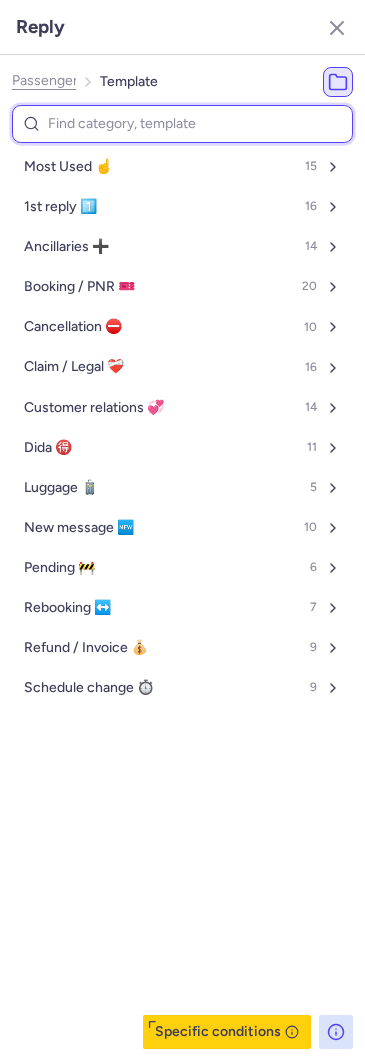 click at bounding box center [182, 124] 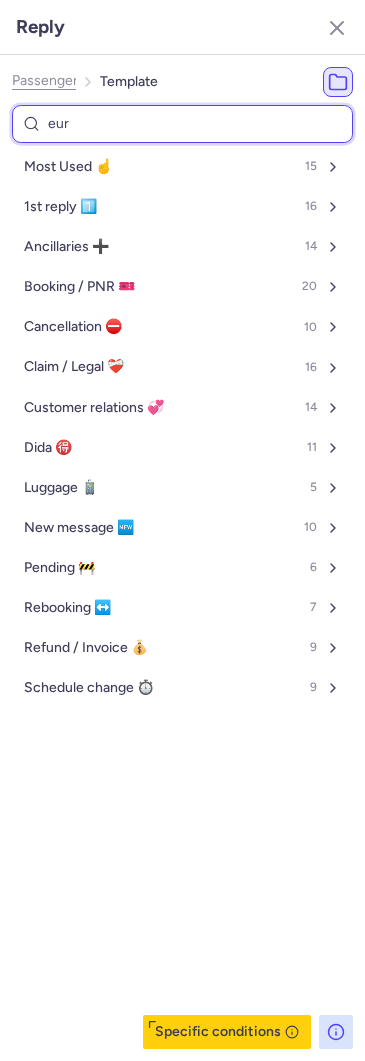 type on "euro" 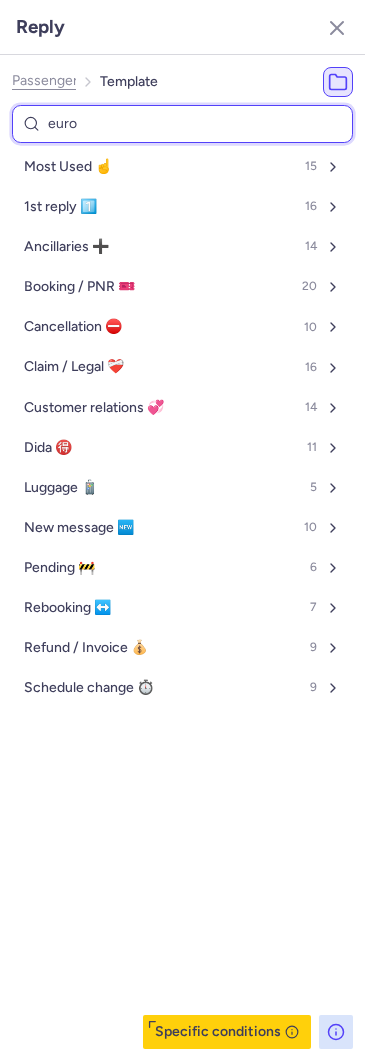 select on "en" 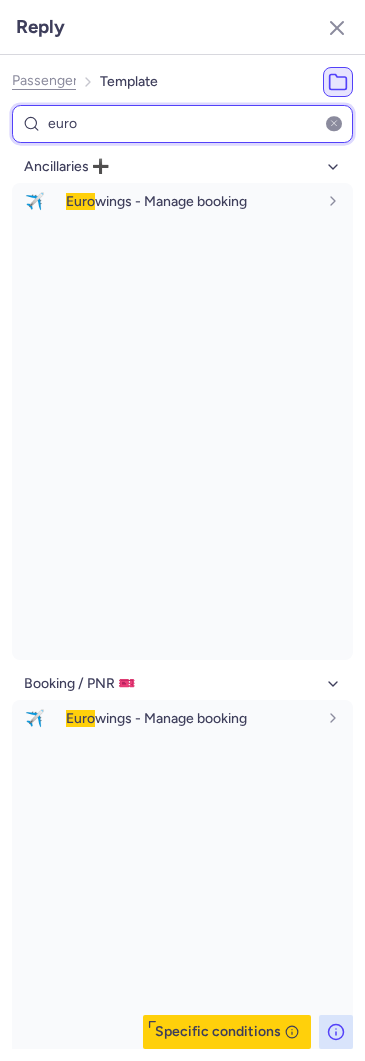 click on "euro" at bounding box center [182, 124] 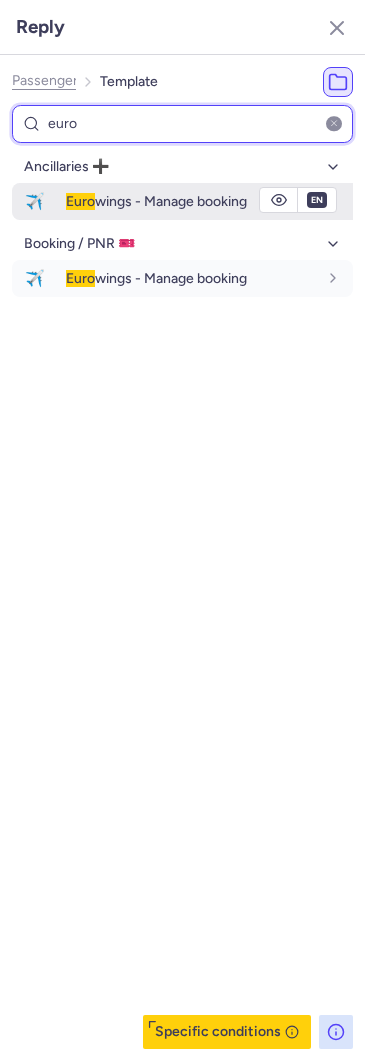 type on "euro" 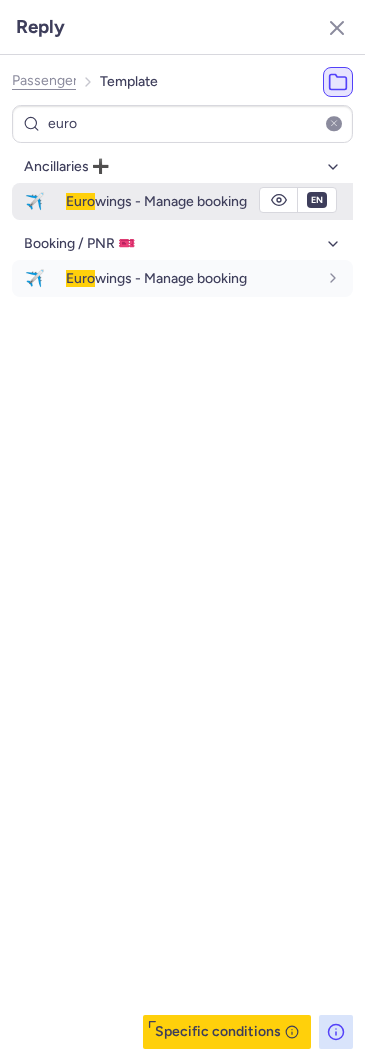 click on "Euro wings - Manage booking" at bounding box center (191, 201) 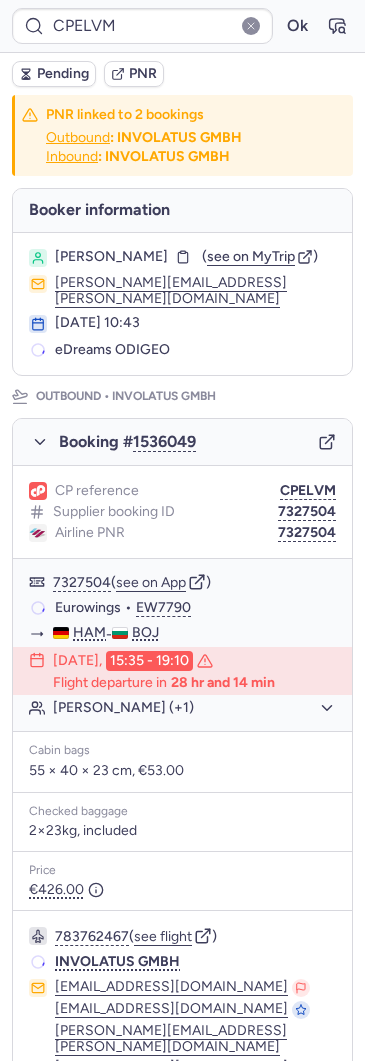 type on "CPKMLN" 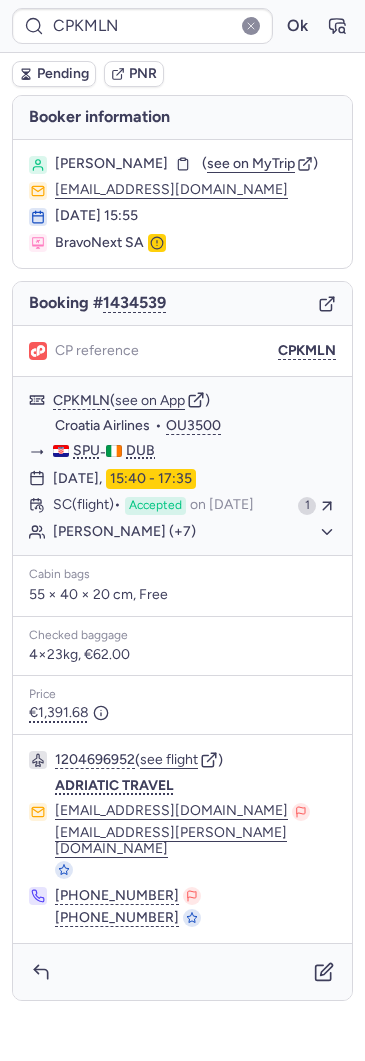 click on "Booking # 1434539" at bounding box center [182, 304] 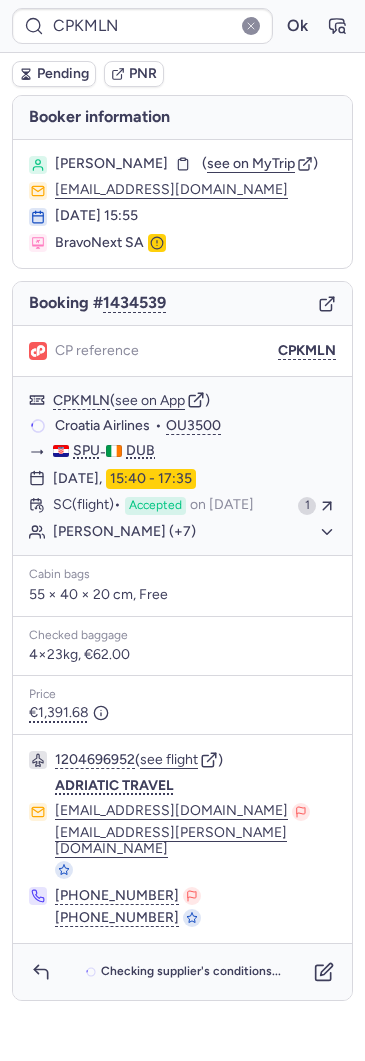 click on "Booking # 1434539" at bounding box center [182, 304] 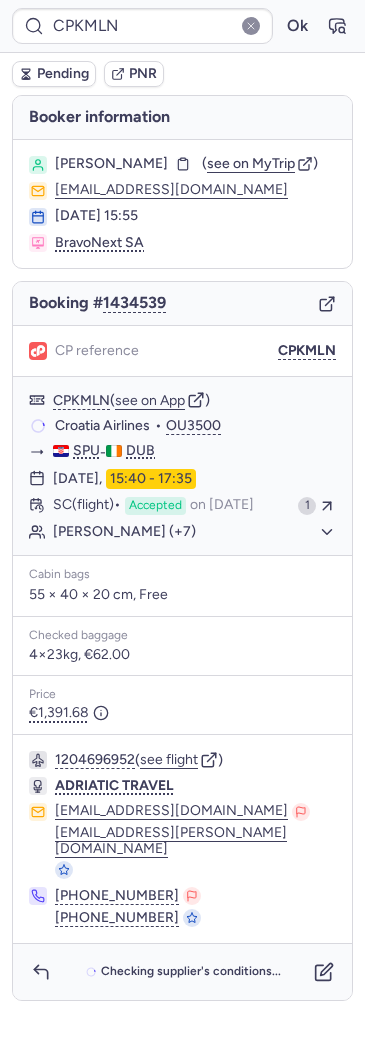 click 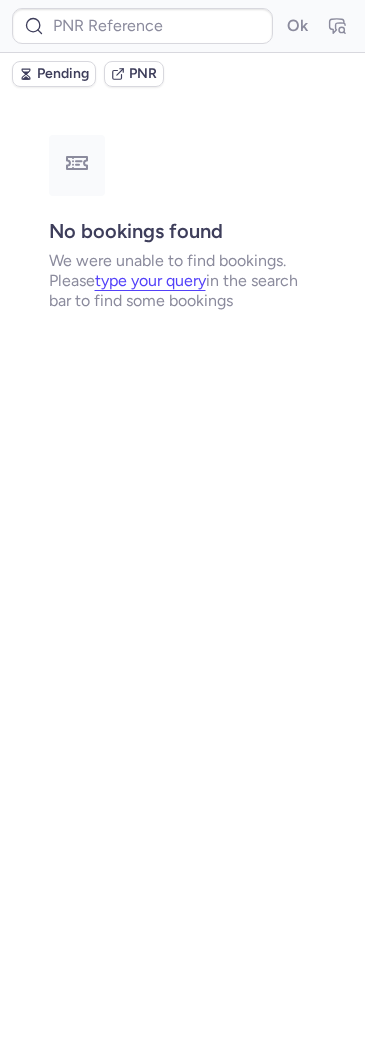 type on "CZ041299" 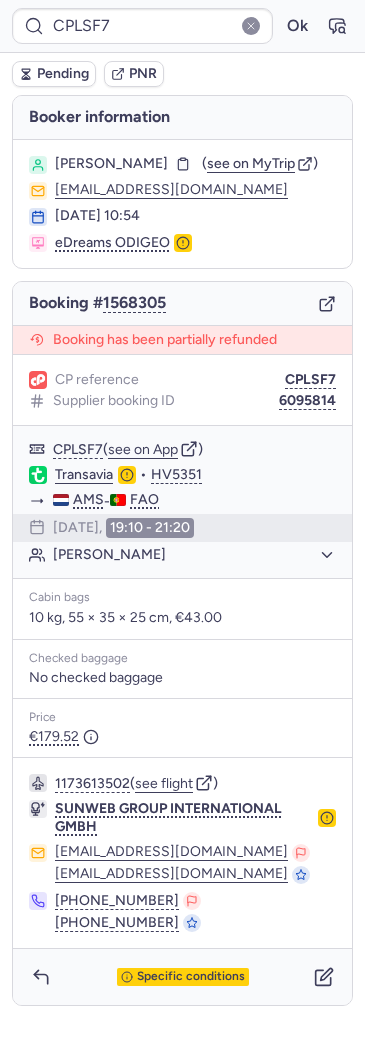 type on "CPXZRG" 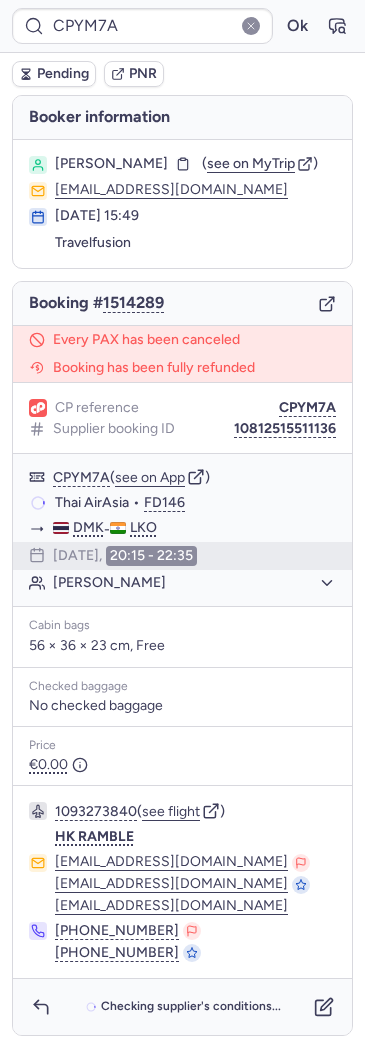 type on "CPIJP3" 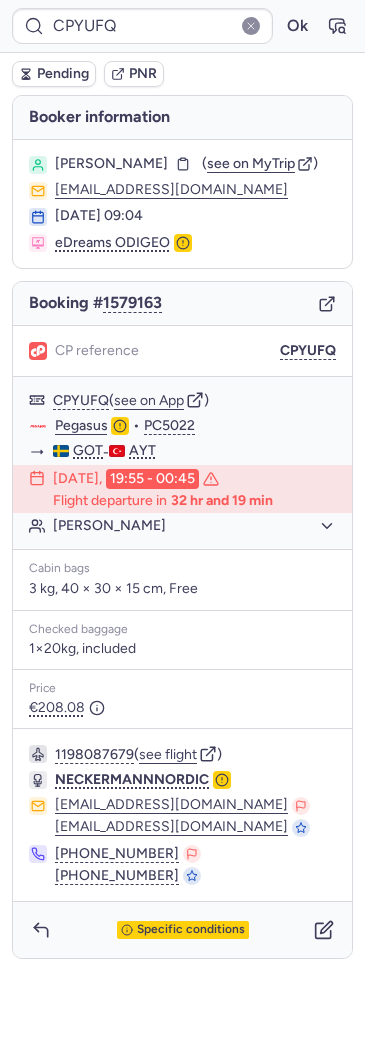 type on "CPTP6U" 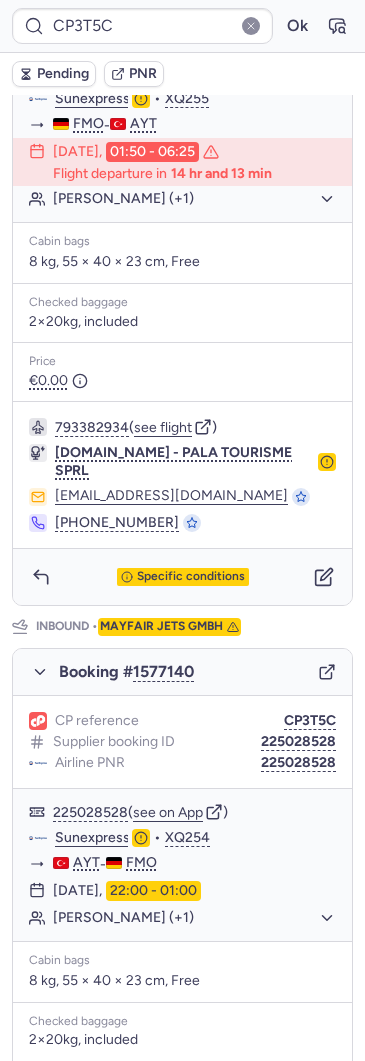 scroll, scrollTop: 576, scrollLeft: 0, axis: vertical 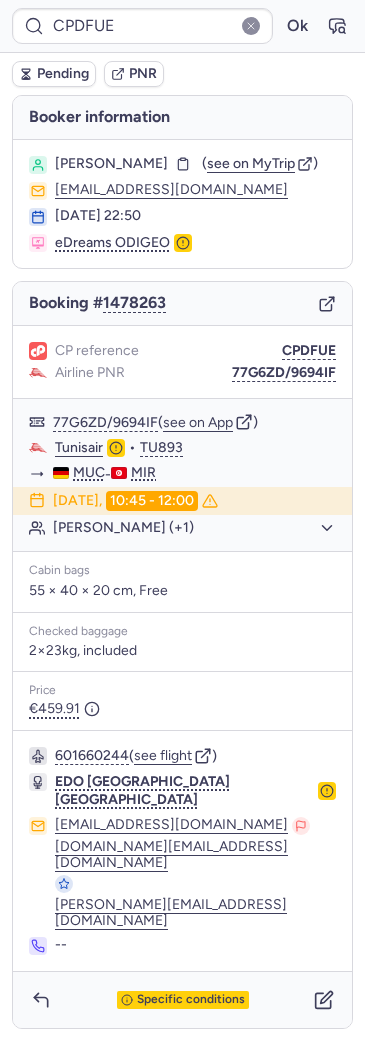 type on "CP5DH2" 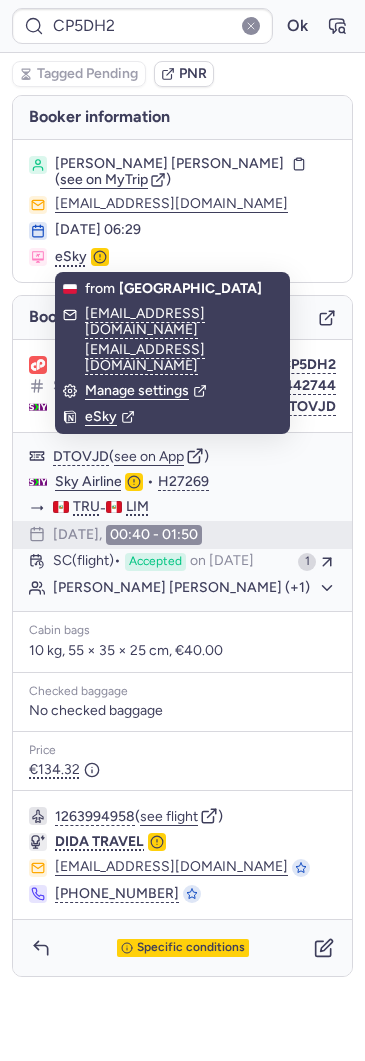 click on "Specific conditions" at bounding box center (182, 948) 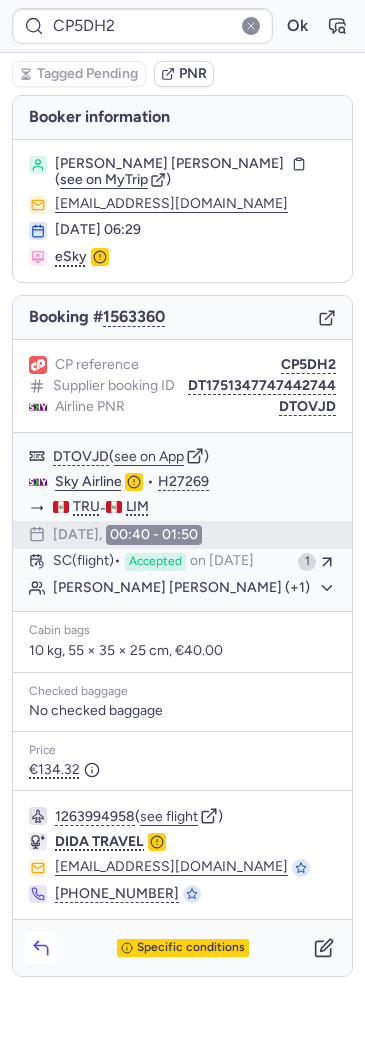 click at bounding box center (41, 948) 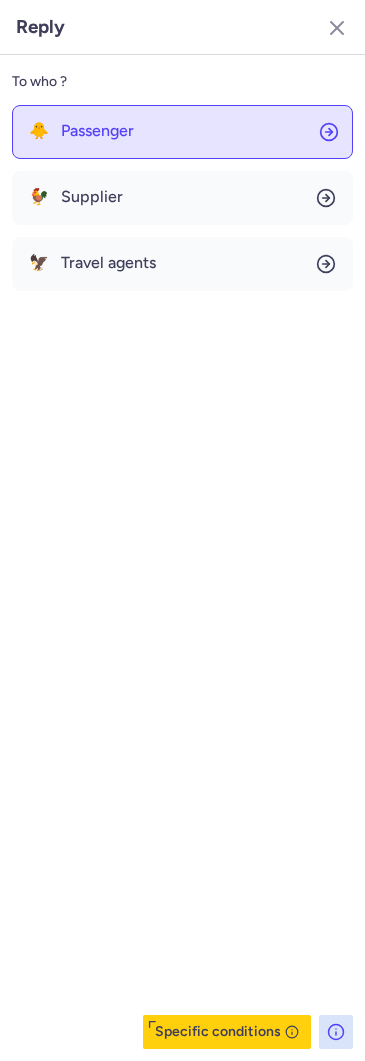 click on "🐥 Passenger" 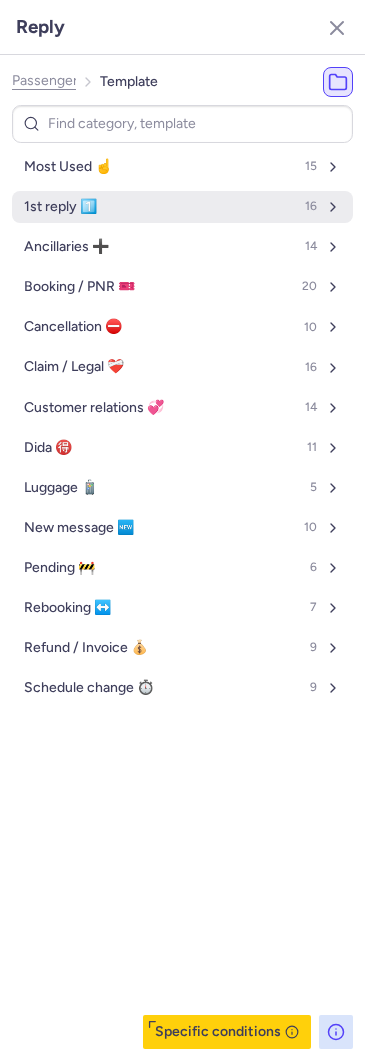 click on "1st reply 1️⃣" at bounding box center (60, 207) 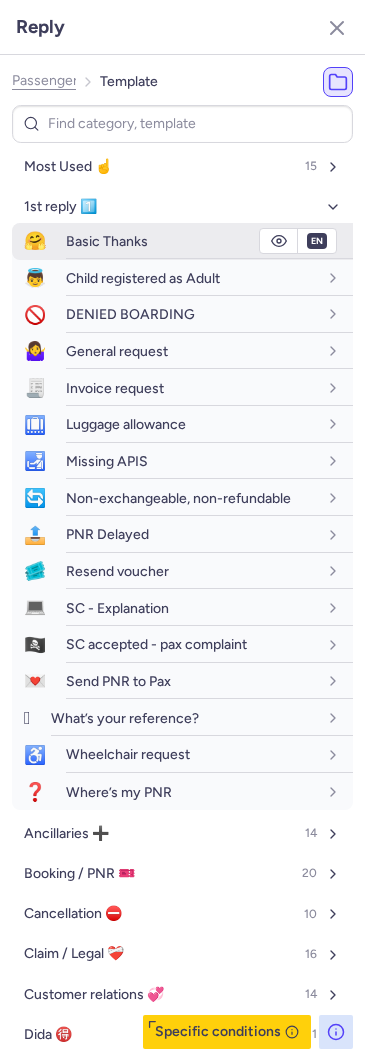 click on "Basic Thanks" at bounding box center [107, 241] 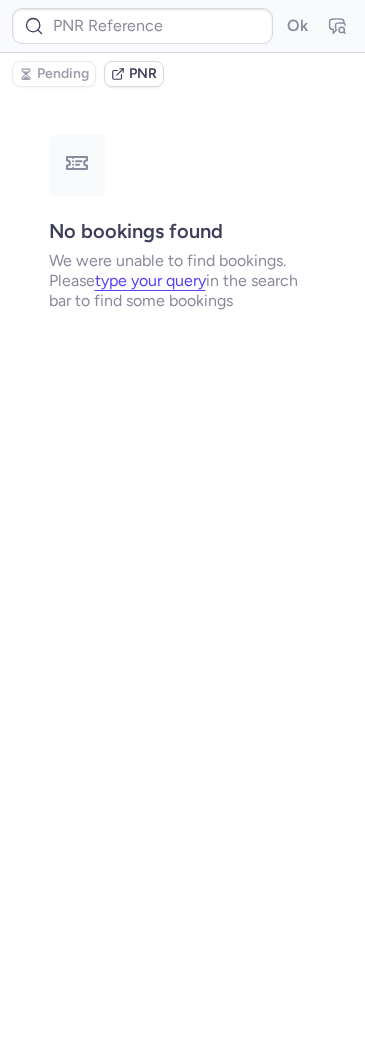 type on "CPELVM" 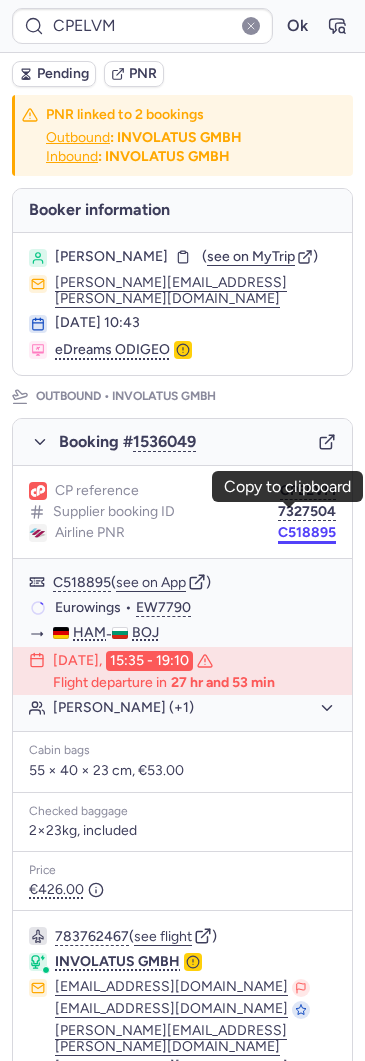 click on "C518895" at bounding box center (307, 533) 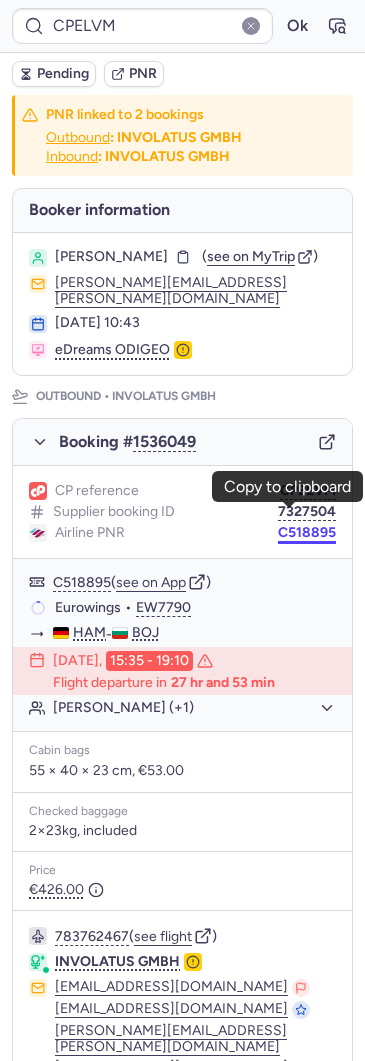 type 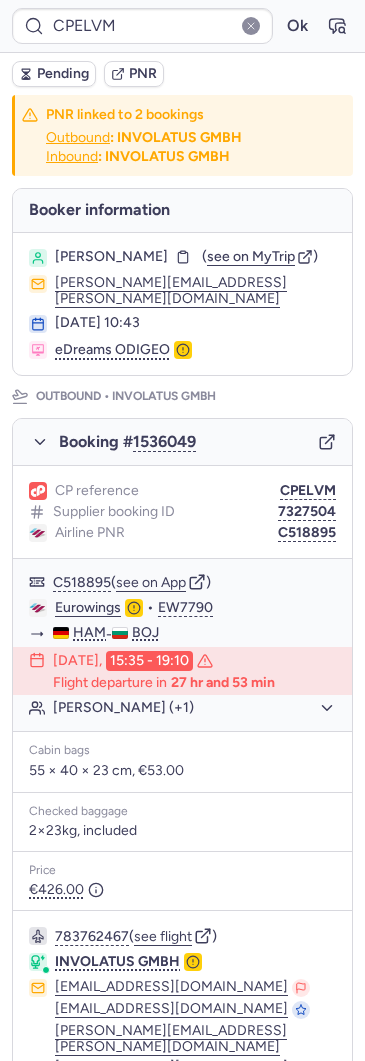 click on "[PERSON_NAME]" at bounding box center [111, 257] 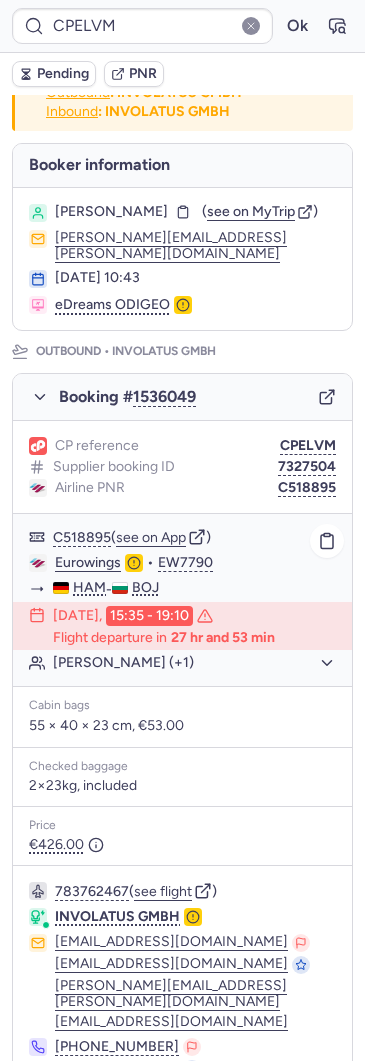 scroll, scrollTop: 30, scrollLeft: 0, axis: vertical 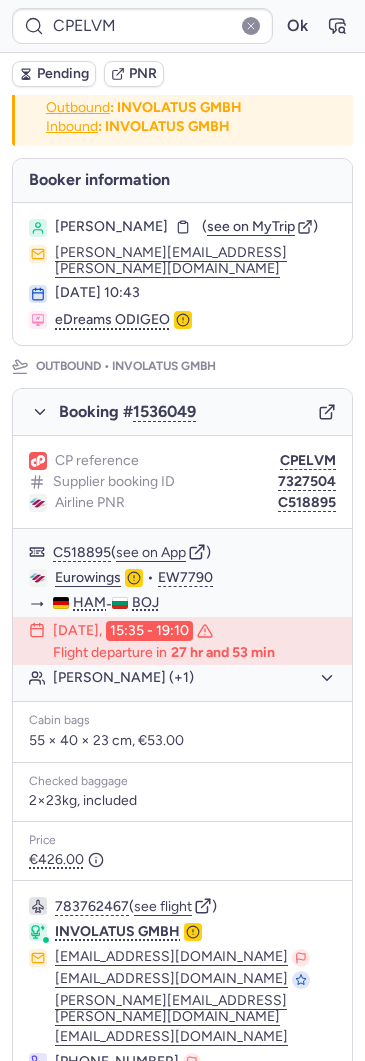 click on "CP reference CPELVM Supplier booking ID 7327504 Airline PNR C518895" at bounding box center [182, 482] 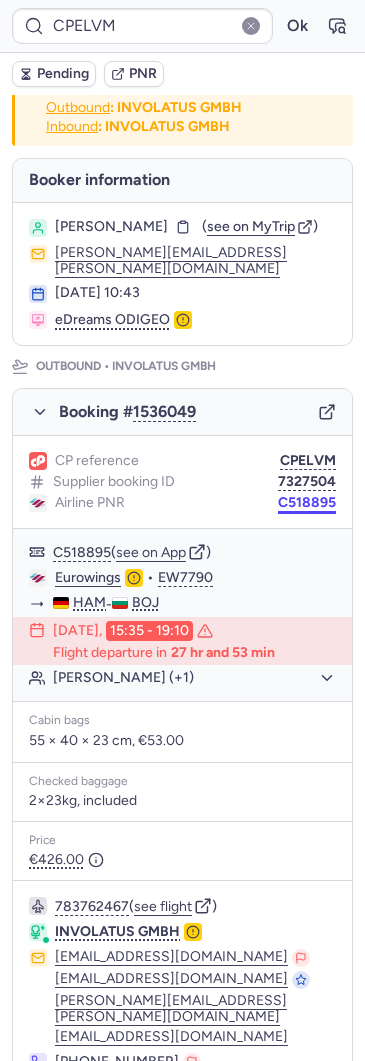 click on "C518895" at bounding box center (307, 503) 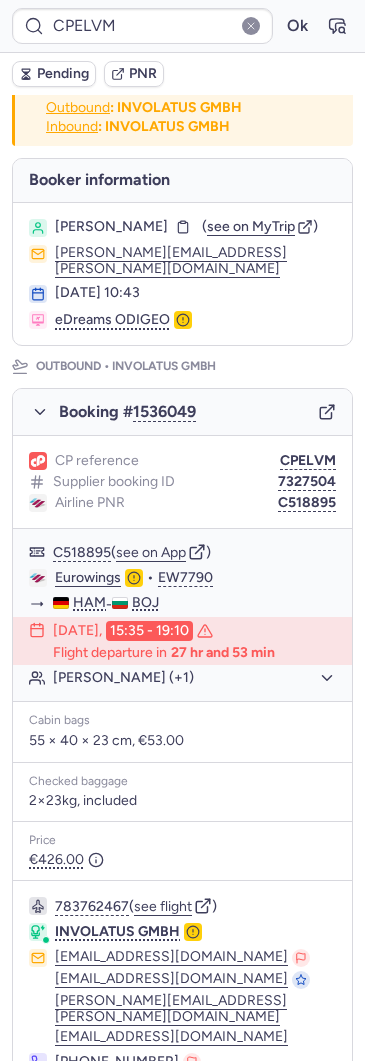 scroll, scrollTop: 641, scrollLeft: 0, axis: vertical 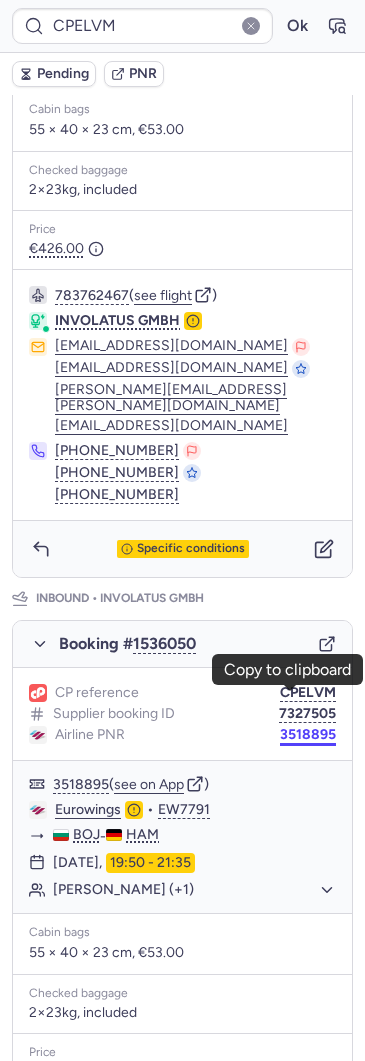 click on "3518895" at bounding box center [308, 735] 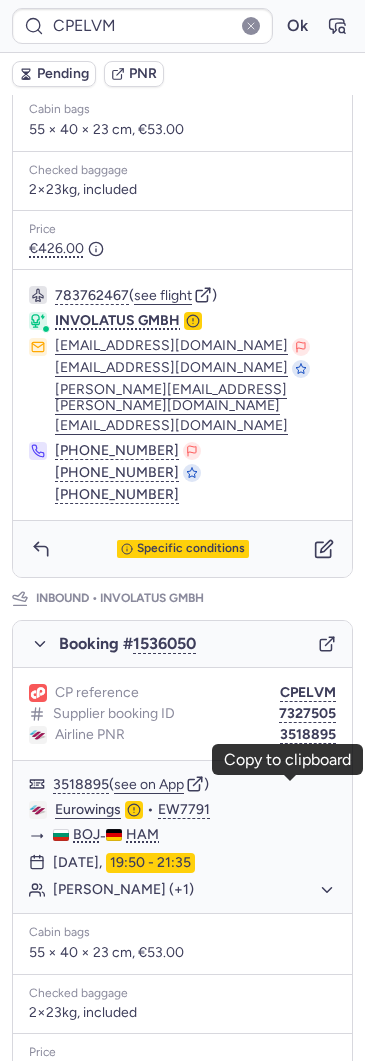 scroll, scrollTop: 0, scrollLeft: 0, axis: both 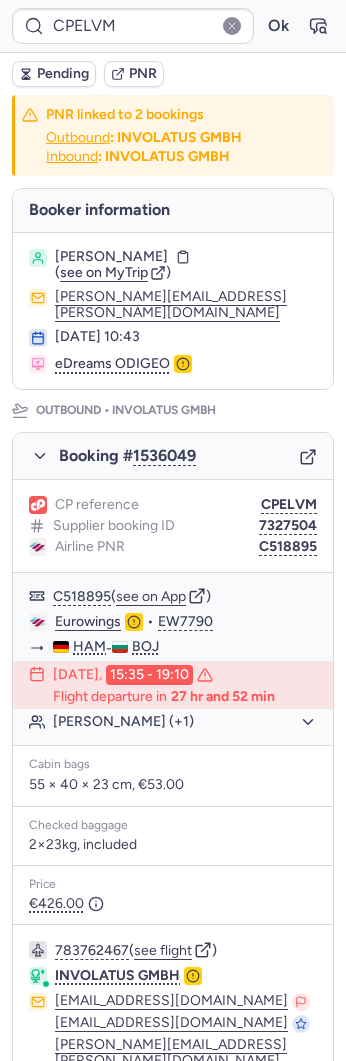 click on "[PERSON_NAME]" at bounding box center [111, 257] 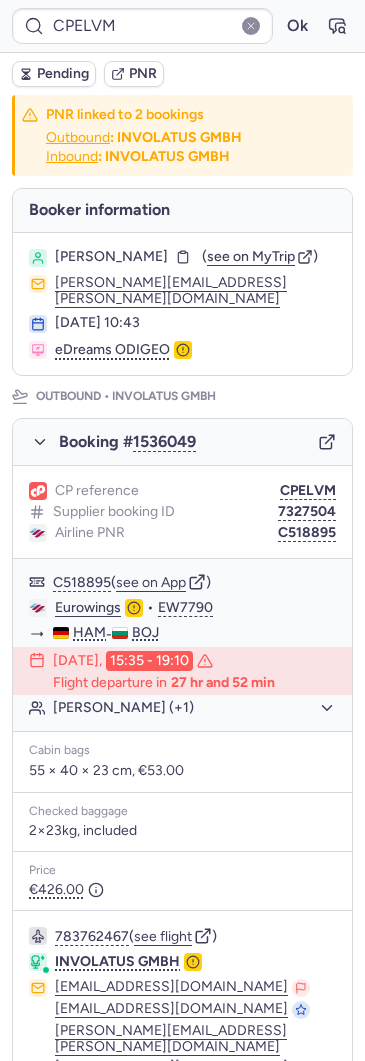 copy on "LORENZEN" 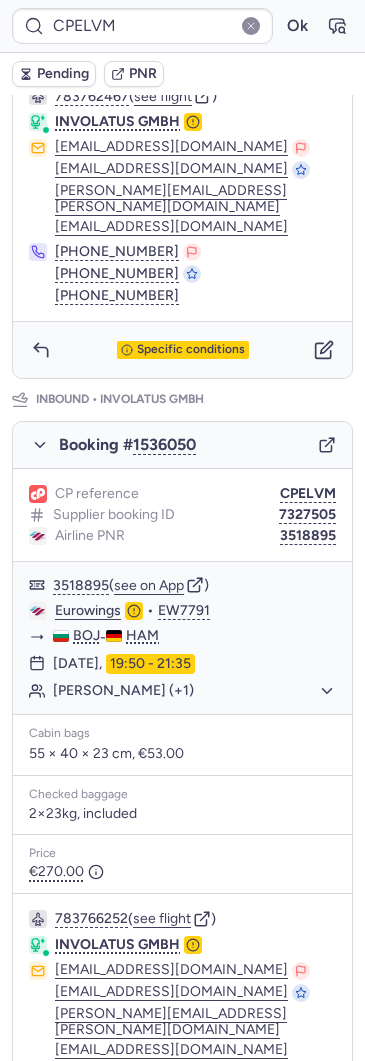 scroll, scrollTop: 937, scrollLeft: 0, axis: vertical 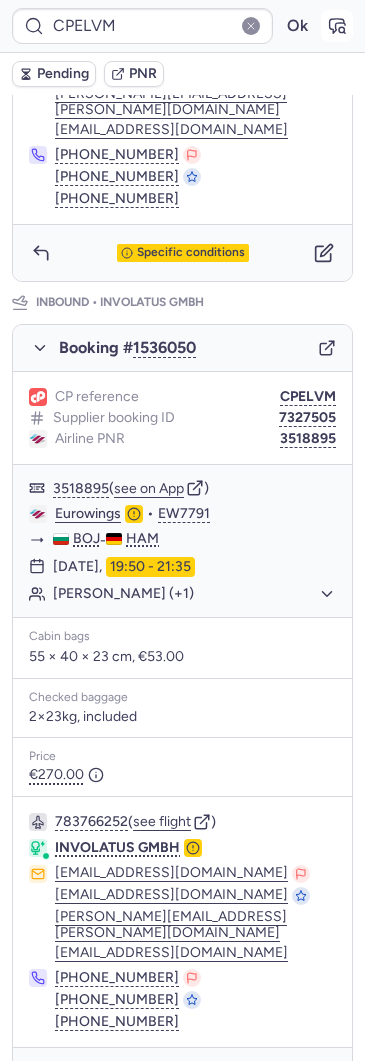 click at bounding box center [337, 26] 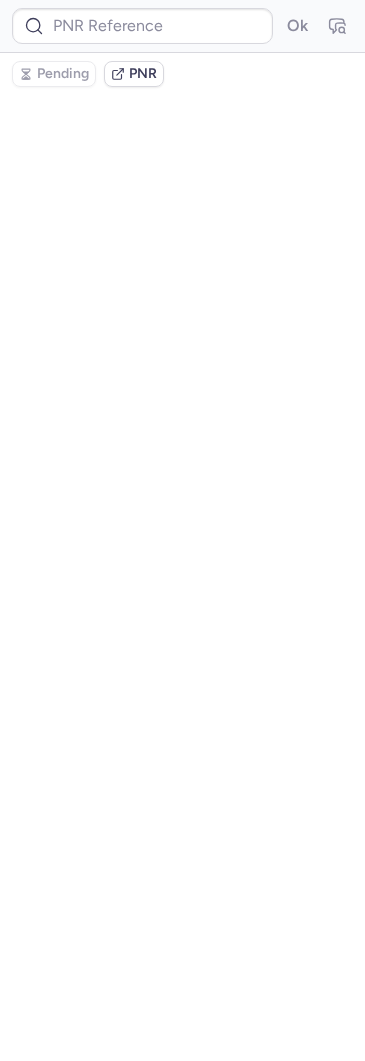 scroll, scrollTop: 0, scrollLeft: 0, axis: both 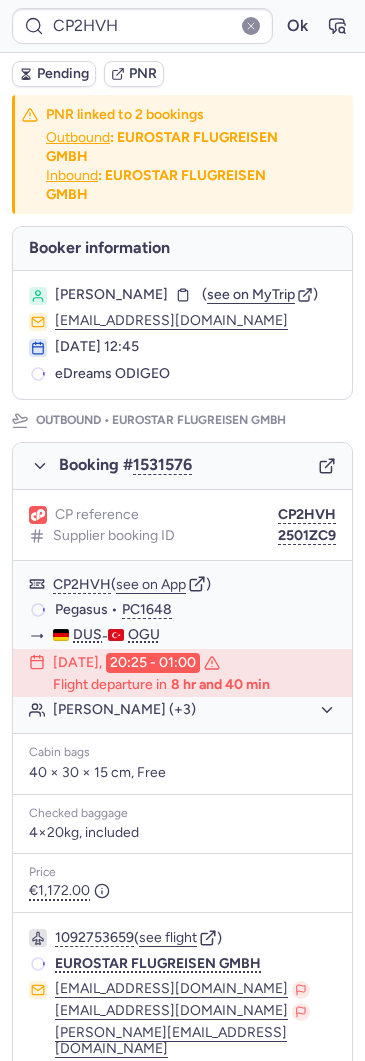 type on "CPG7YC" 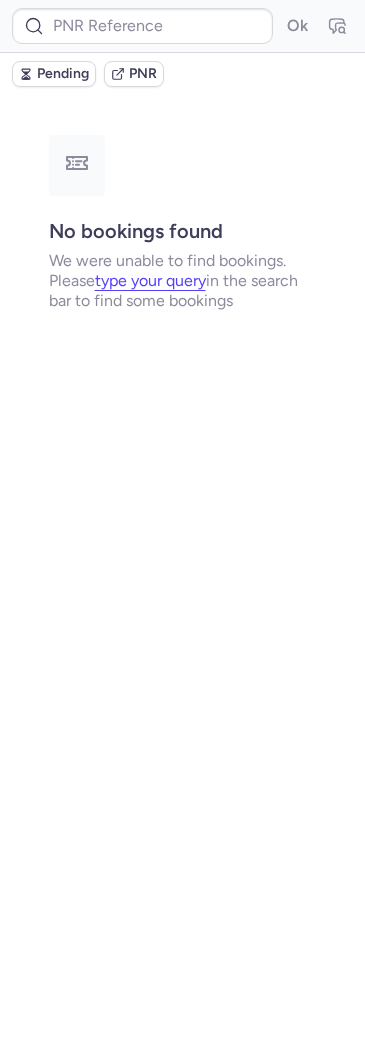 type on "CPANGE" 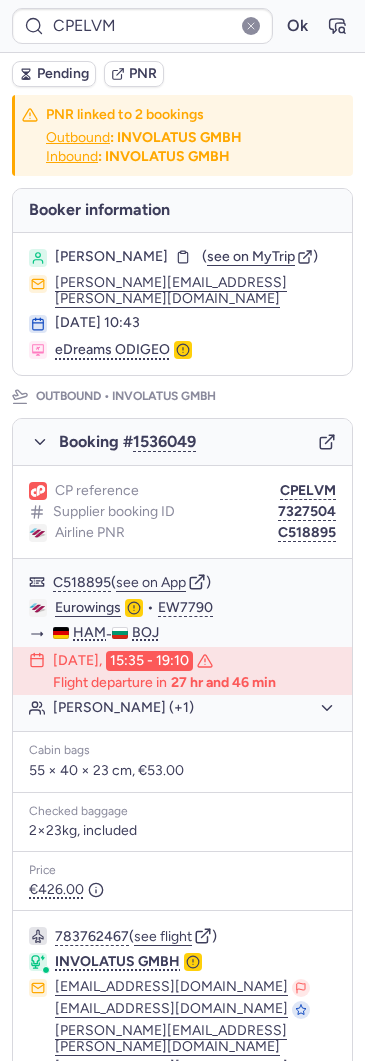 scroll, scrollTop: 360, scrollLeft: 0, axis: vertical 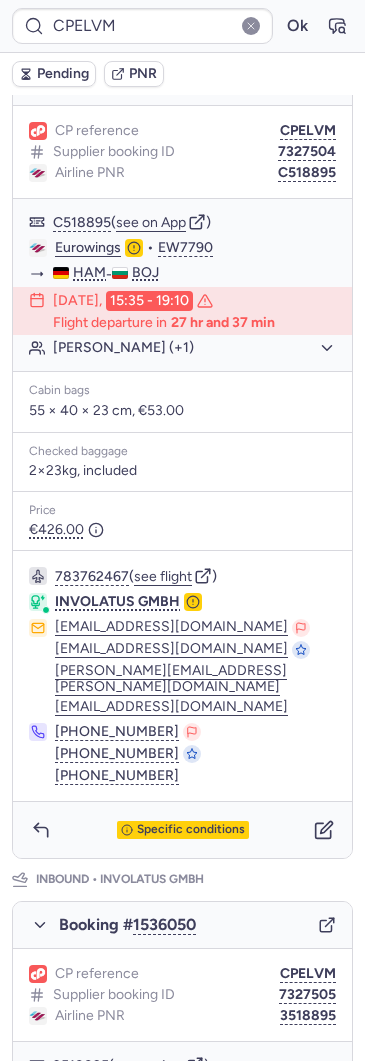 type on "CPLSF7" 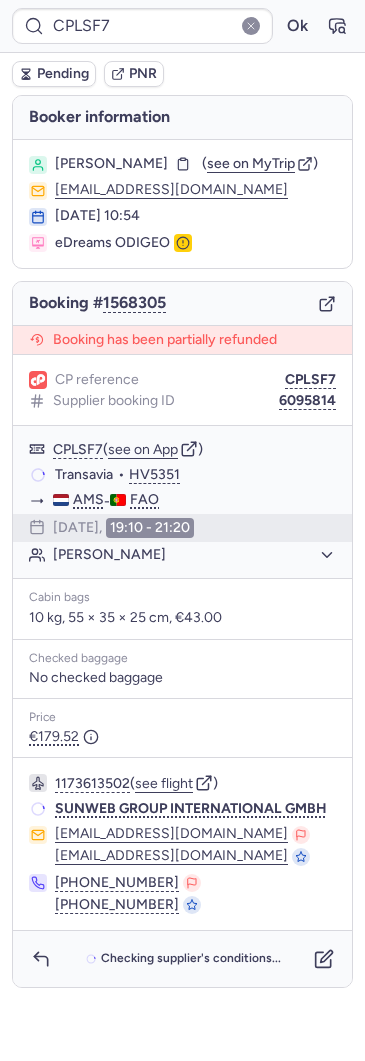 scroll, scrollTop: 0, scrollLeft: 0, axis: both 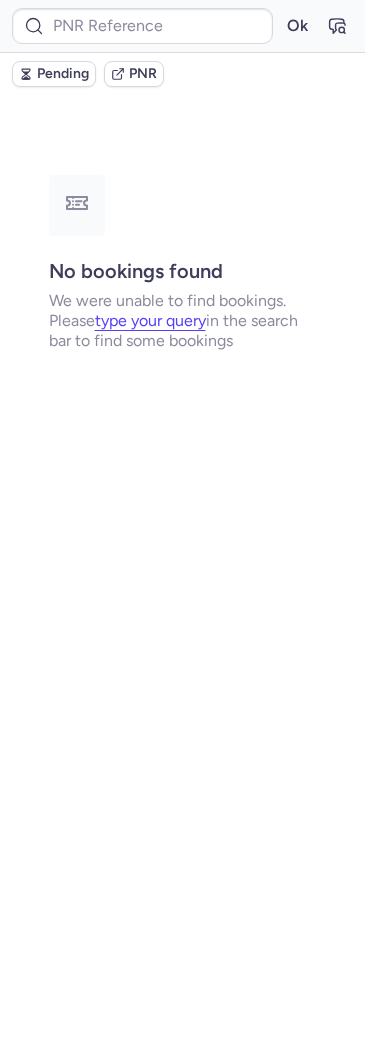 type on "CPIJP3" 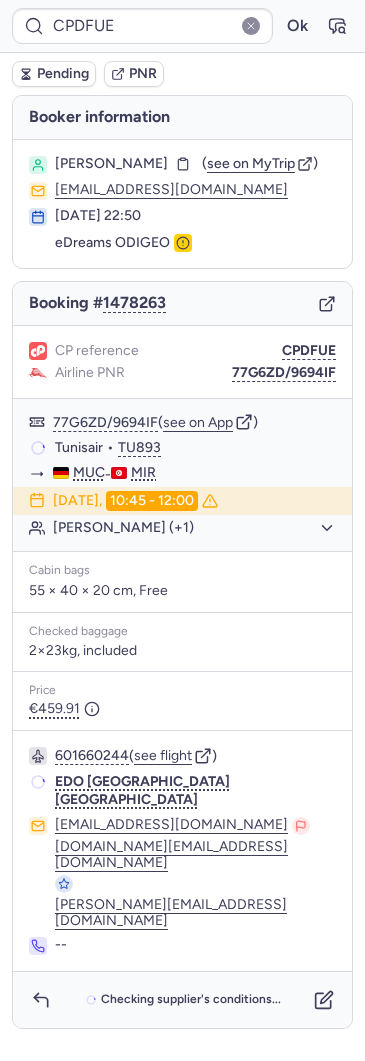 type on "CPLSF7" 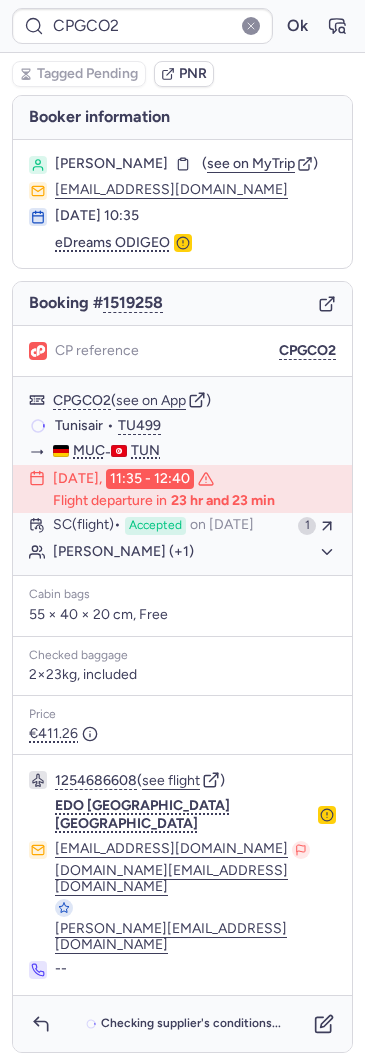 type on "CP23K6" 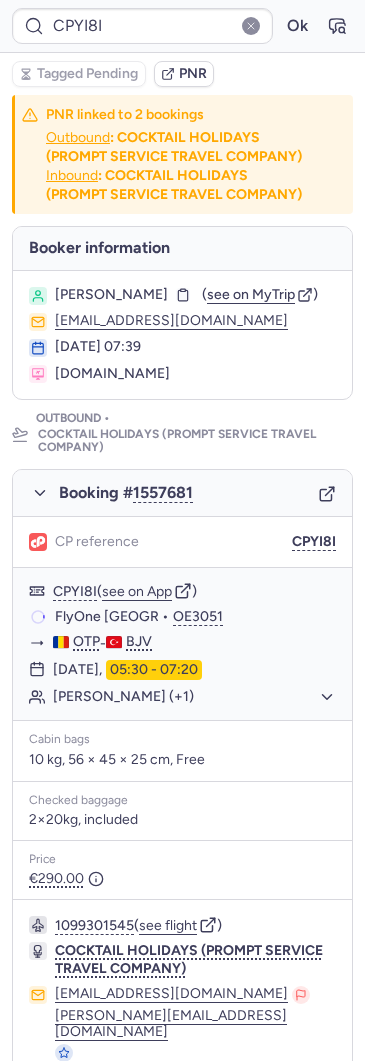 type on "CPCLR2" 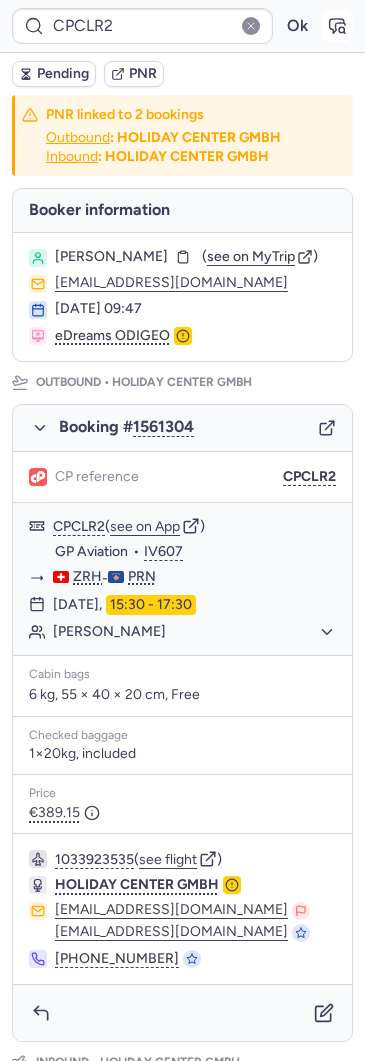 click 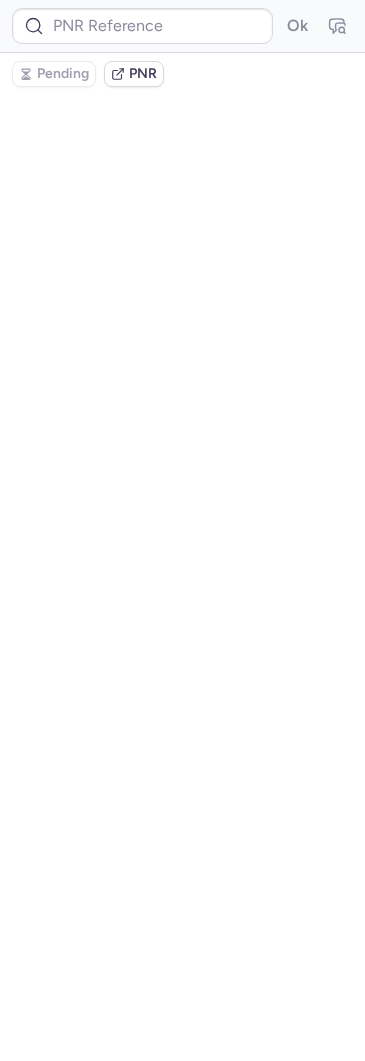 type on "CPCLR2" 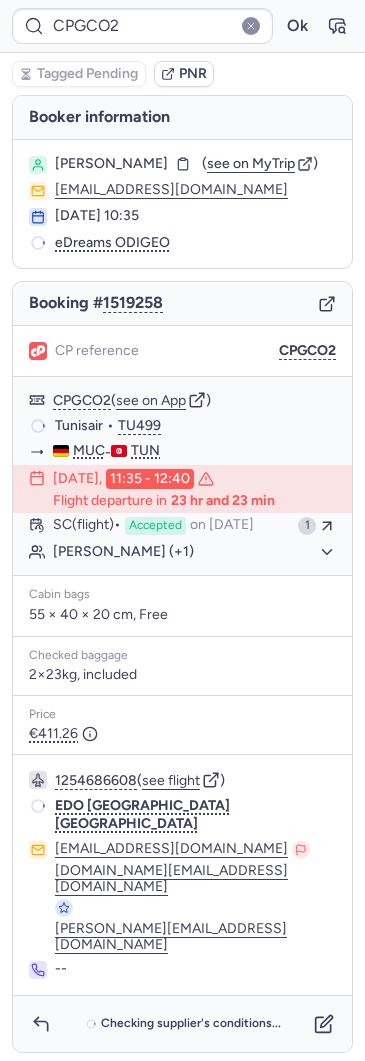 type on "CPELVM" 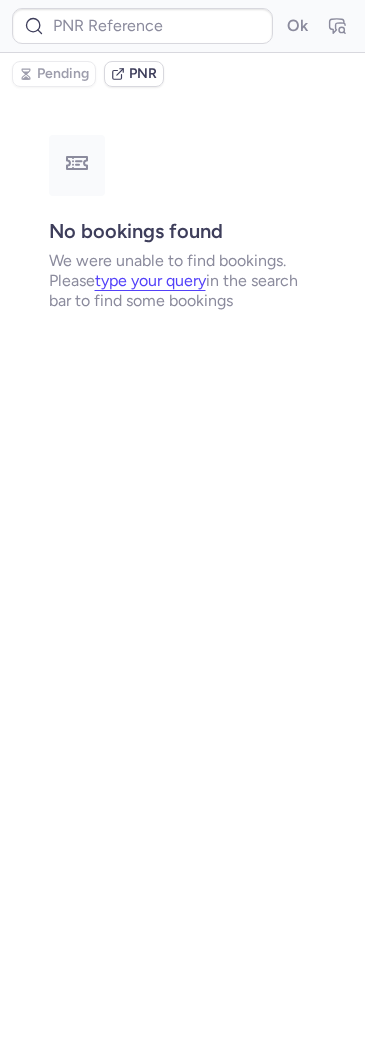 type on "CPGCO2" 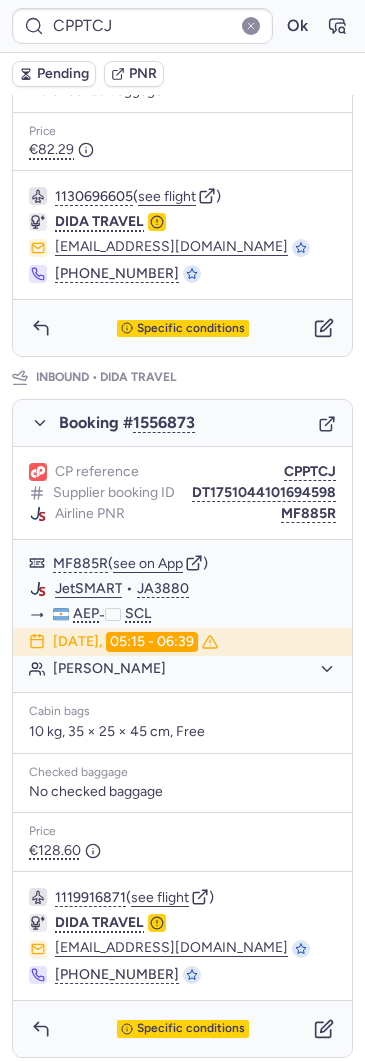 scroll, scrollTop: 737, scrollLeft: 0, axis: vertical 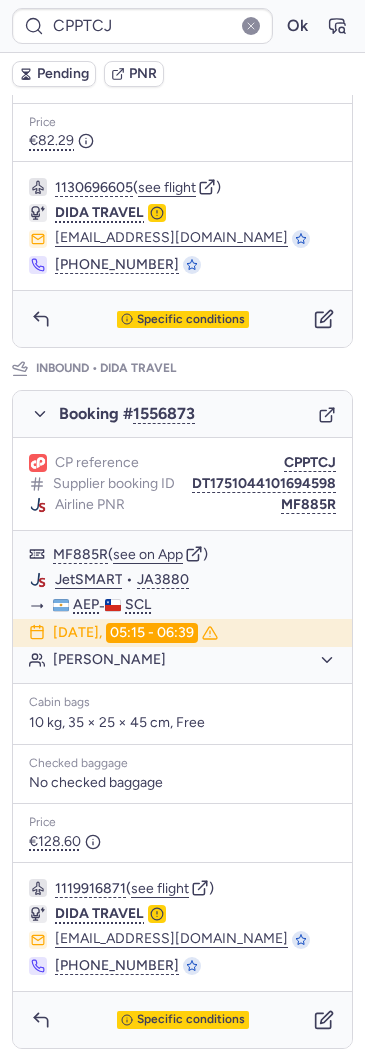 type on "CP3T5C" 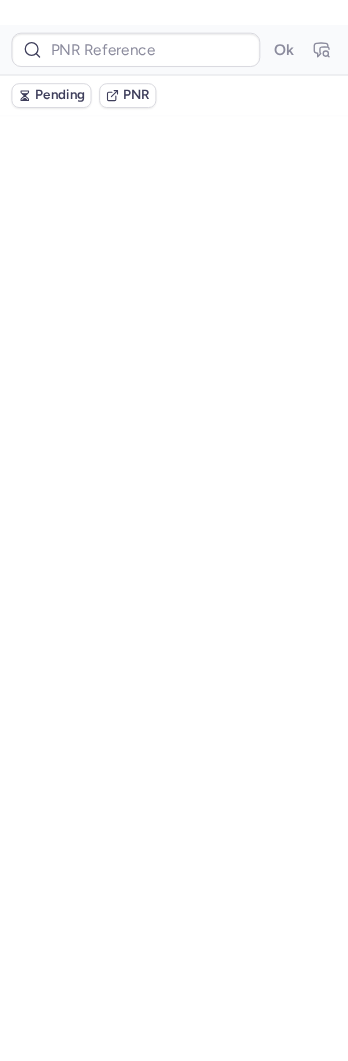 scroll, scrollTop: 0, scrollLeft: 0, axis: both 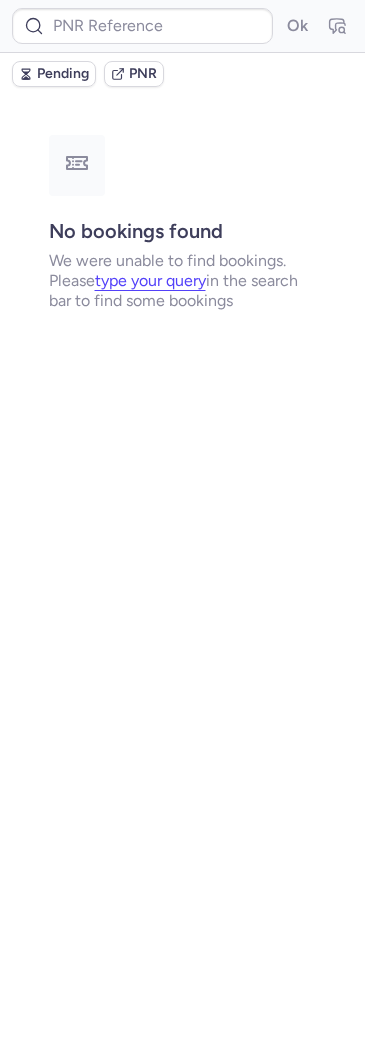 type on "CPYUFQ" 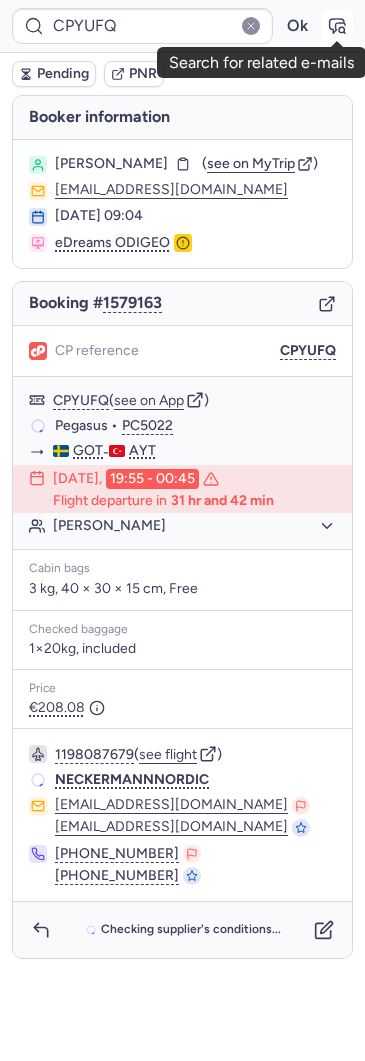 click 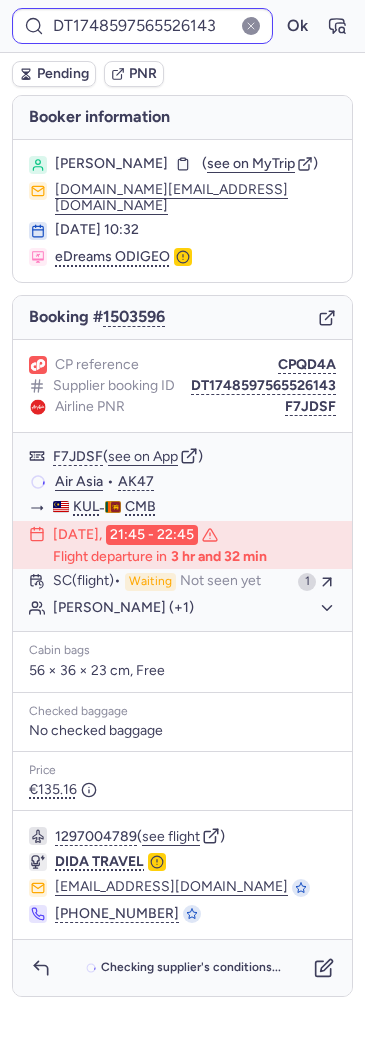 type on "CP3T5C" 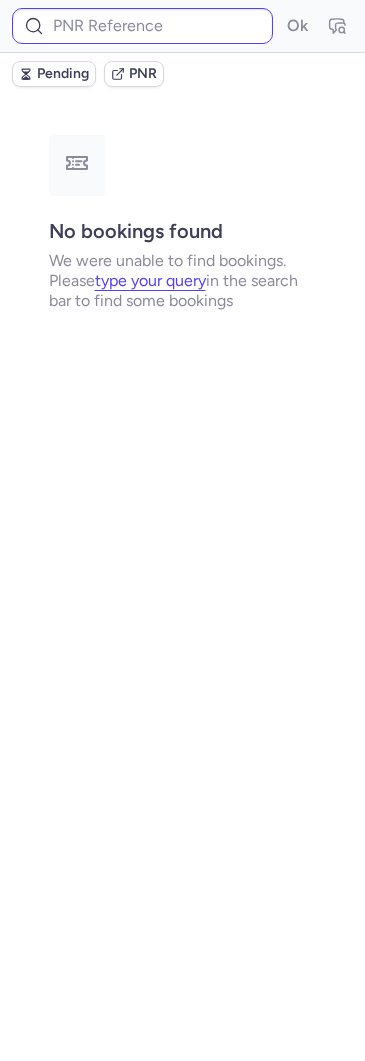 type on "CPLSF7" 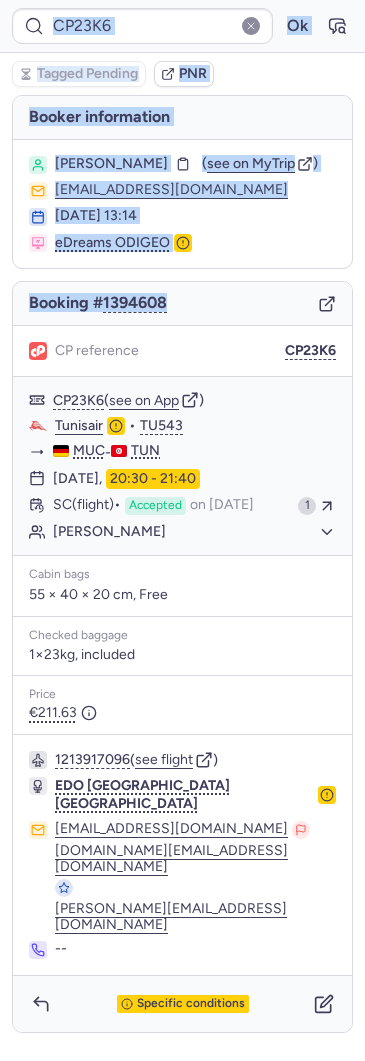 drag, startPoint x: 3, startPoint y: 344, endPoint x: -12, endPoint y: 332, distance: 19.209373 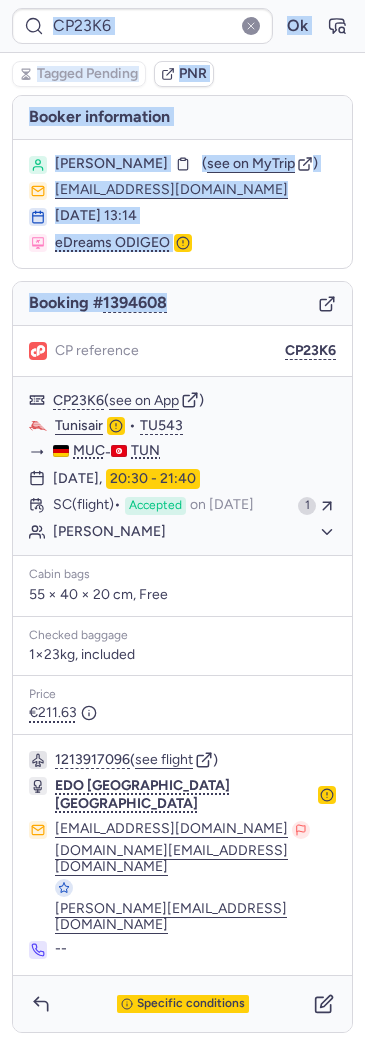 drag, startPoint x: -12, startPoint y: 332, endPoint x: 7, endPoint y: 295, distance: 41.59327 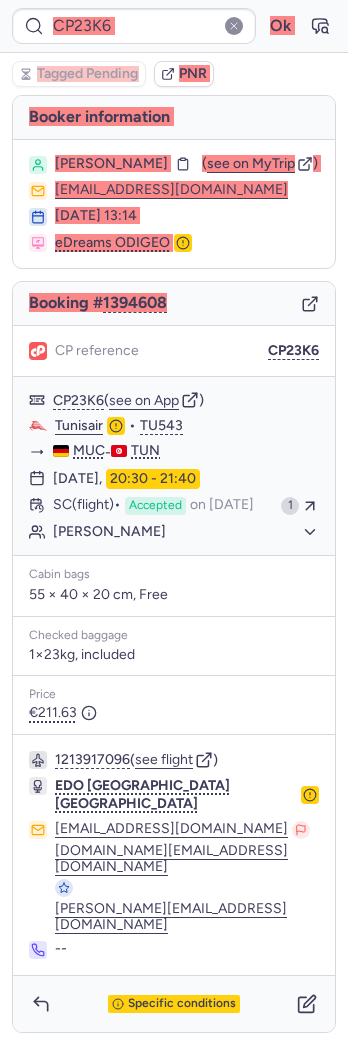 type on "CP6PXF" 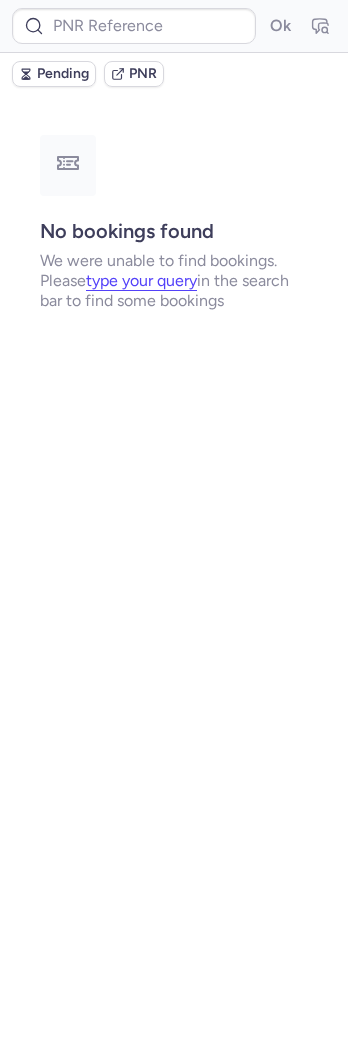 scroll, scrollTop: 0, scrollLeft: 0, axis: both 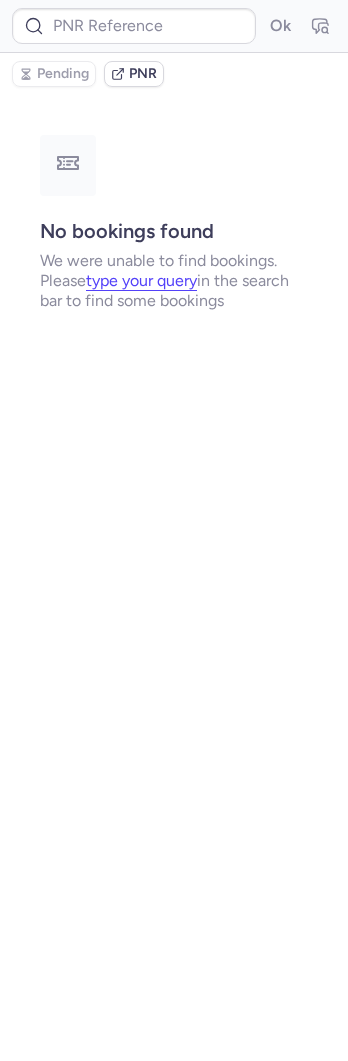 type on "CPGCO2" 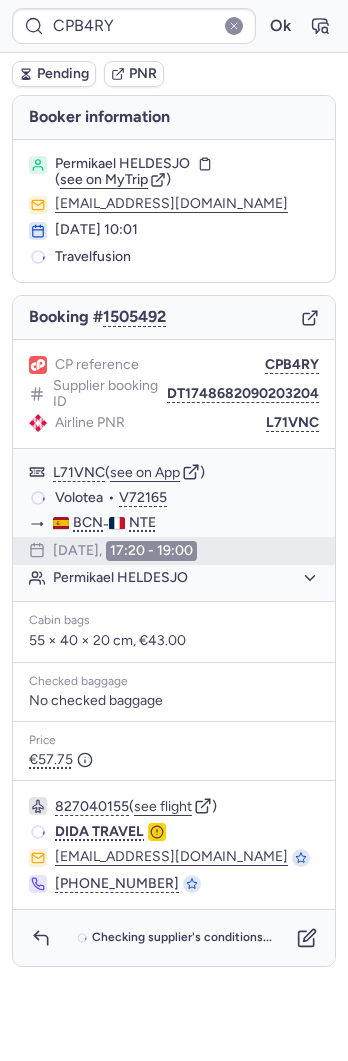 type on "CP2HVH" 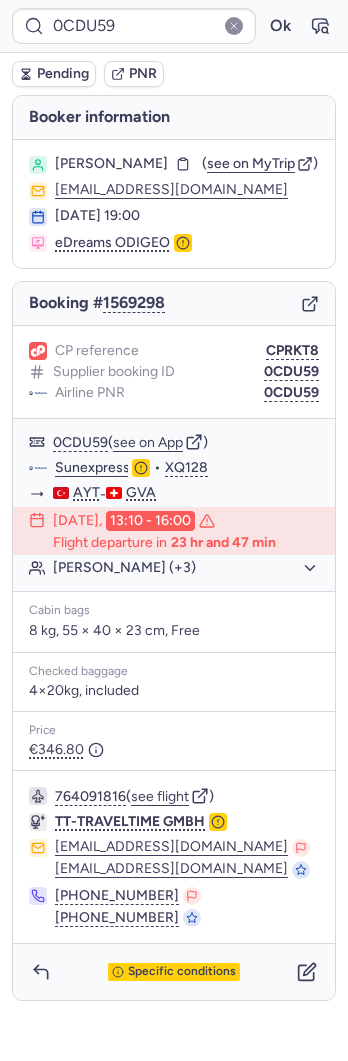 type on "CPQ997" 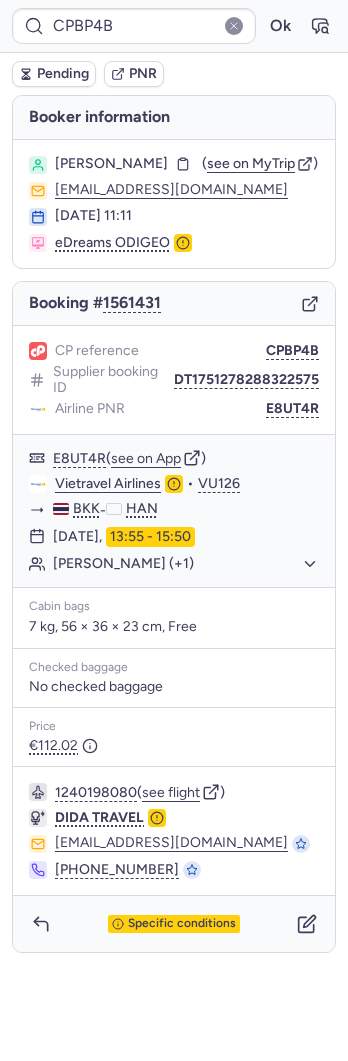 type on "CPQQCE" 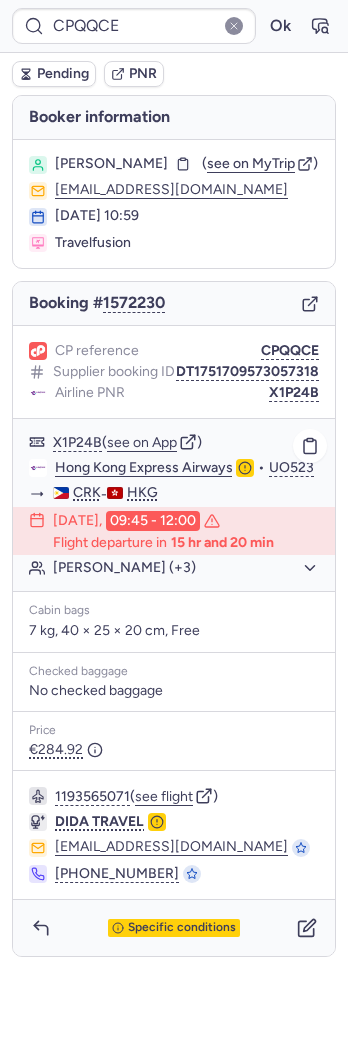 click on "Policarpio RAMOS (+3)" 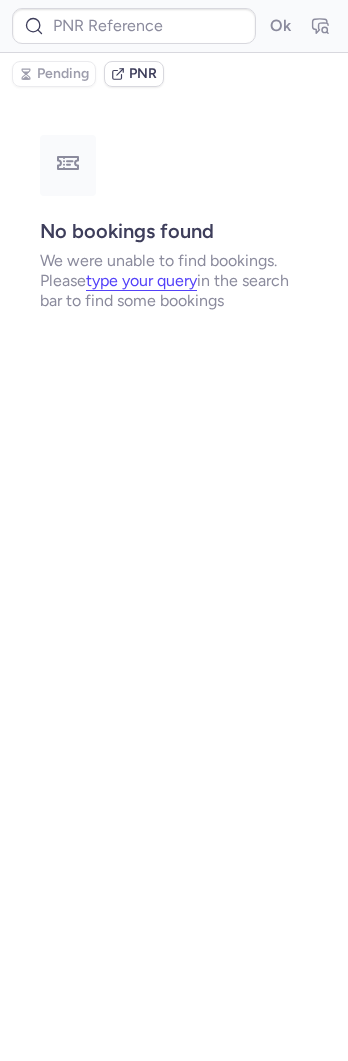 type on "CPGCO2" 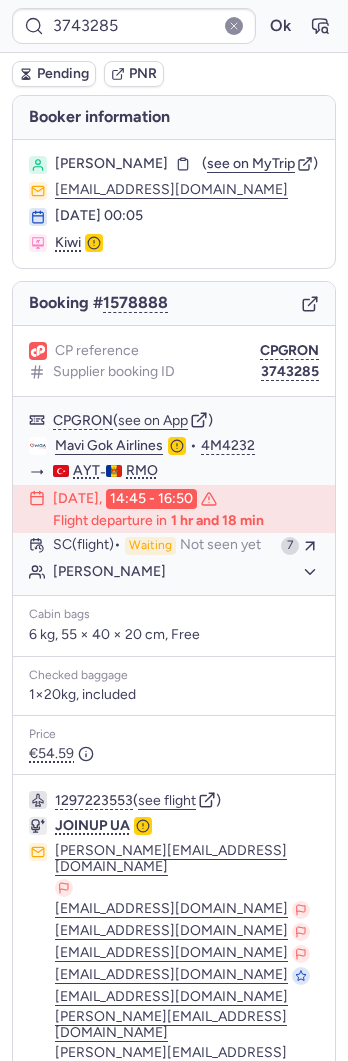 type on "0C8KUL" 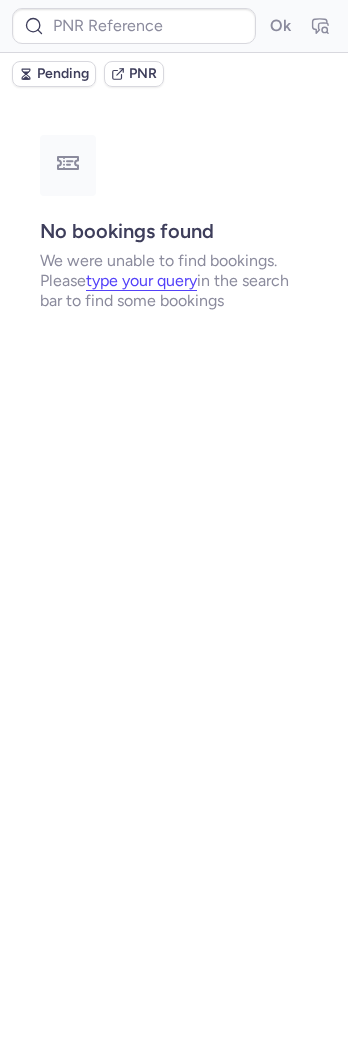 type on "CPQQCE" 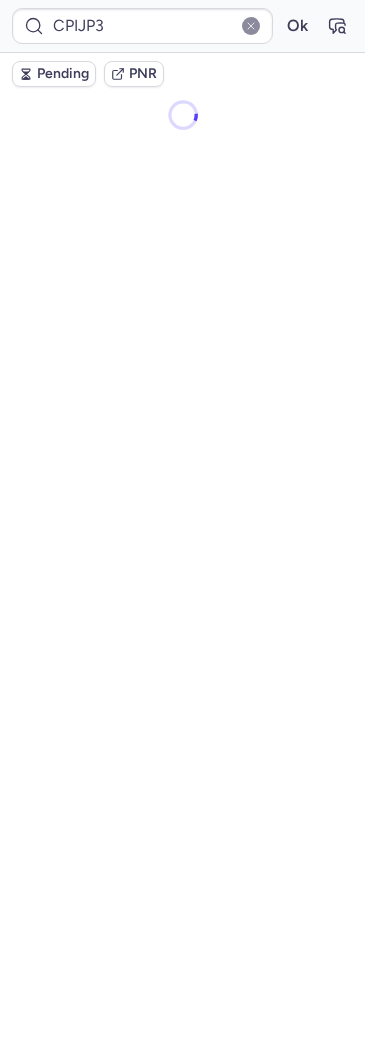 scroll, scrollTop: 0, scrollLeft: 0, axis: both 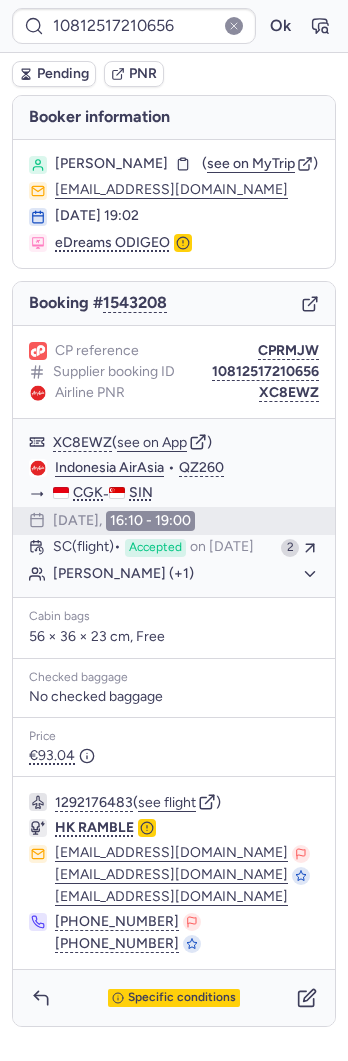 type on "CPBP4B" 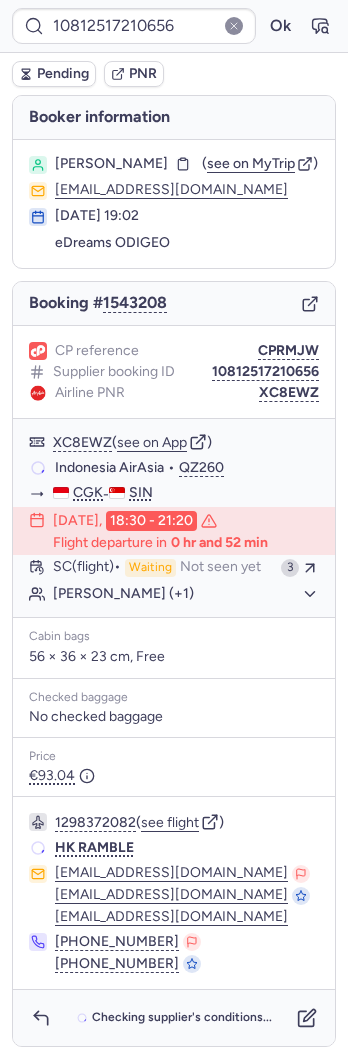 type on "CPGPZK" 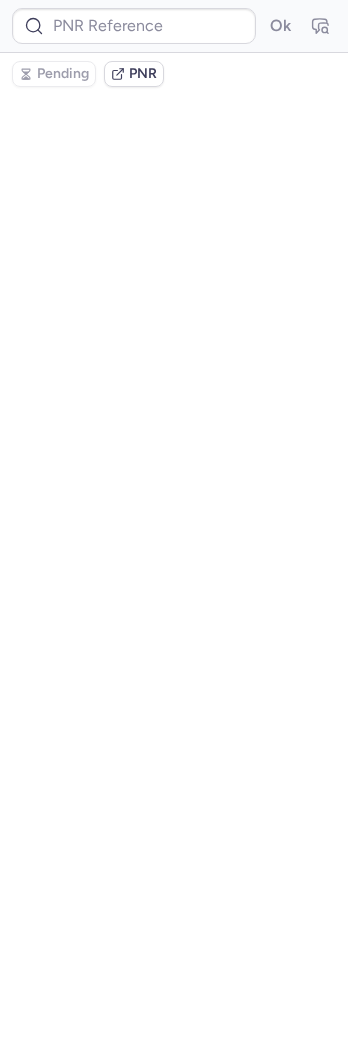 type on "CP2QT4" 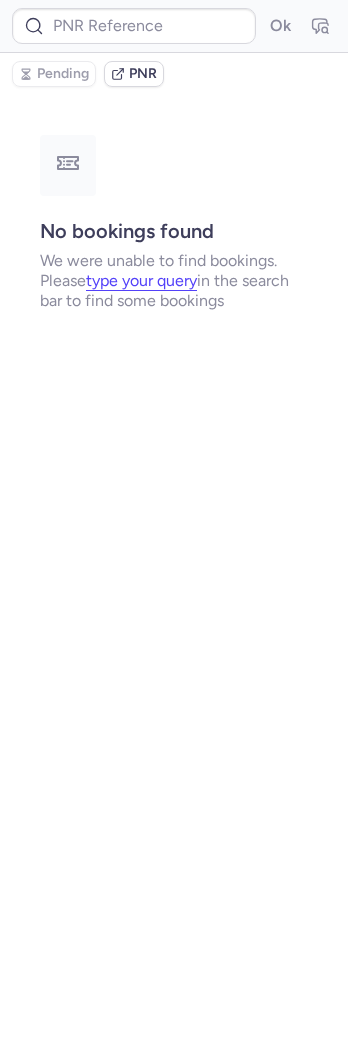 type on "CPELVM" 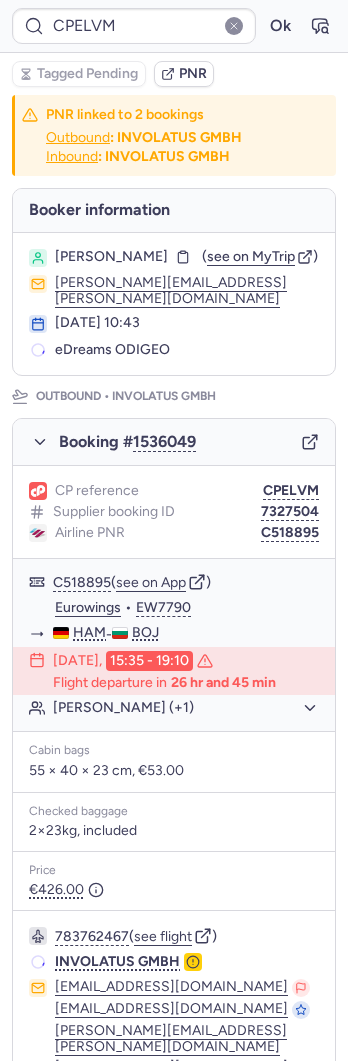 type on "CPYM7A" 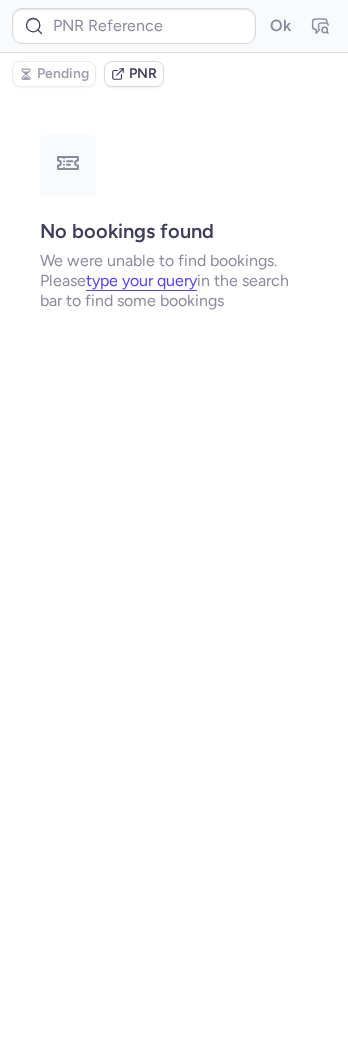 type on "CPTV4F" 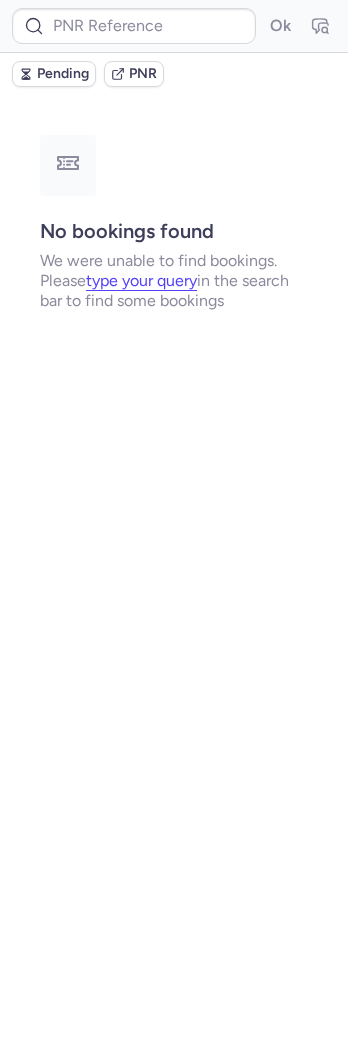 type on "CPXG7S" 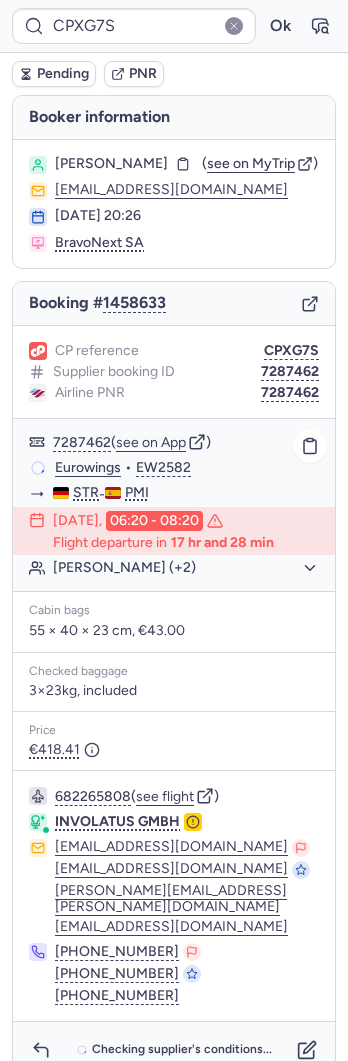 scroll, scrollTop: 22, scrollLeft: 0, axis: vertical 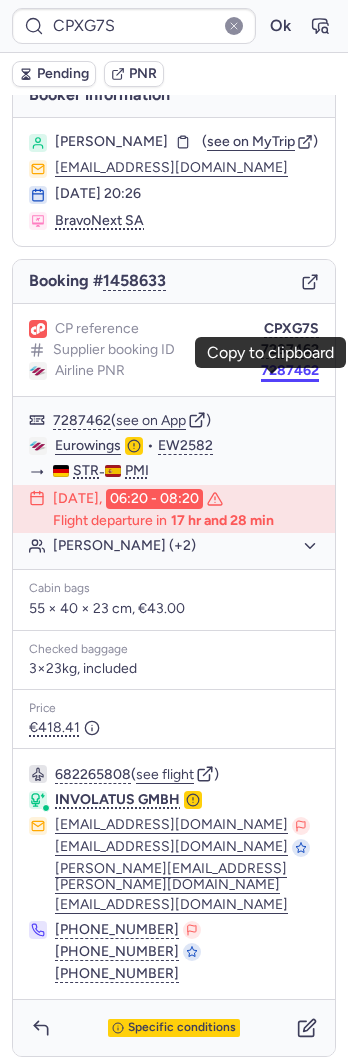 click on "7287462" at bounding box center [290, 371] 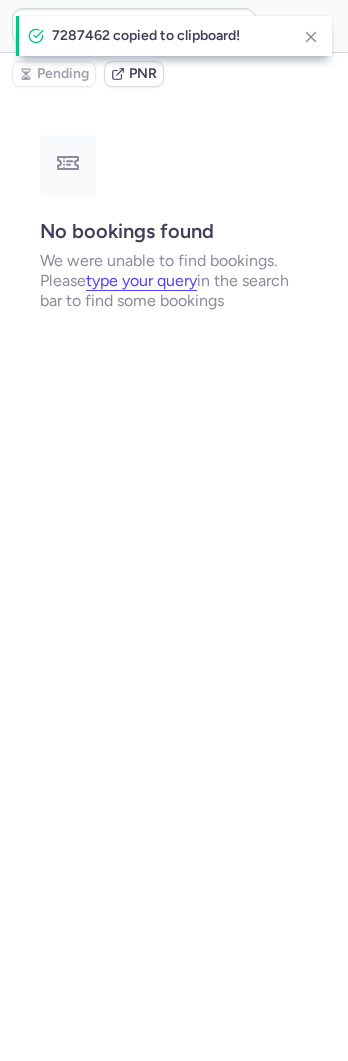 scroll, scrollTop: 0, scrollLeft: 0, axis: both 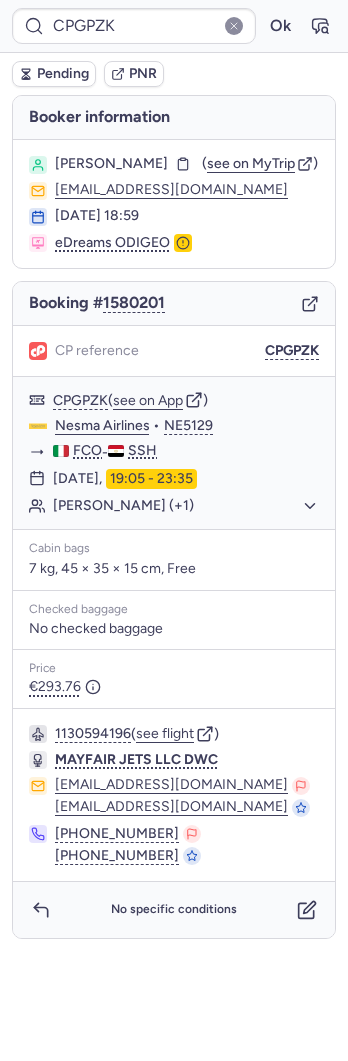type on "CPXG7S" 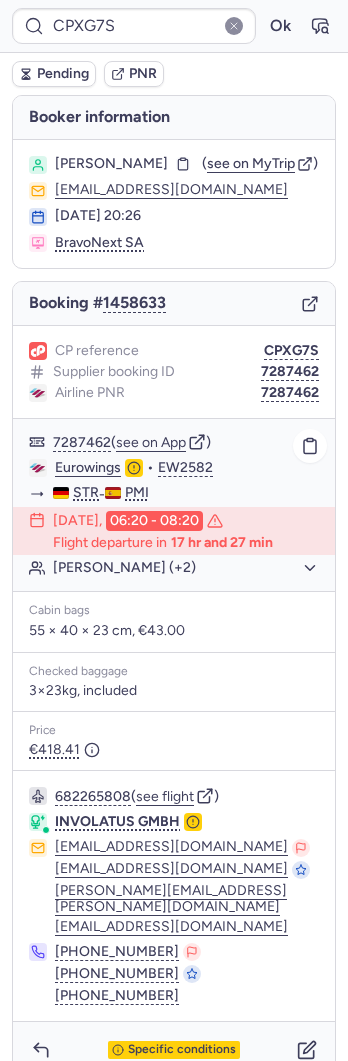 scroll, scrollTop: 22, scrollLeft: 0, axis: vertical 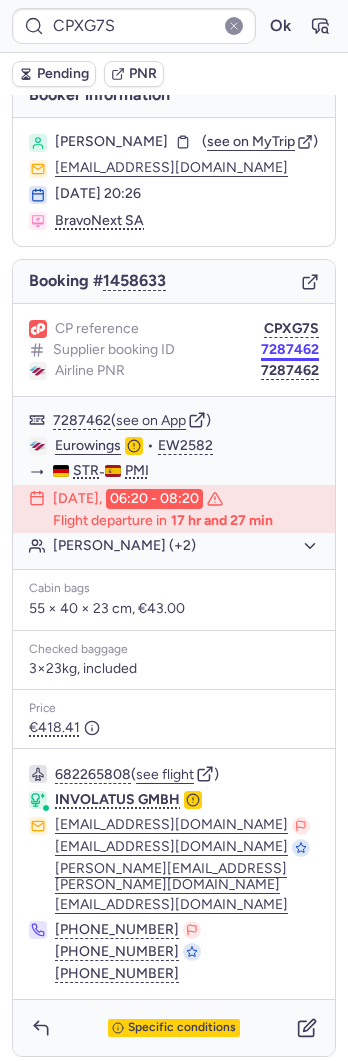 click on "7287462" at bounding box center [290, 350] 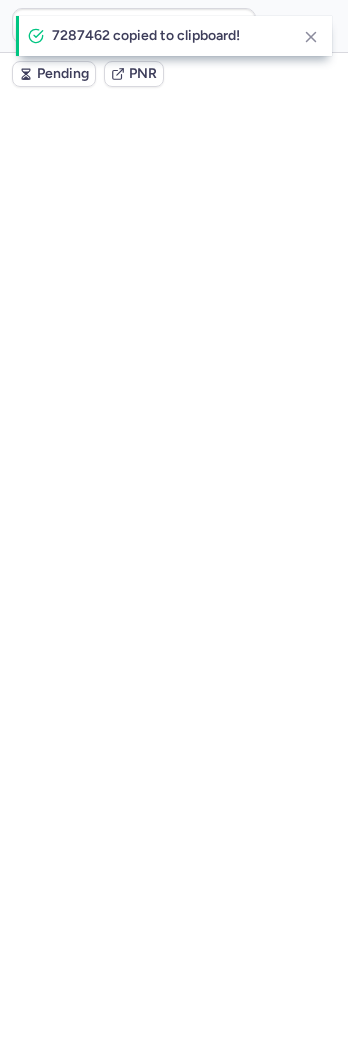 scroll, scrollTop: 0, scrollLeft: 0, axis: both 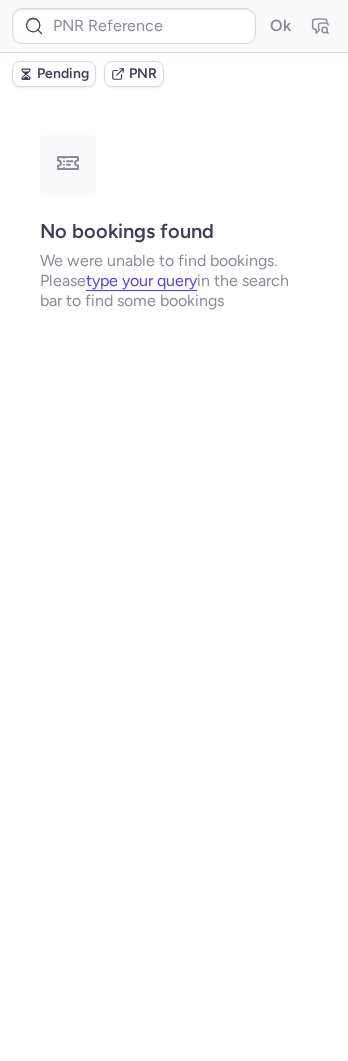 type on "7287462" 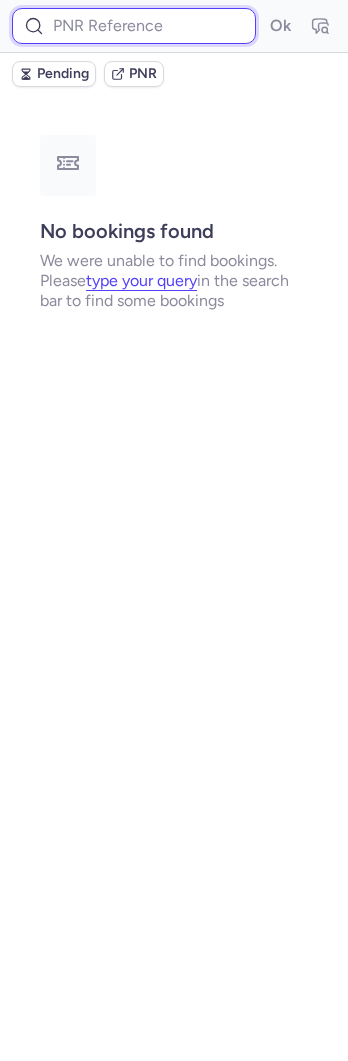 click at bounding box center [134, 26] 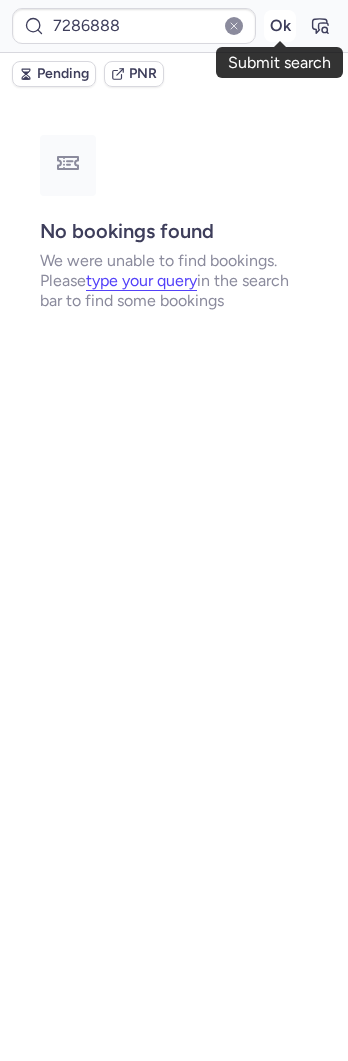 click on "Ok" at bounding box center (280, 26) 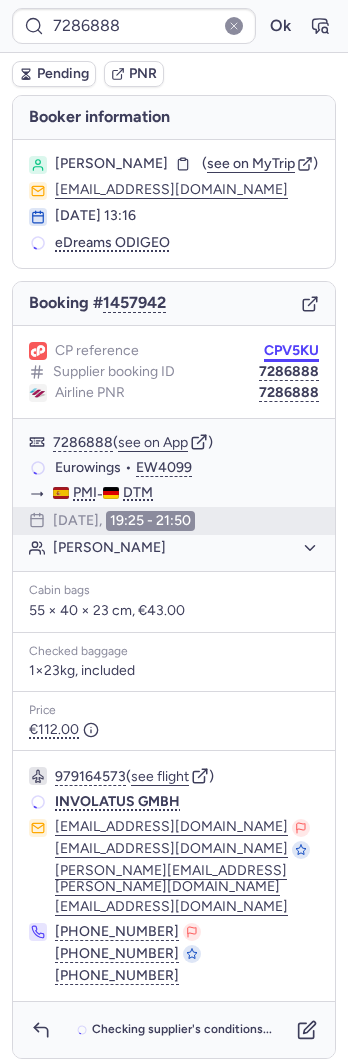 click on "CPV5KU" at bounding box center (291, 351) 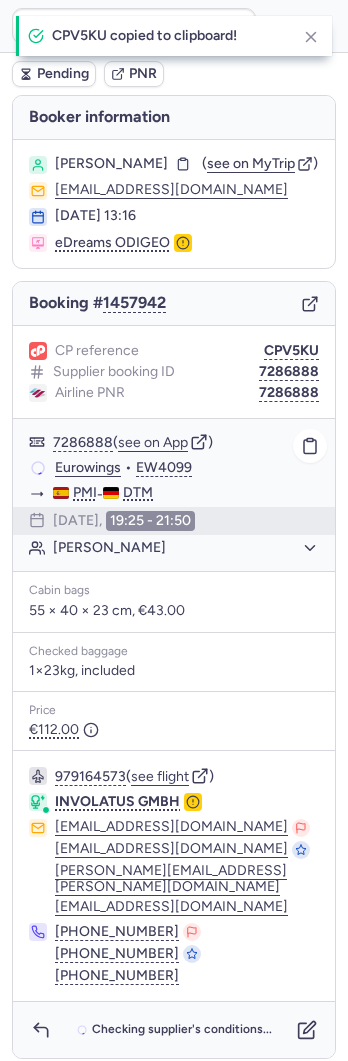 scroll, scrollTop: 2, scrollLeft: 0, axis: vertical 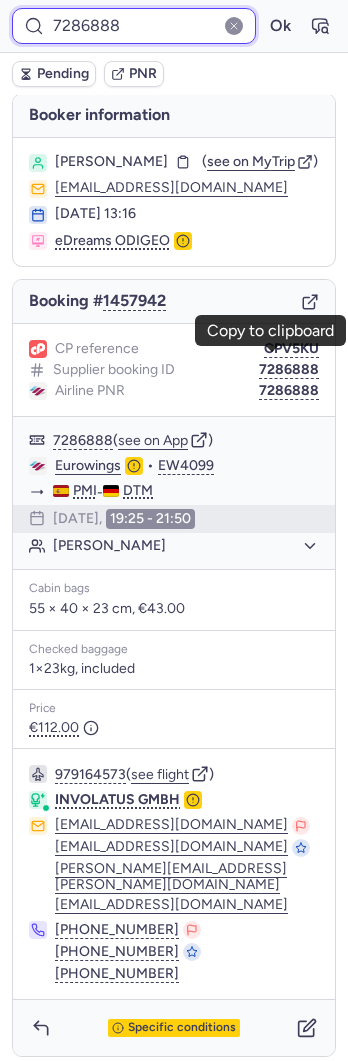 click on "7286888" at bounding box center [134, 26] 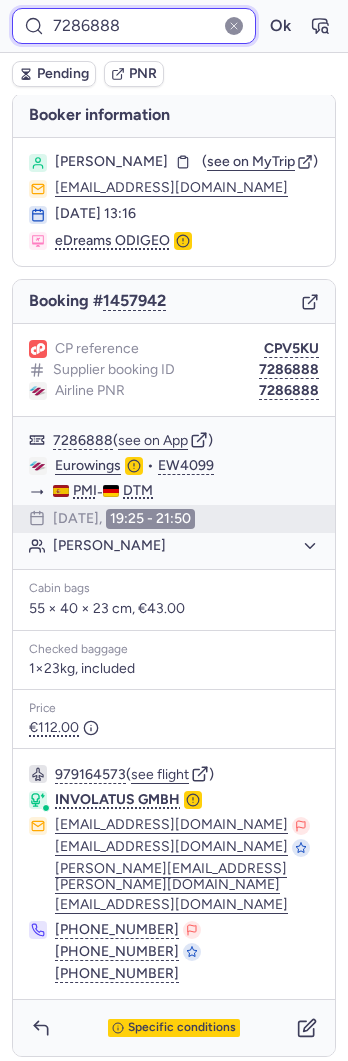 paste on "7462" 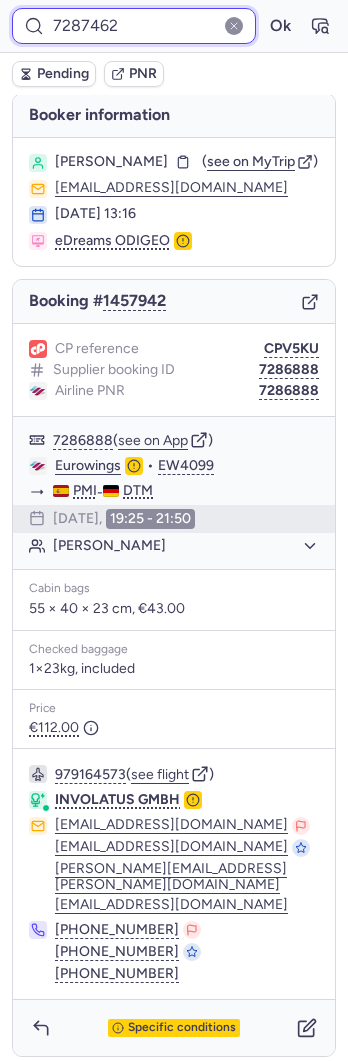 click on "7287462" at bounding box center (134, 26) 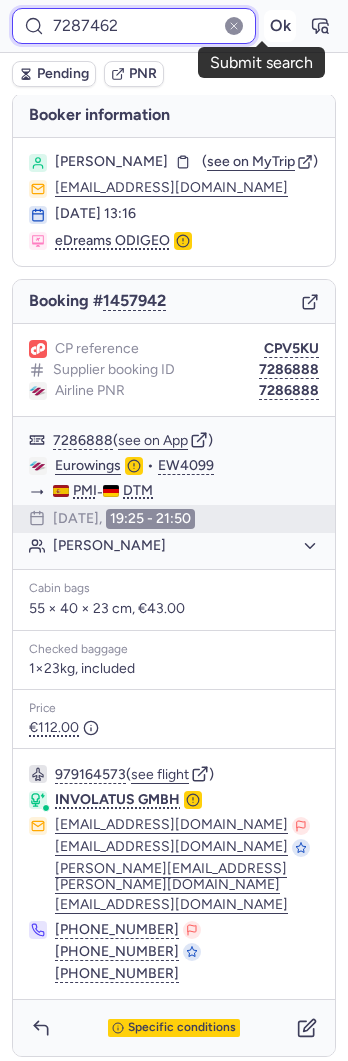 type on "7287462" 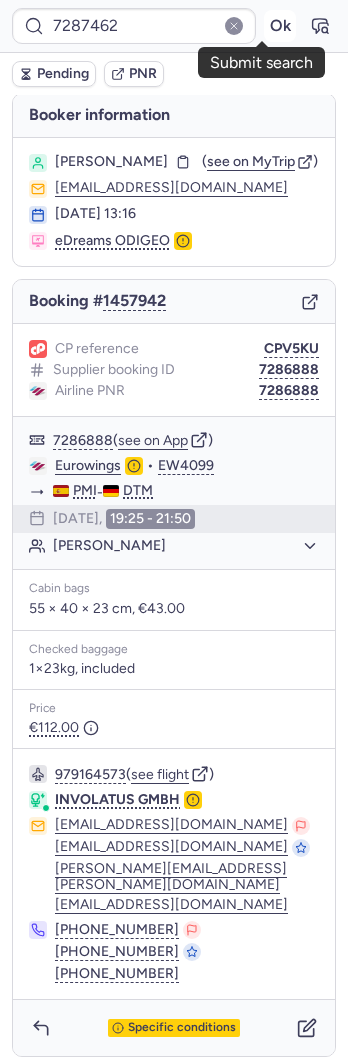 click on "Ok" at bounding box center (280, 26) 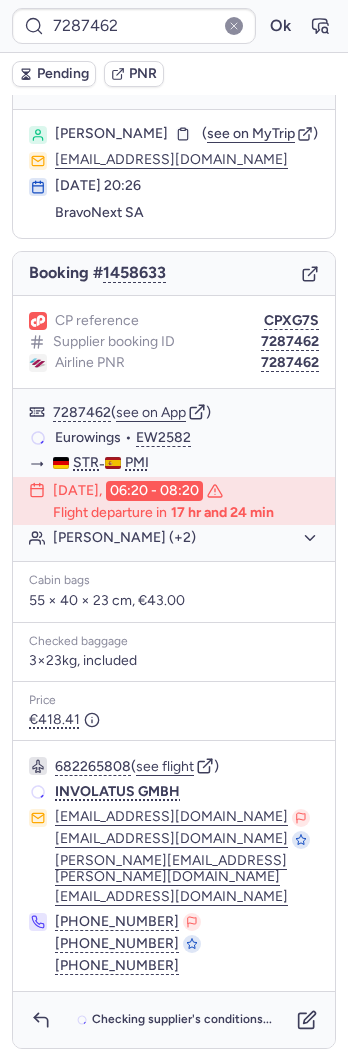 scroll, scrollTop: 22, scrollLeft: 0, axis: vertical 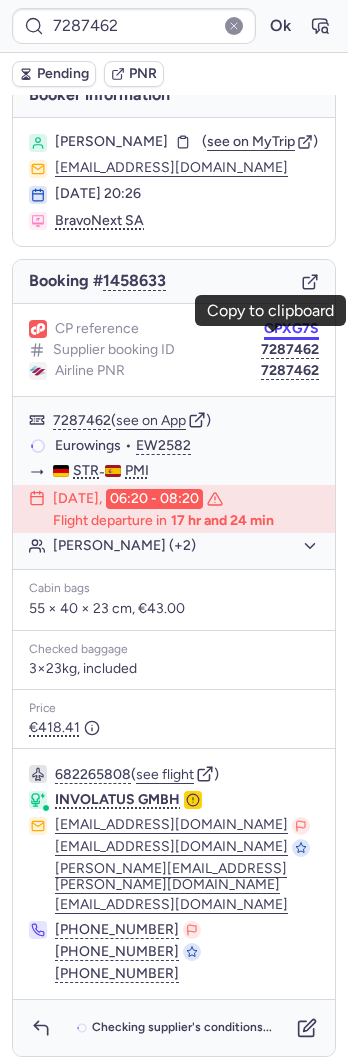 click on "CPXG7S" at bounding box center [291, 329] 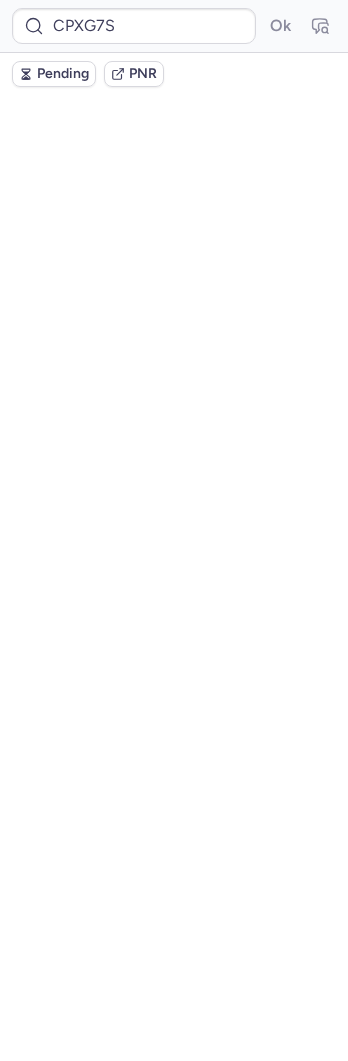 scroll, scrollTop: 0, scrollLeft: 0, axis: both 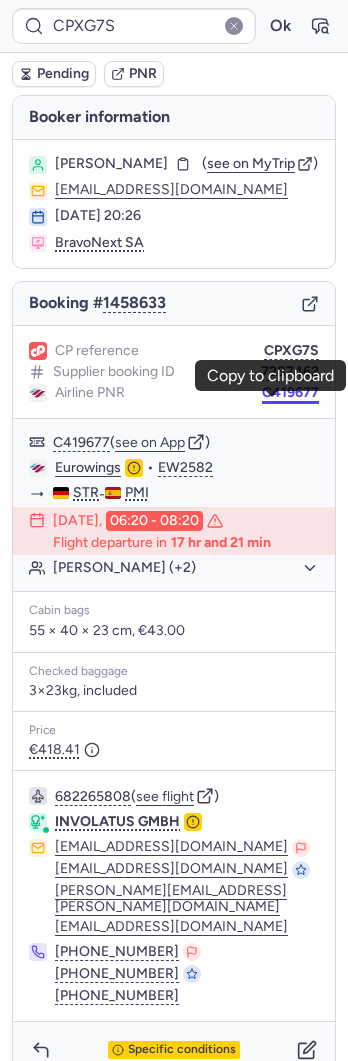 click on "C419677" at bounding box center [290, 393] 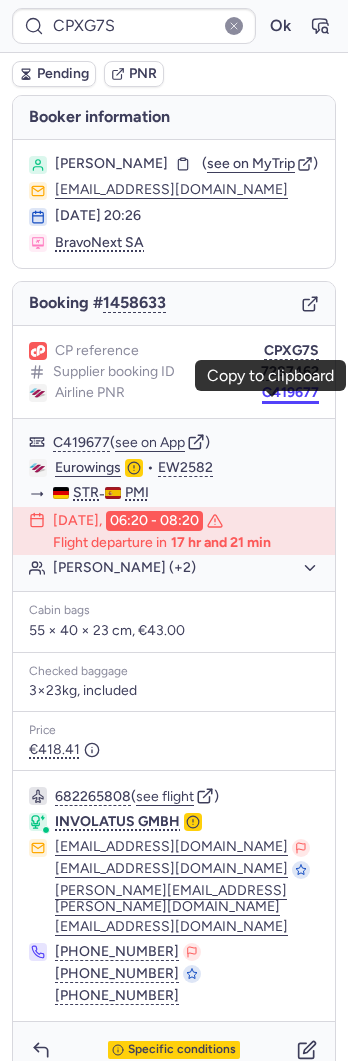 click on "C419677" at bounding box center (290, 393) 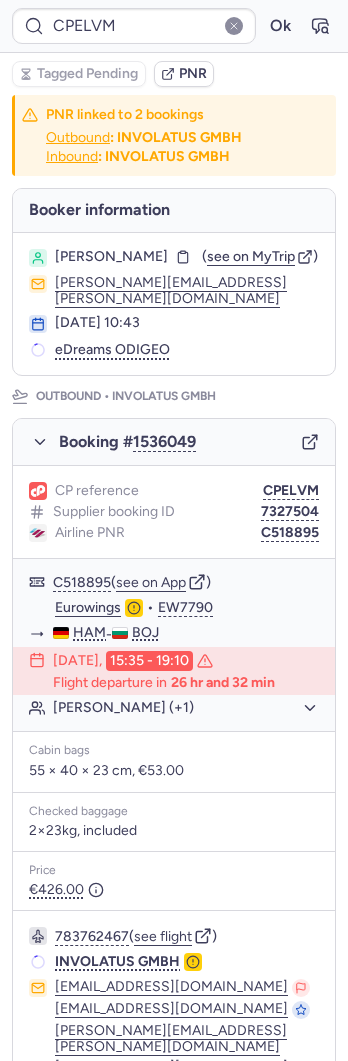 type on "CPXG7S" 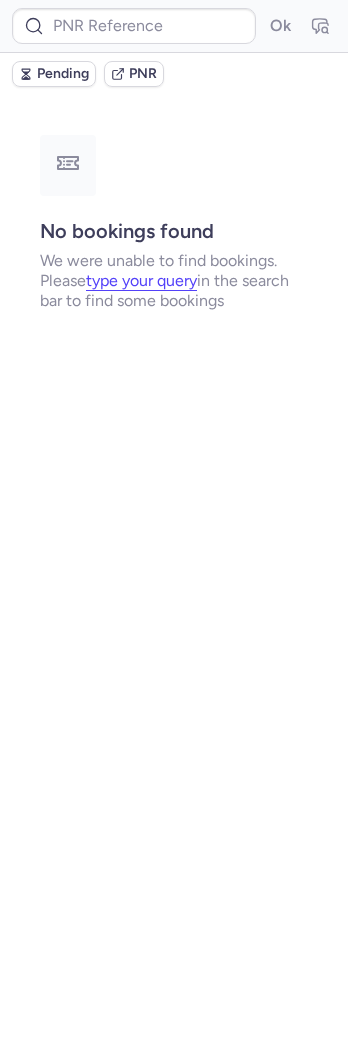 type on "CPXG7S" 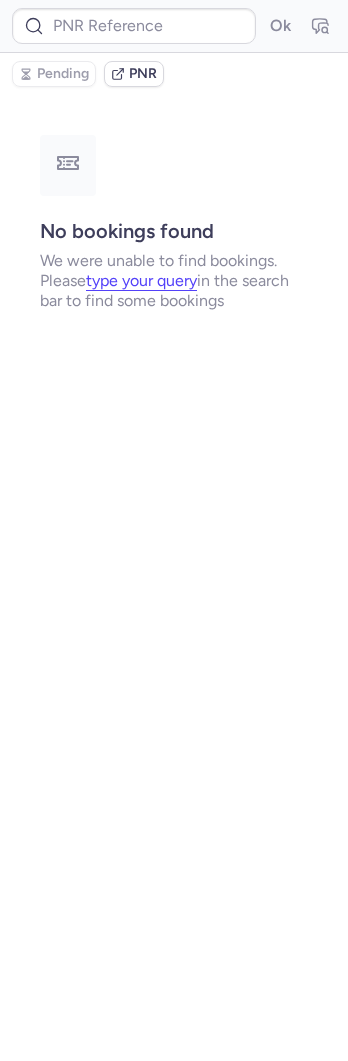 type on "CPLSF7" 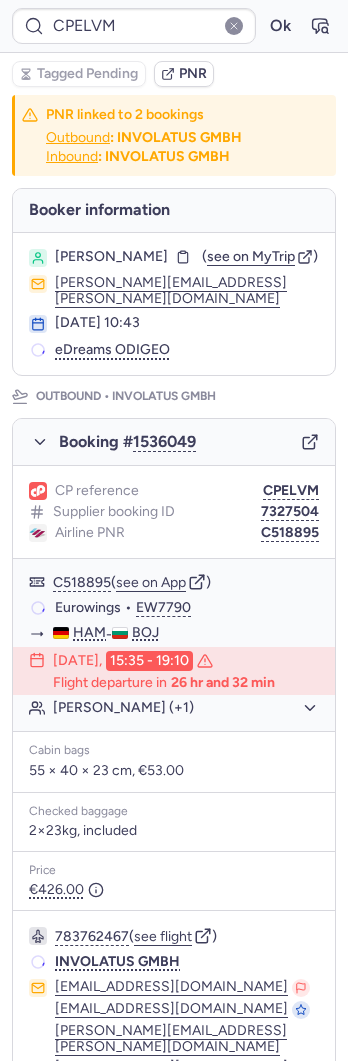 type on "CPLSF7" 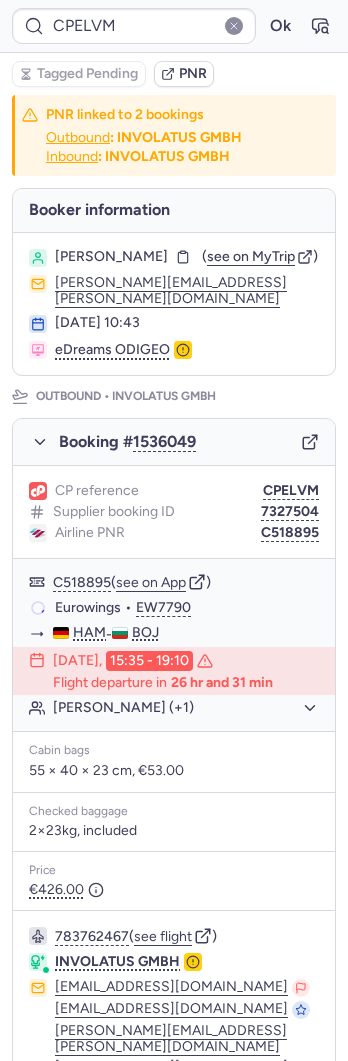 type on "CPLSF7" 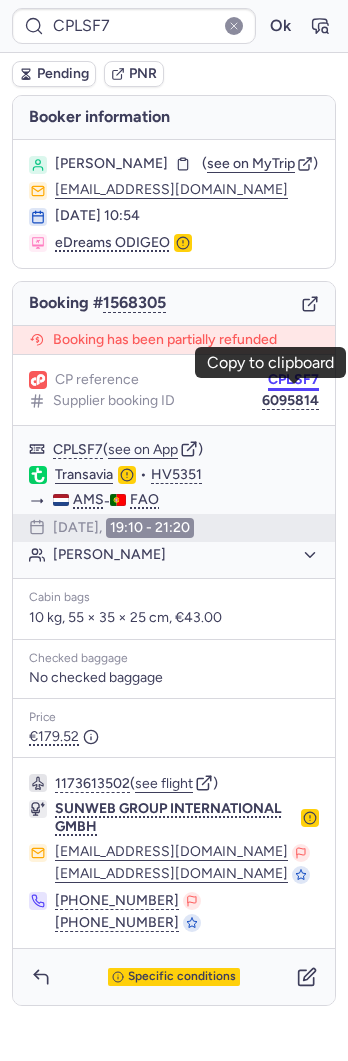 click on "CPLSF7" at bounding box center (293, 380) 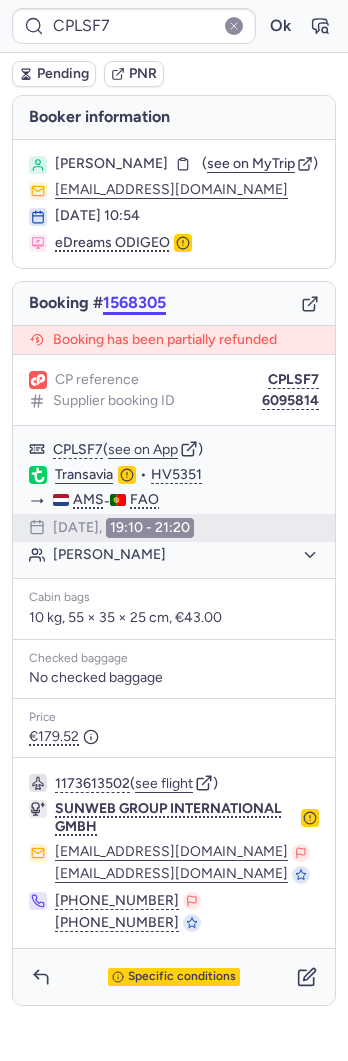 click on "1568305" at bounding box center (134, 303) 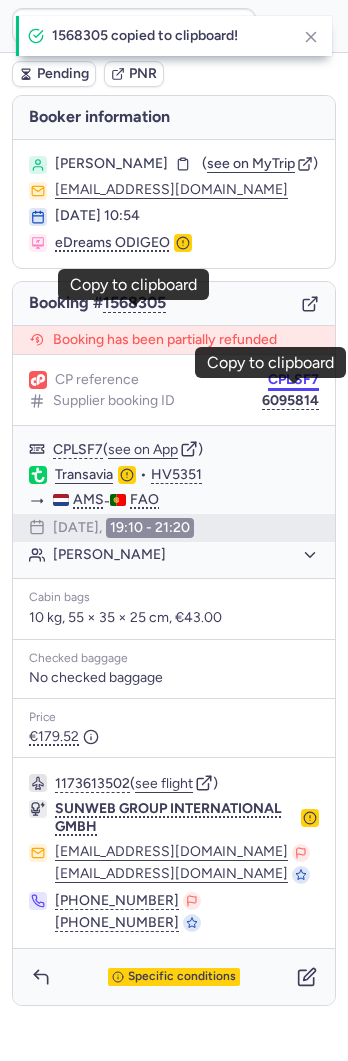 click on "CPLSF7" at bounding box center (293, 380) 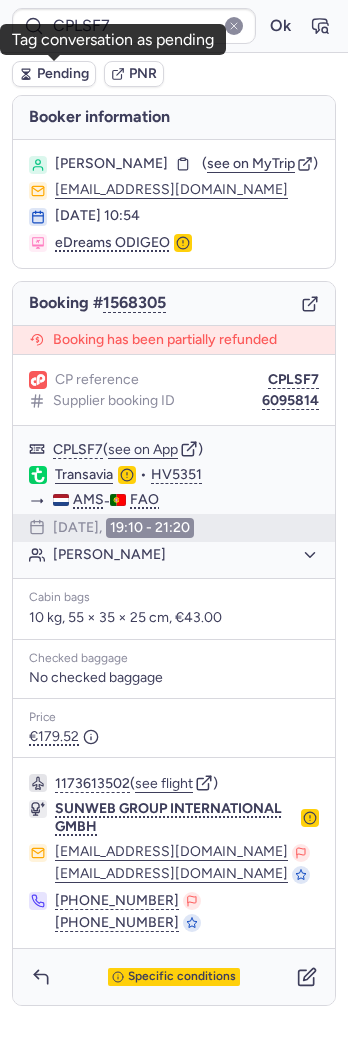 click 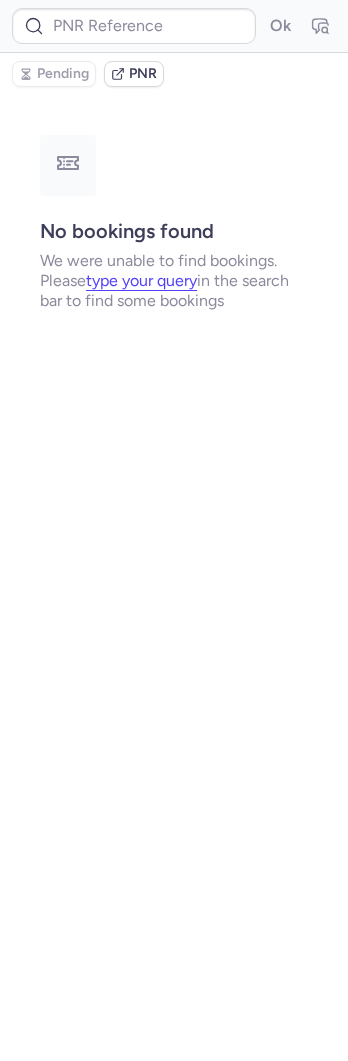 type on "CPLSF7" 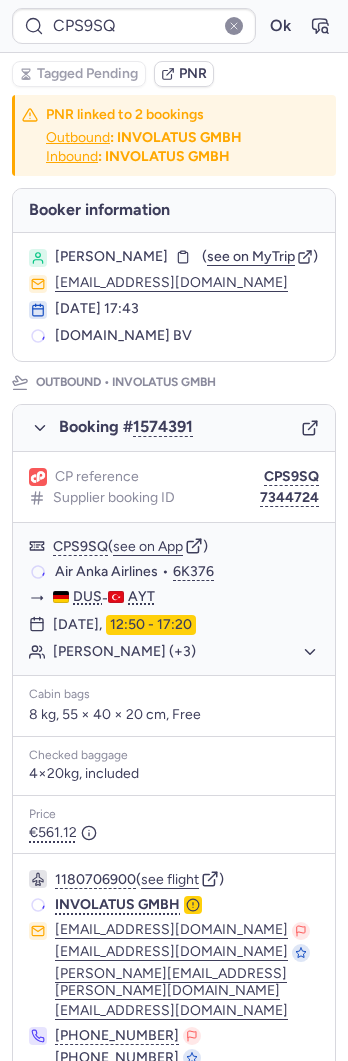 type on "CPLSF7" 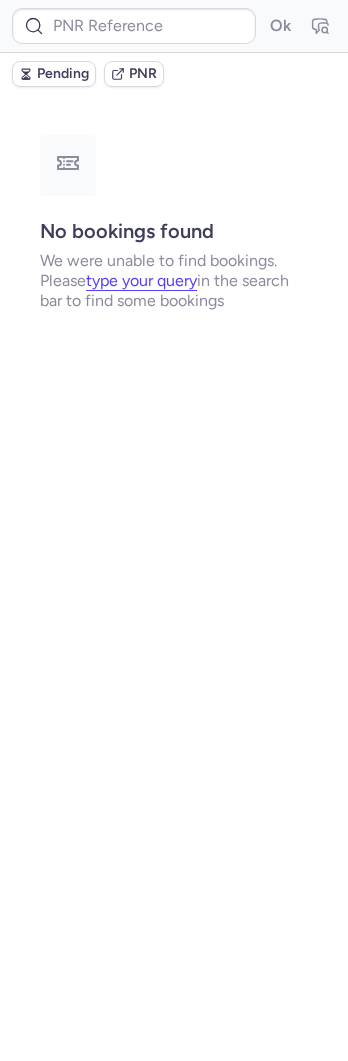 click on "Pending PNR" at bounding box center [174, 74] 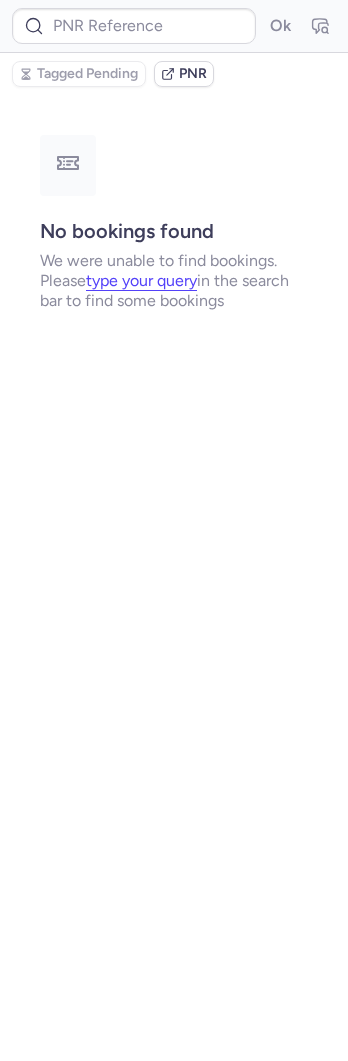 type on "13009344" 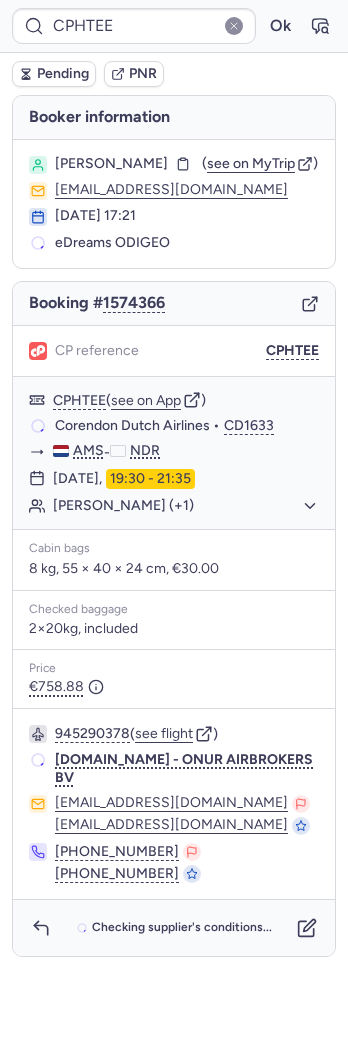 type on "12958385" 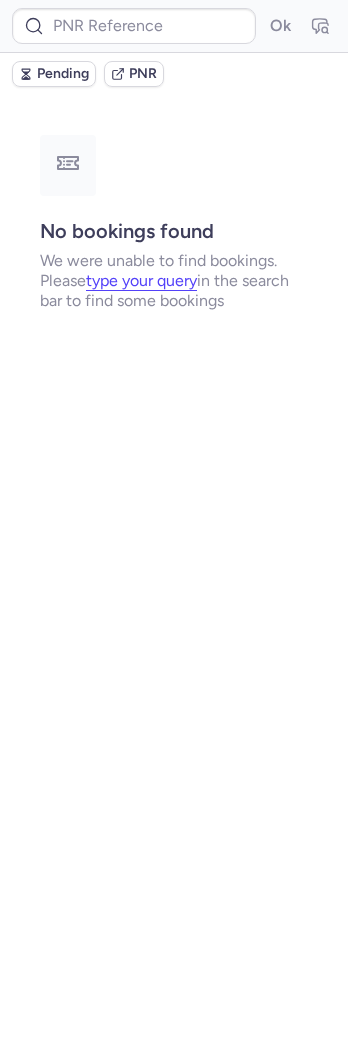 type on "CPHTEE" 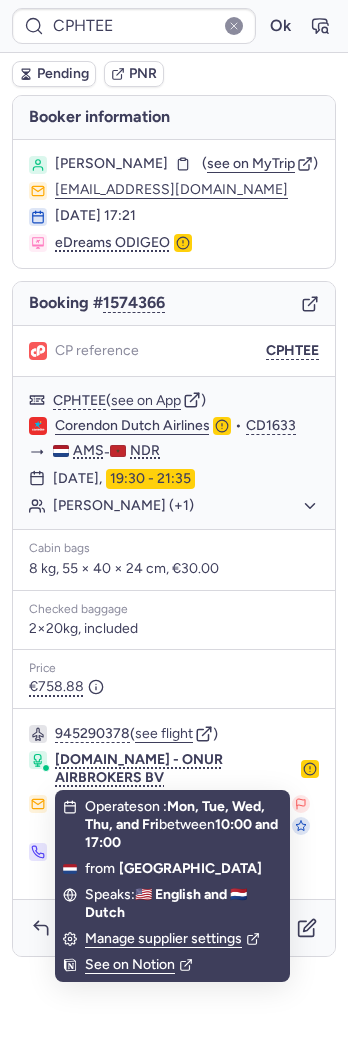 click on "Speaks:  🇺🇸 English and 🇳🇱 Dutch" at bounding box center (172, 904) 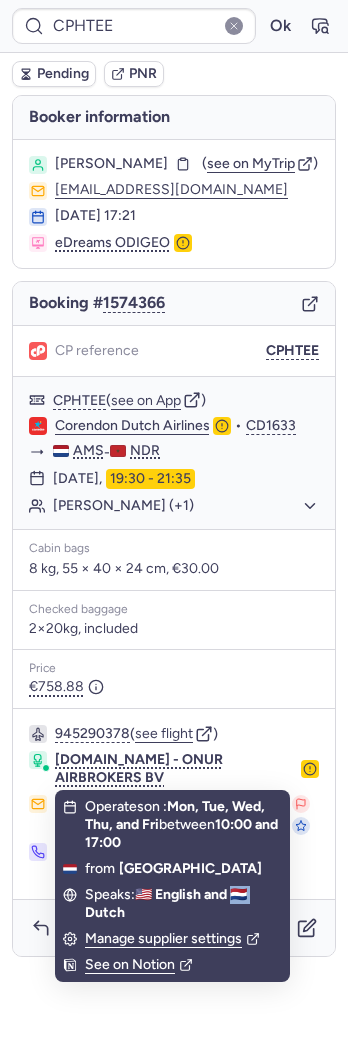 click on "Speaks:  🇺🇸 English and 🇳🇱 Dutch" at bounding box center [172, 904] 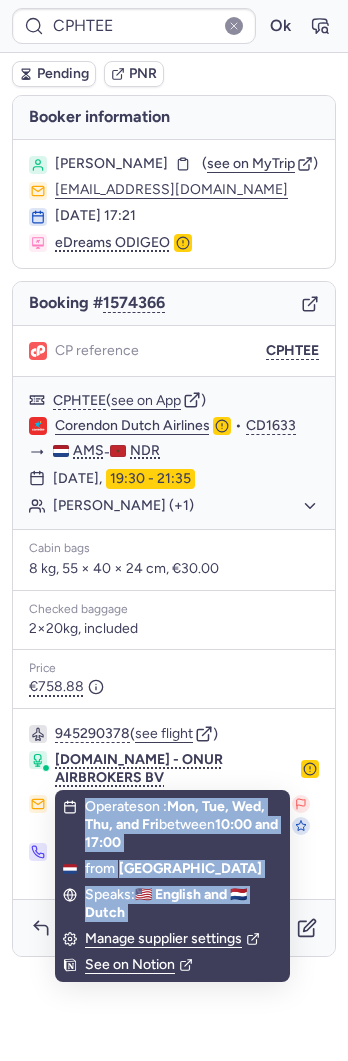 drag, startPoint x: 285, startPoint y: 893, endPoint x: 318, endPoint y: 887, distance: 33.54102 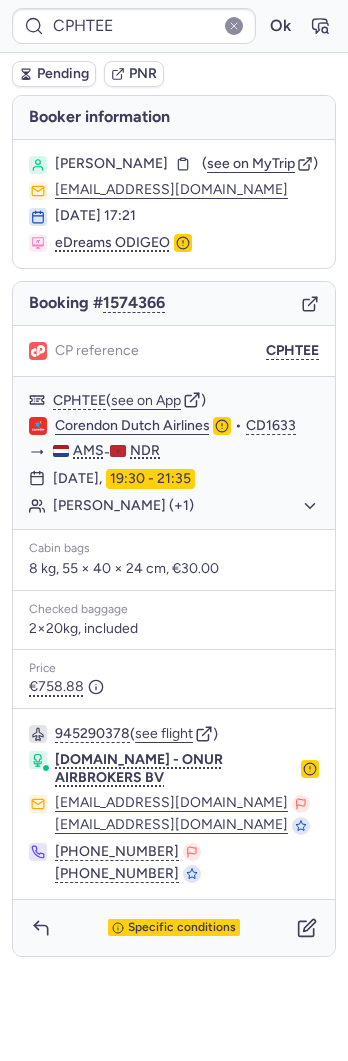 click on "945290378  ( see flight )  KOMFLY.COM - ONUR AIRBROKERS BV sezai@komfly.nl info@komfly.nl +31 6 29538558 +31 20 655 4033" at bounding box center (174, 804) 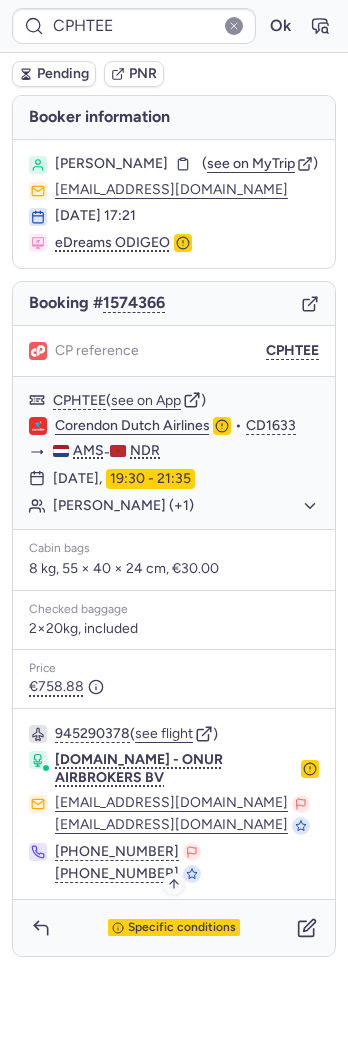 click on "Specific conditions" at bounding box center (182, 928) 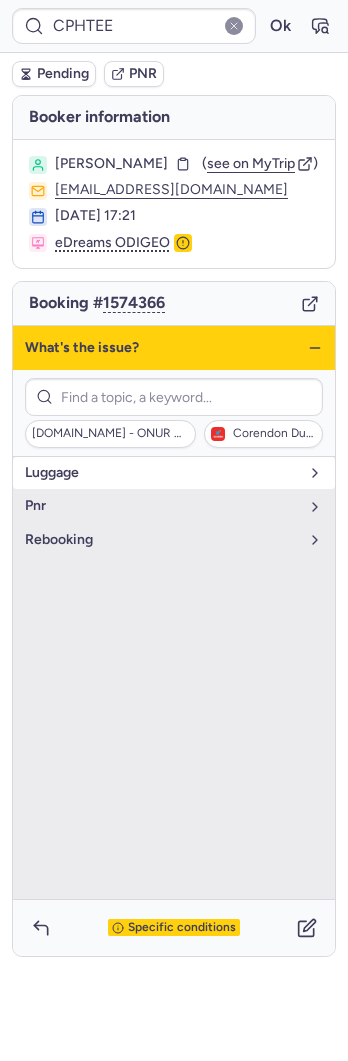 click on "luggage" at bounding box center [174, 473] 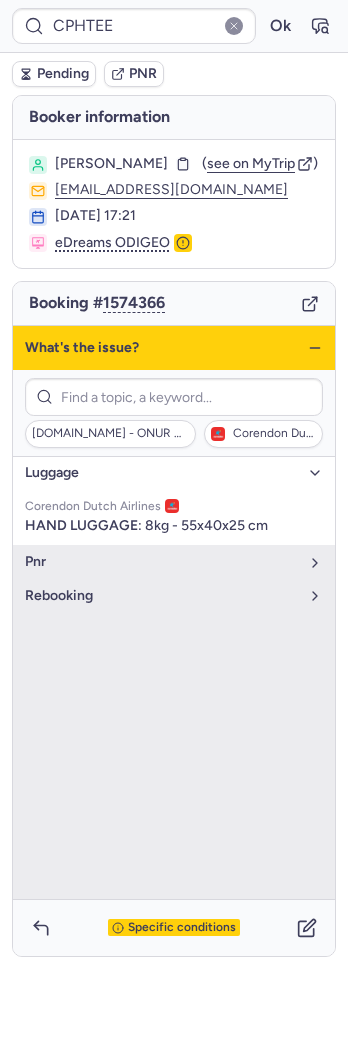 click 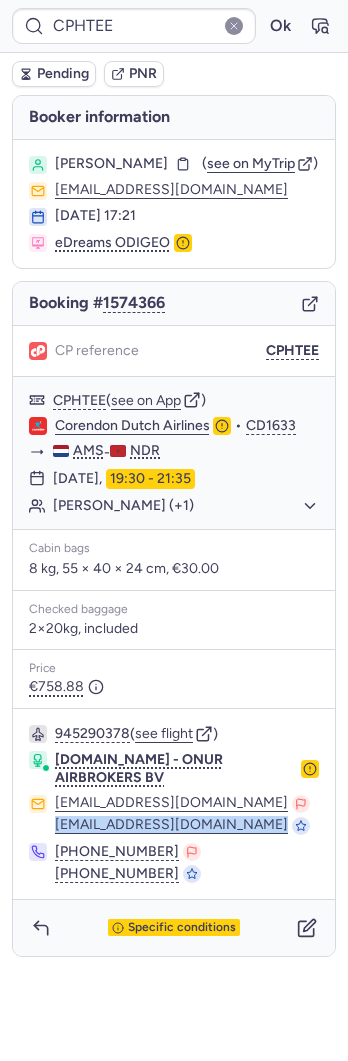 drag, startPoint x: 178, startPoint y: 820, endPoint x: 52, endPoint y: 815, distance: 126.09917 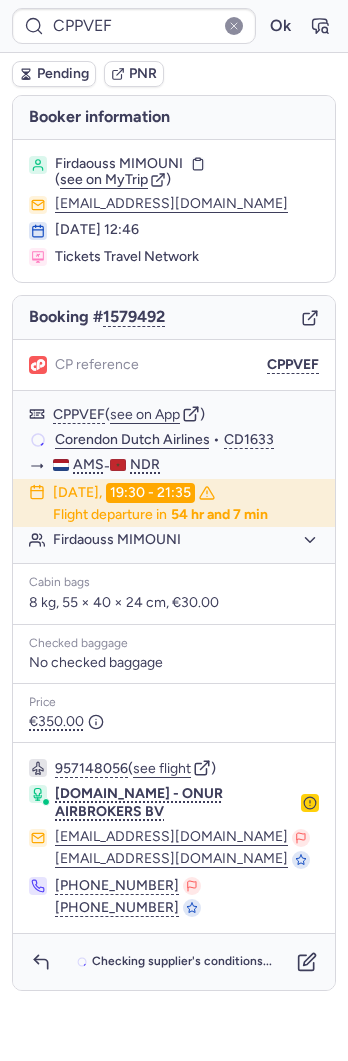 type on "CPMDHE" 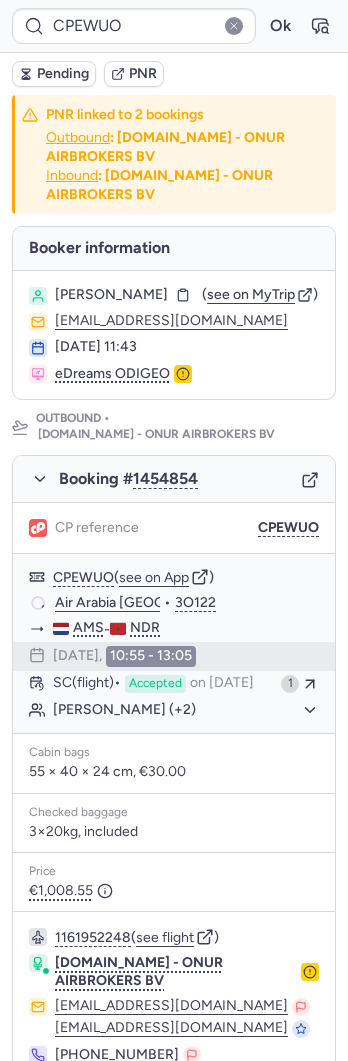 type on "CPHTEE" 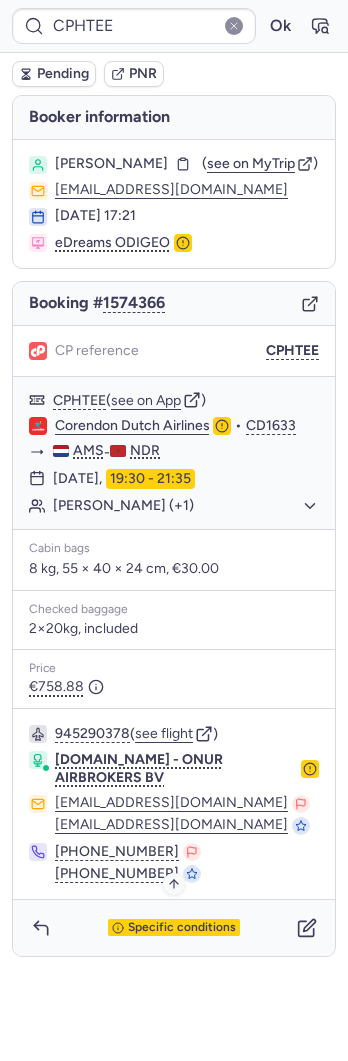 click on "Specific conditions" at bounding box center [182, 928] 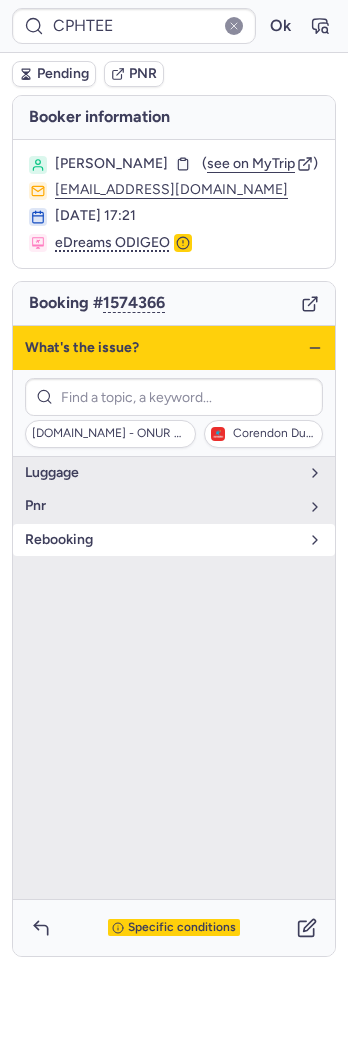 click on "rebooking" at bounding box center (174, 540) 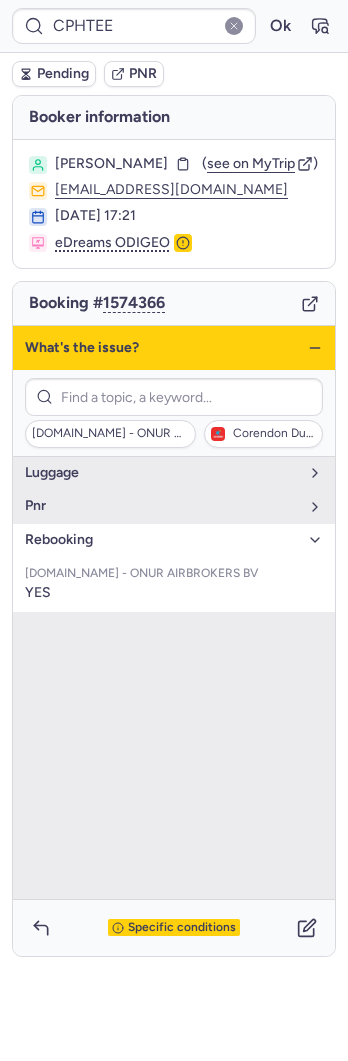 click on "rebooking" at bounding box center (162, 540) 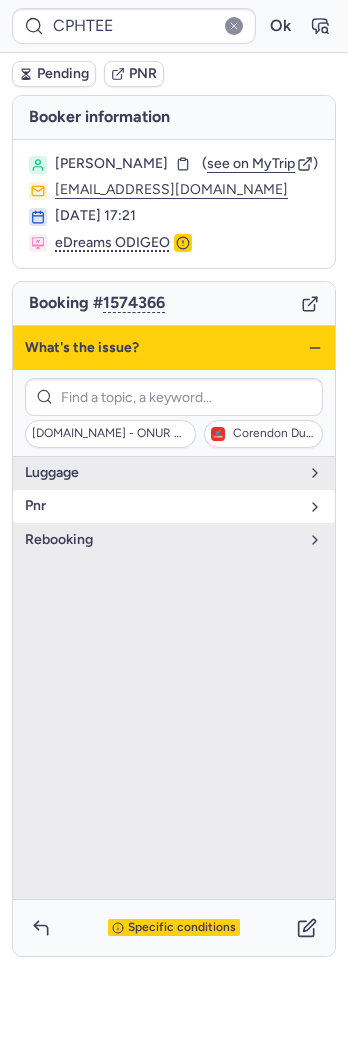 drag, startPoint x: 65, startPoint y: 532, endPoint x: 103, endPoint y: 500, distance: 49.67897 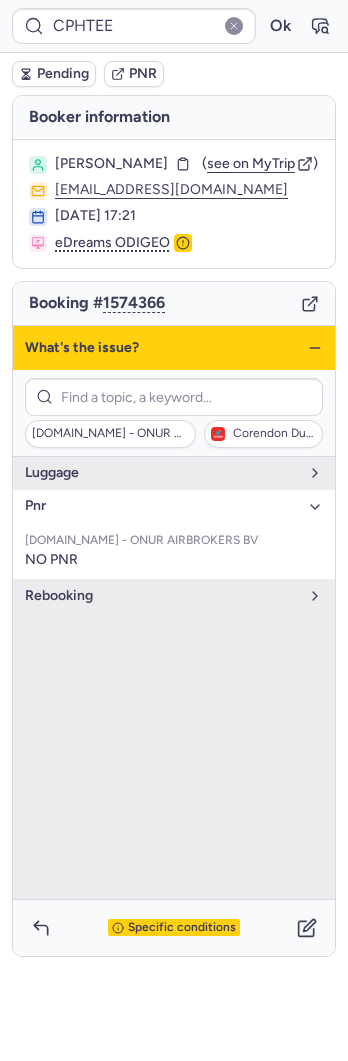 click on "pnr" at bounding box center [162, 506] 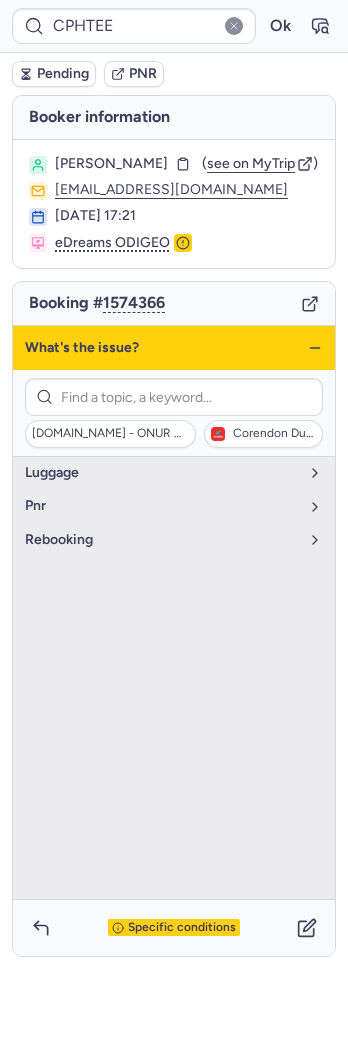 click 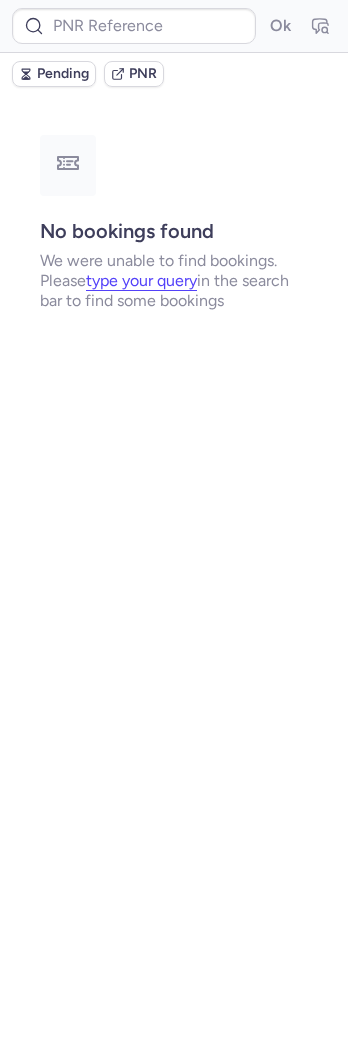 type on "12922880" 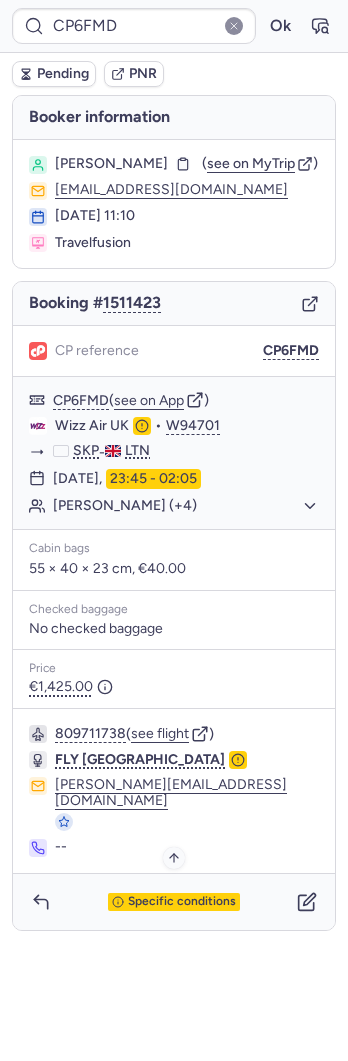 click on "Specific conditions" at bounding box center (174, 902) 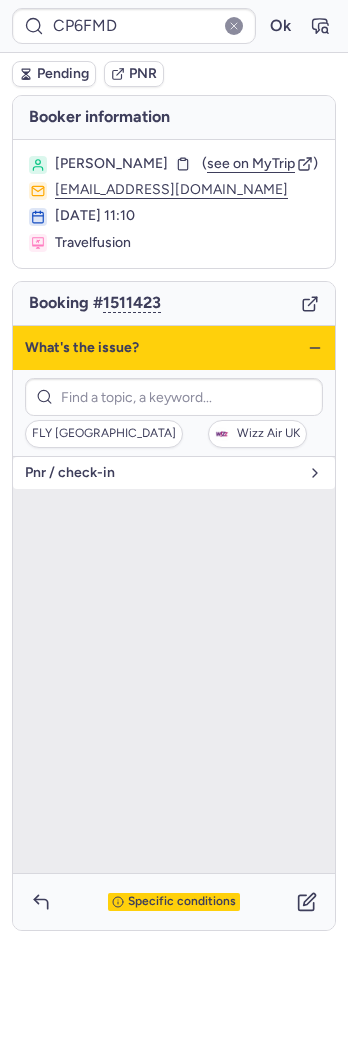 click on "pnr / check-in" at bounding box center (174, 473) 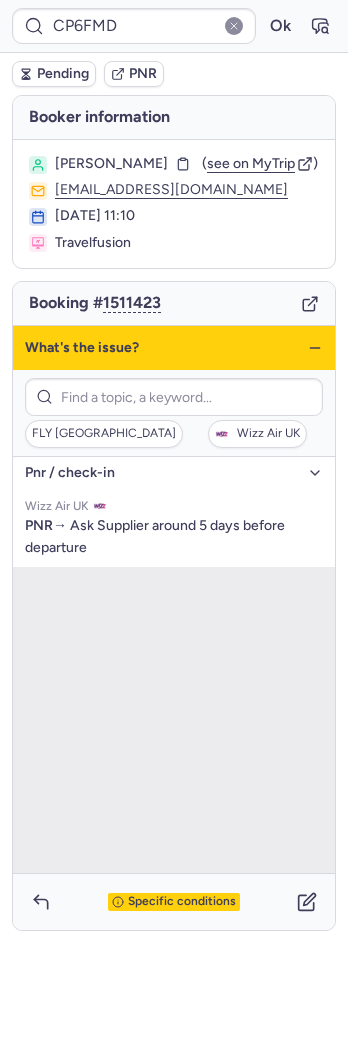 click 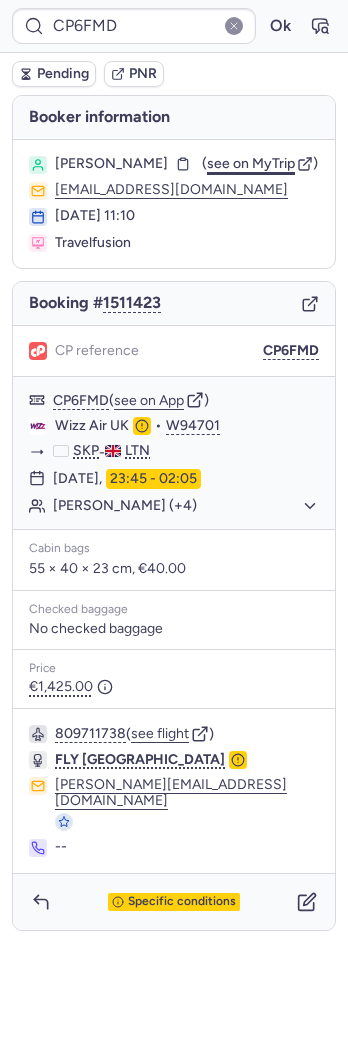 click on "see on MyTrip" at bounding box center [251, 163] 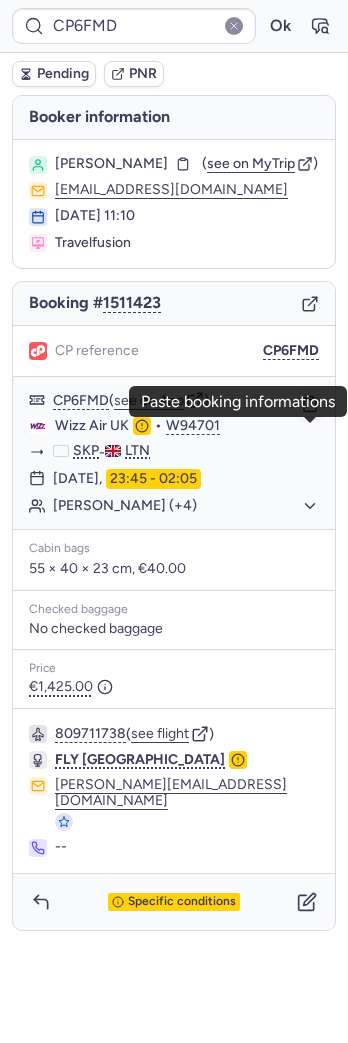 click 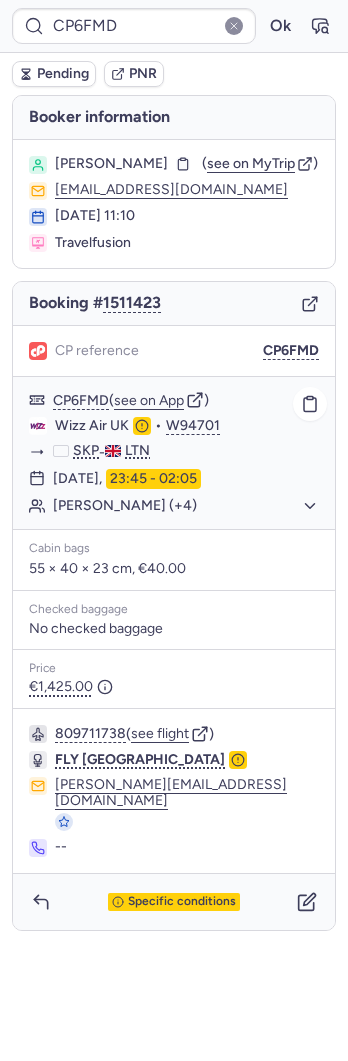click on "Mimoza MUSAJMAQEDONCI (+4)" 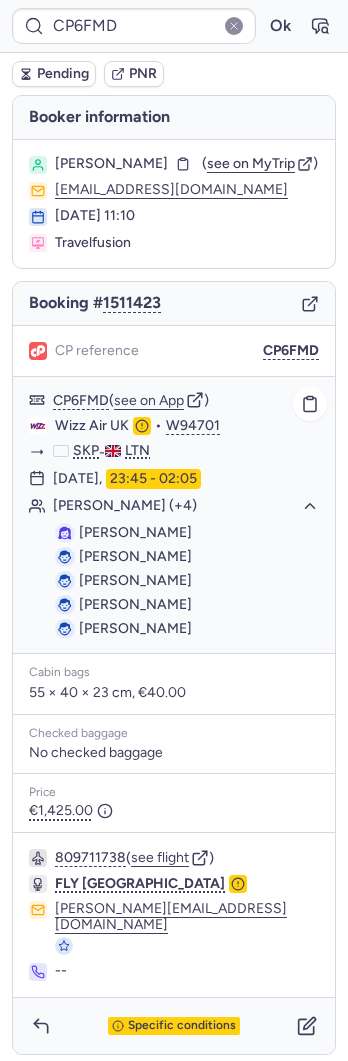 click on "Mimoza MUSAJMAQEDONCI" at bounding box center (135, 532) 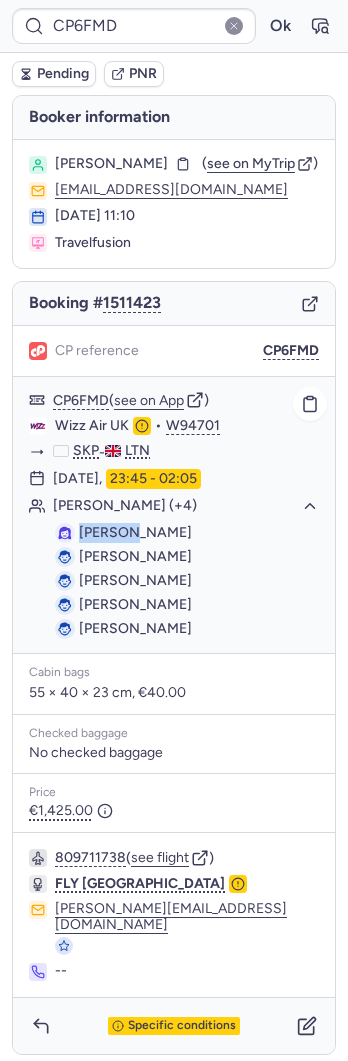 click on "Mimoza MUSAJMAQEDONCI" at bounding box center [135, 532] 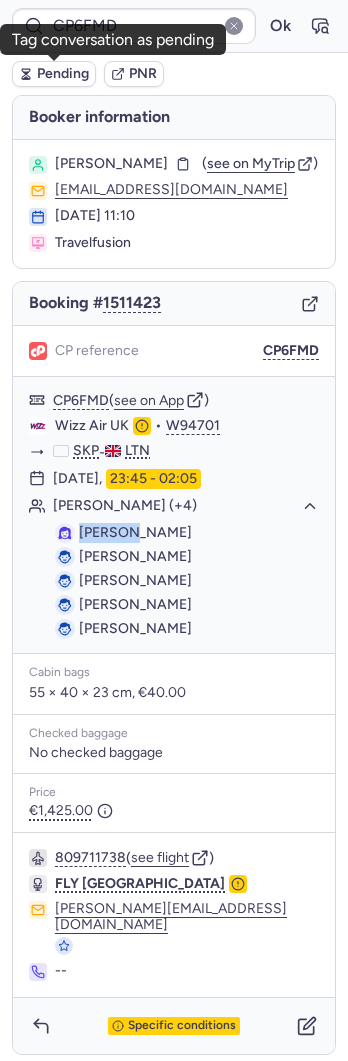 click on "Pending" at bounding box center [63, 74] 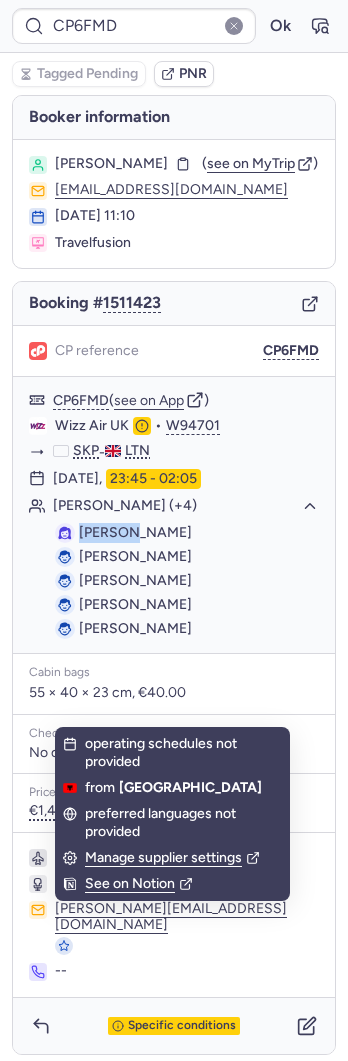scroll, scrollTop: 2, scrollLeft: 0, axis: vertical 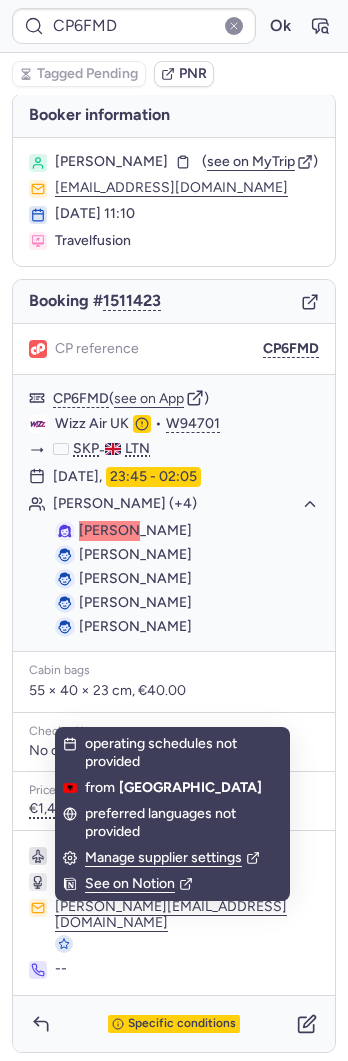 type on "CPHTEE" 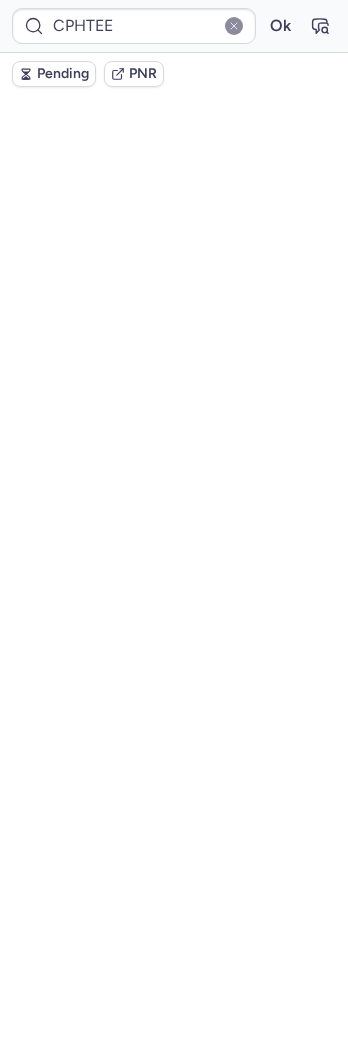 scroll, scrollTop: 0, scrollLeft: 0, axis: both 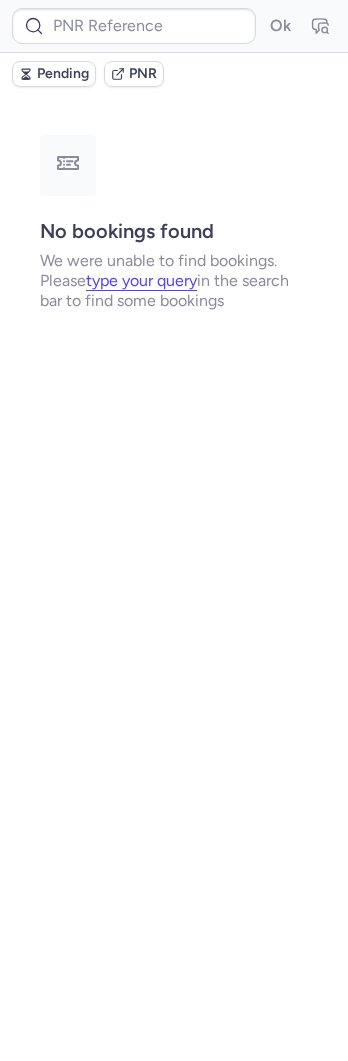 type on "CPELVM" 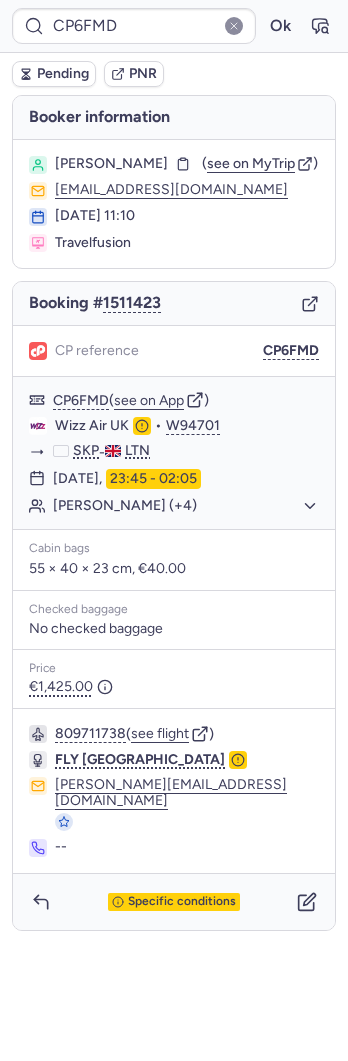 click on "Pending" at bounding box center [63, 74] 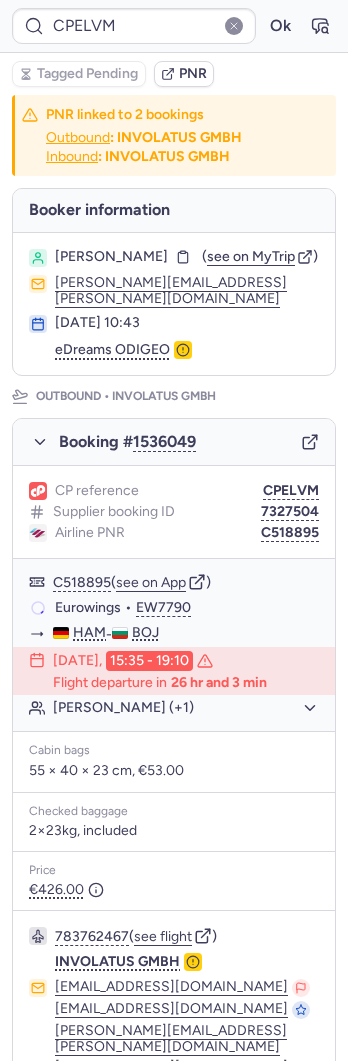 type on "CPS9SQ" 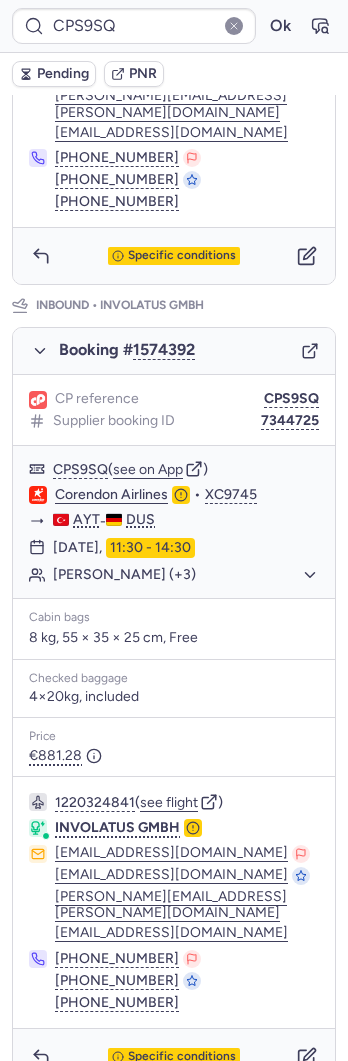 scroll, scrollTop: 887, scrollLeft: 0, axis: vertical 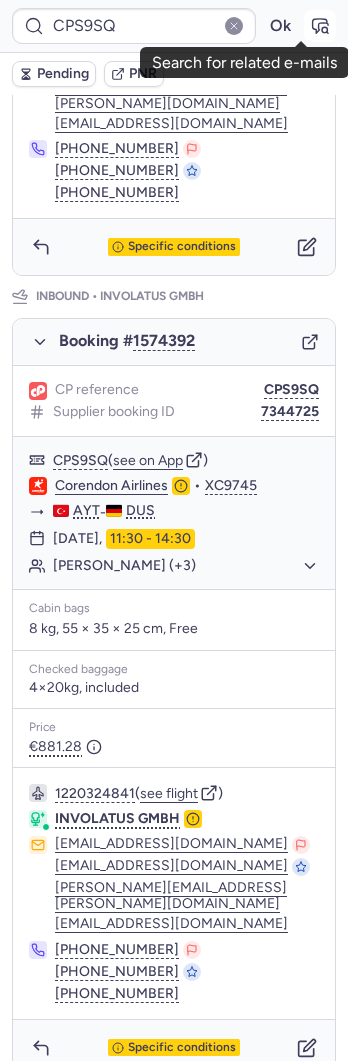 click 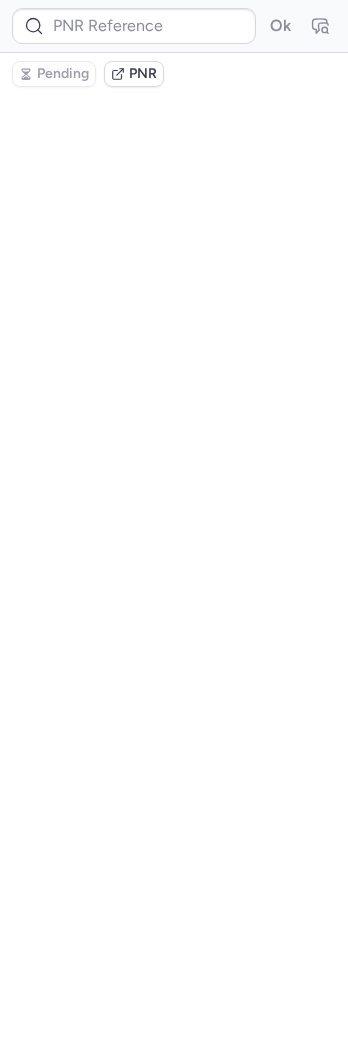 type on "CPS9SQ" 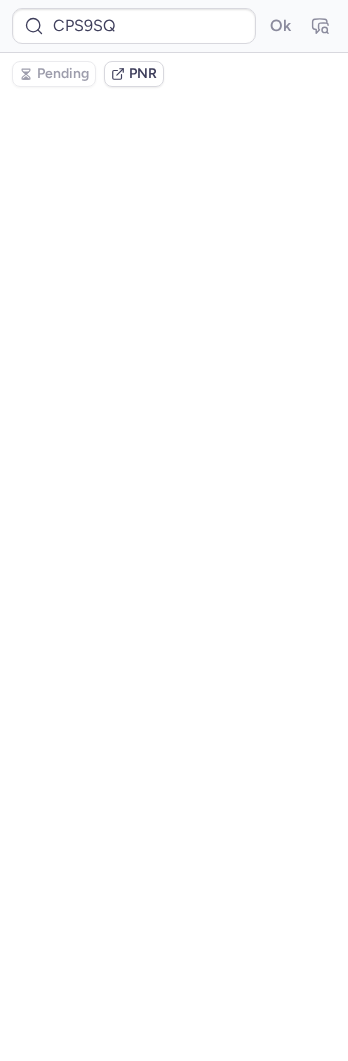 scroll, scrollTop: 0, scrollLeft: 0, axis: both 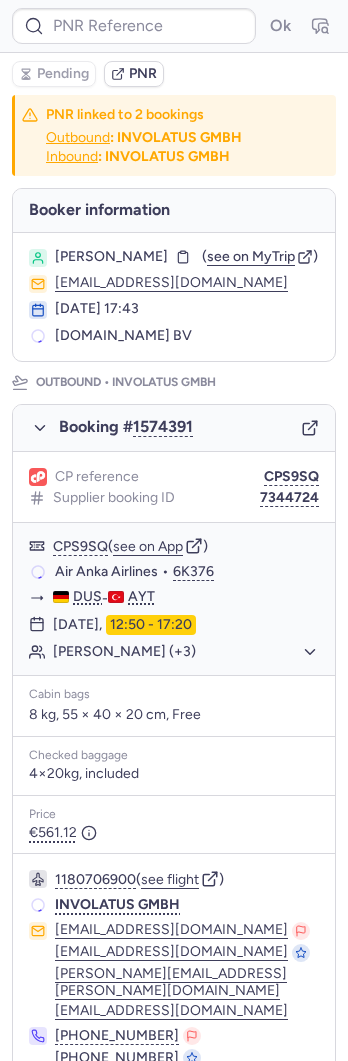 type on "CPS9SQ" 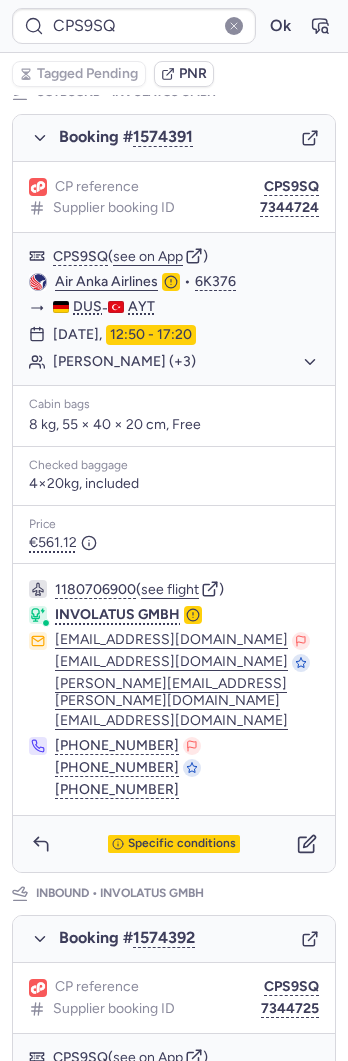 scroll, scrollTop: 286, scrollLeft: 0, axis: vertical 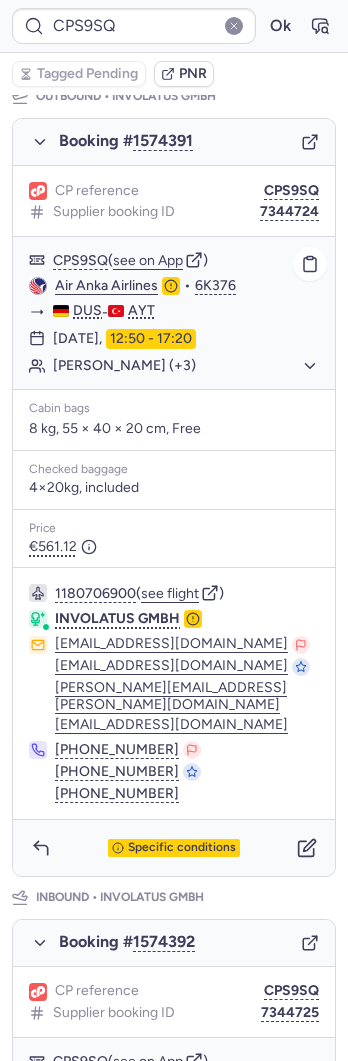 click on "Simone ROOSENDAAL (+3)" 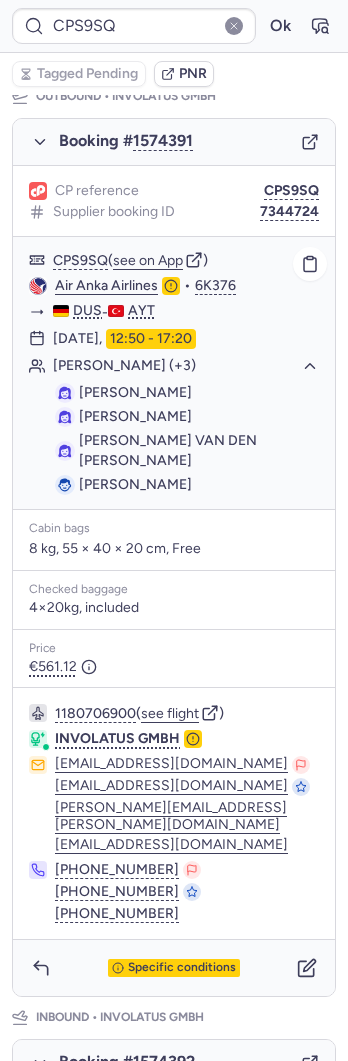 click on "Simone ROOSENDAAL" at bounding box center (135, 392) 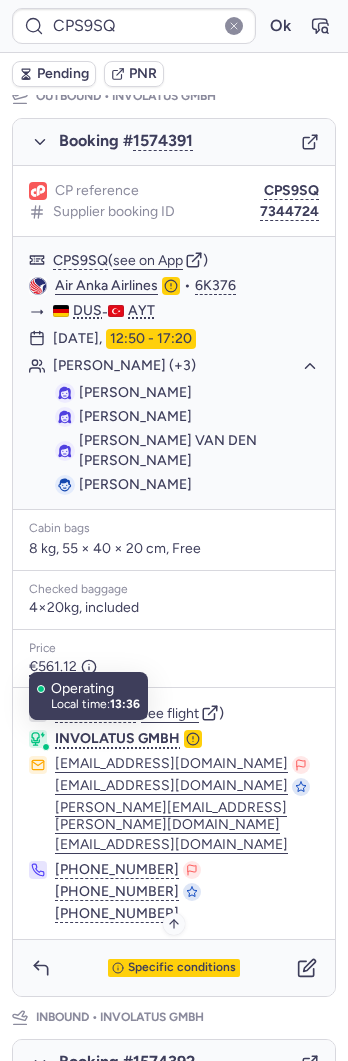 click on "Specific conditions" at bounding box center [182, 968] 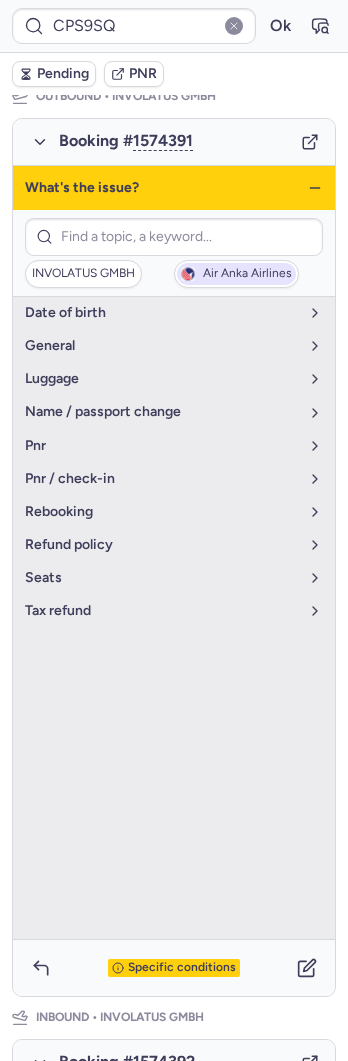 click on "Air Anka Airlines" at bounding box center (247, 274) 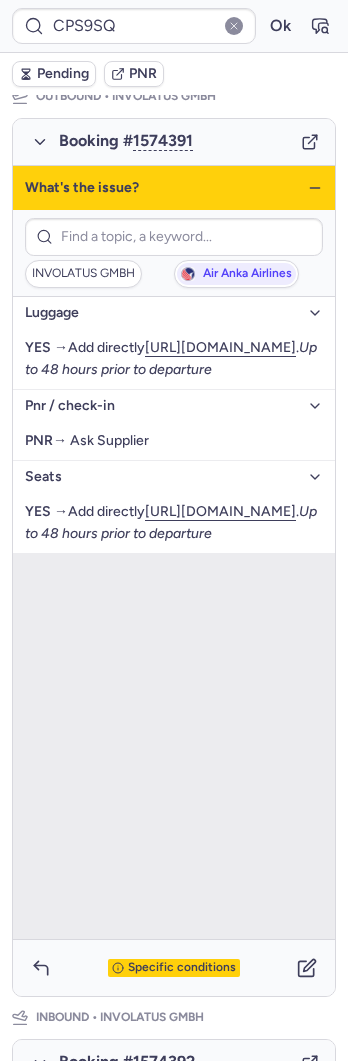 drag, startPoint x: 296, startPoint y: 188, endPoint x: 293, endPoint y: 198, distance: 10.440307 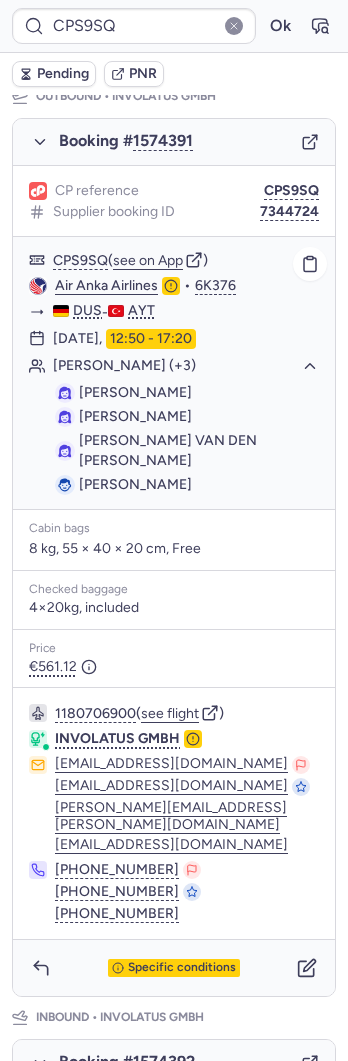 scroll, scrollTop: 0, scrollLeft: 0, axis: both 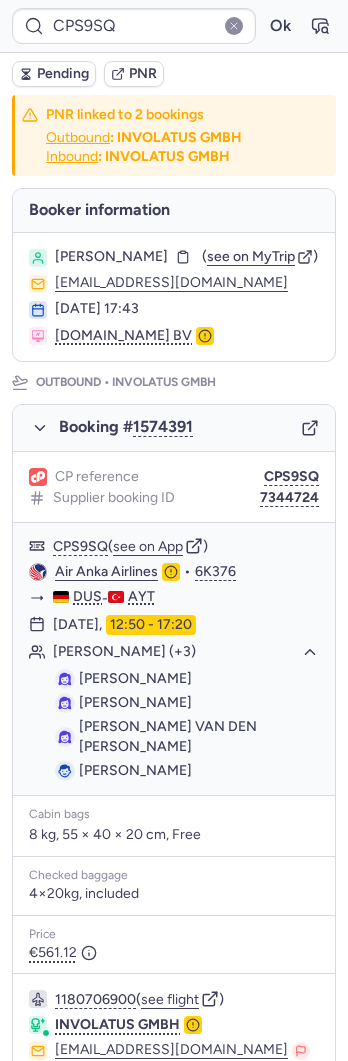 click 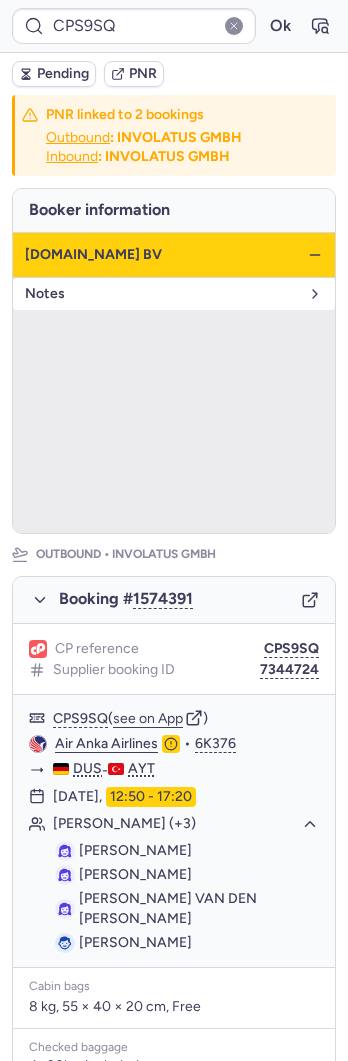 click on "Notes" at bounding box center [162, 294] 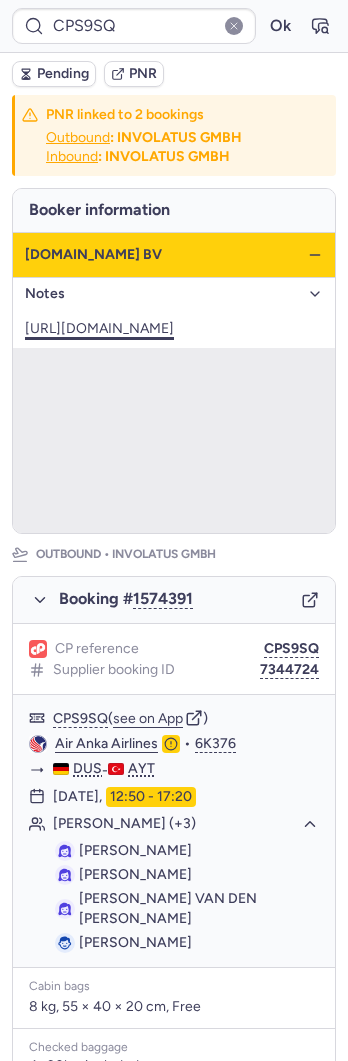 click on "https://docs.google.com/spreadsheets/d/1xI6M-osi8sKmGZMn8ZU53QOZ7KBiWooCqhyTby-HxZ4/edit#gid=381700106" at bounding box center [99, 328] 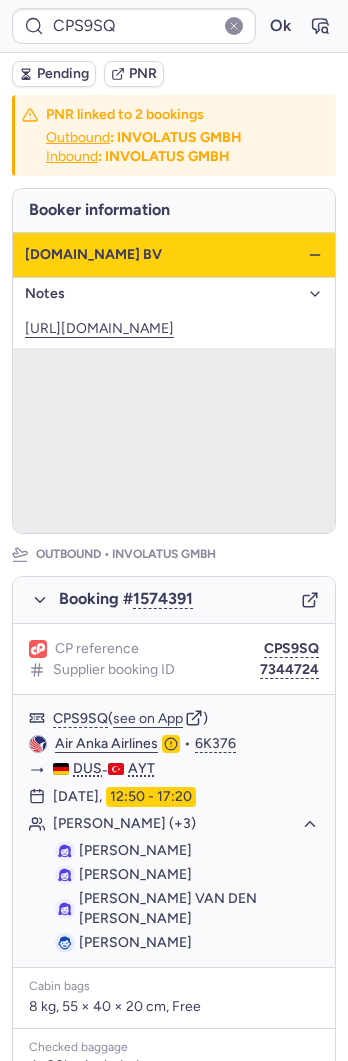 click on "Prijsvrij.nl BV" at bounding box center (174, 255) 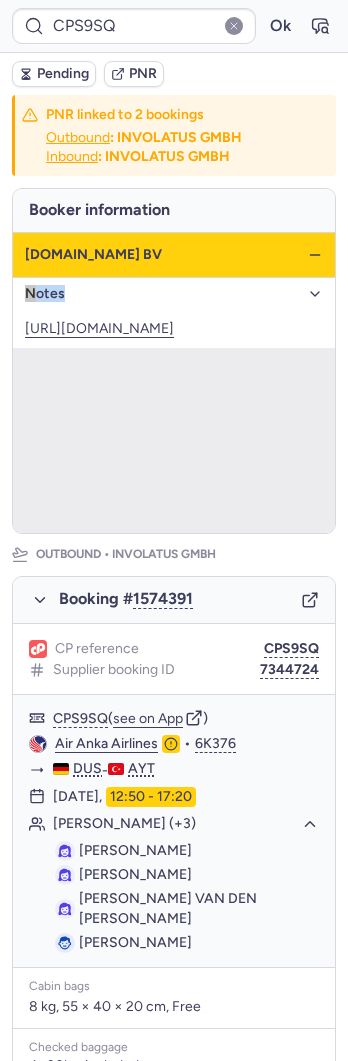 click on "Prijsvrij.nl BV" at bounding box center (174, 255) 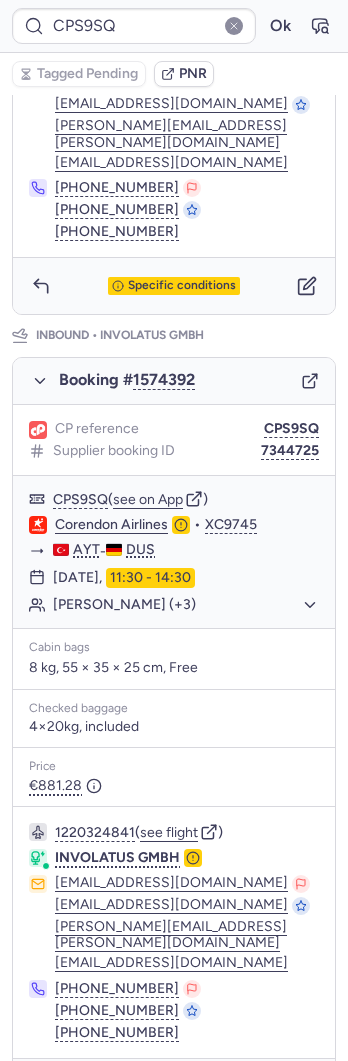 scroll, scrollTop: 987, scrollLeft: 0, axis: vertical 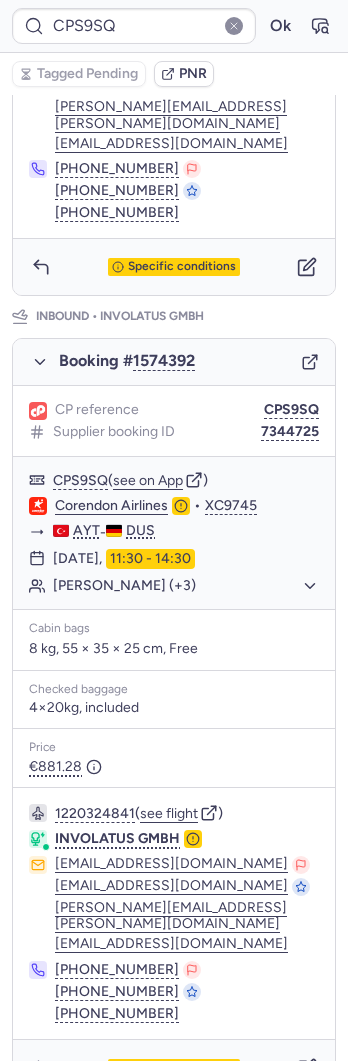 click on "Specific conditions" at bounding box center (174, 1068) 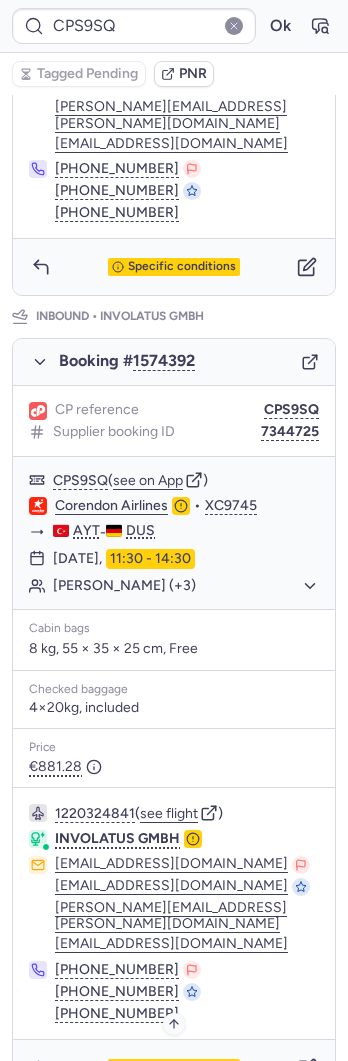 click on "Specific conditions" at bounding box center (182, 1068) 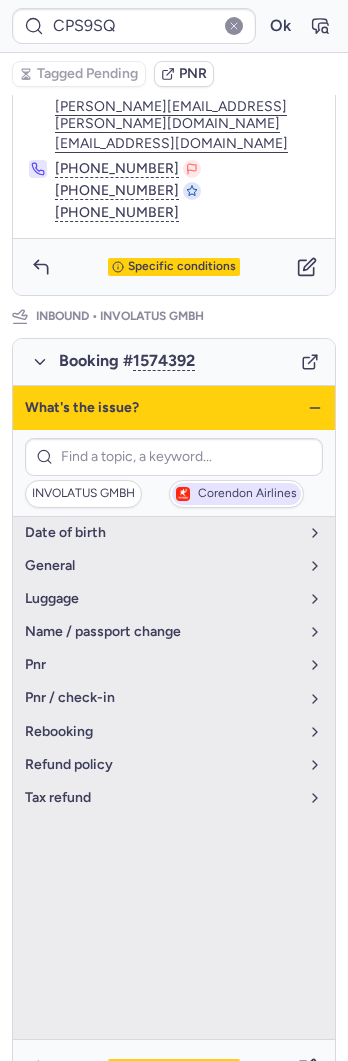 click on "Corendon Airlines" at bounding box center [236, 494] 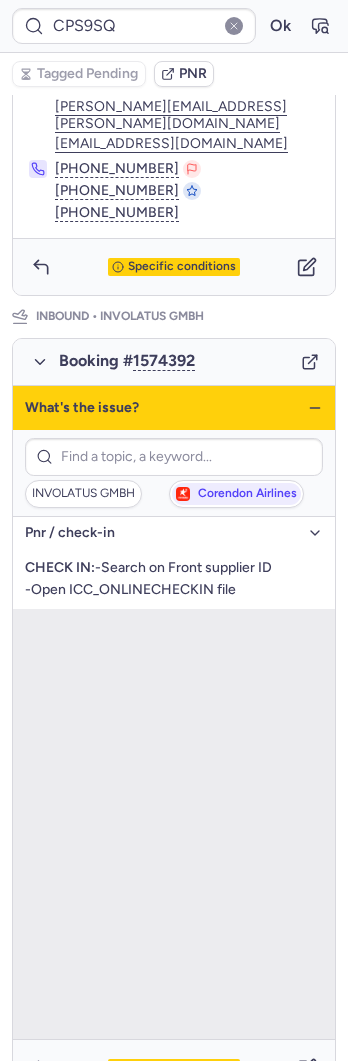 click 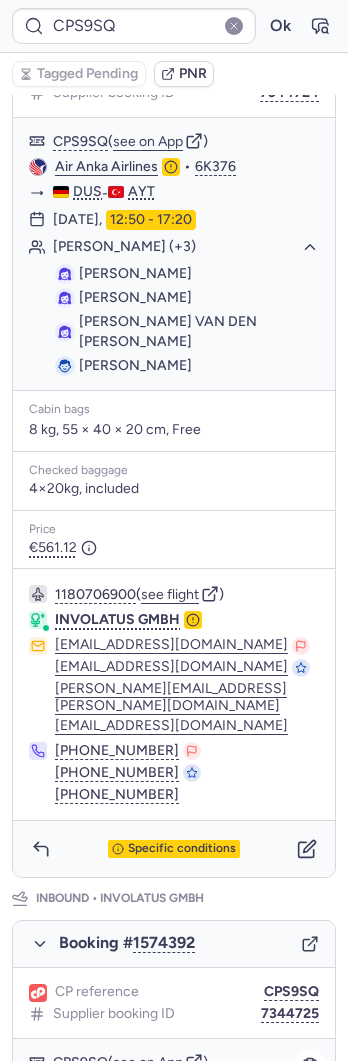 scroll, scrollTop: 987, scrollLeft: 0, axis: vertical 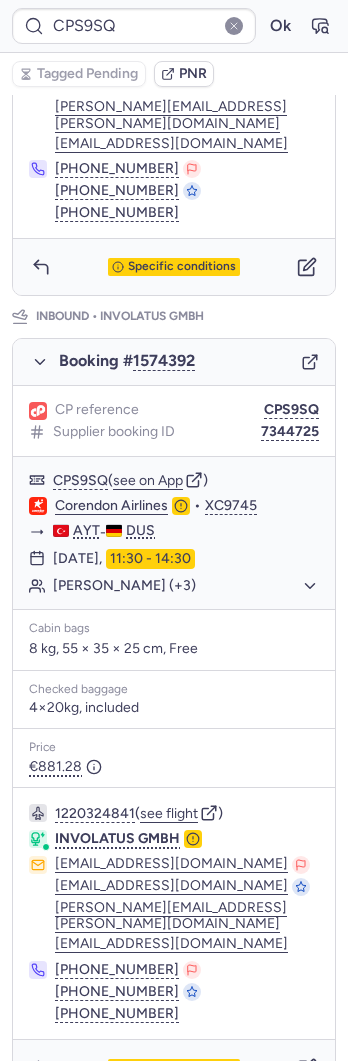 click on "7344725" at bounding box center [290, 432] 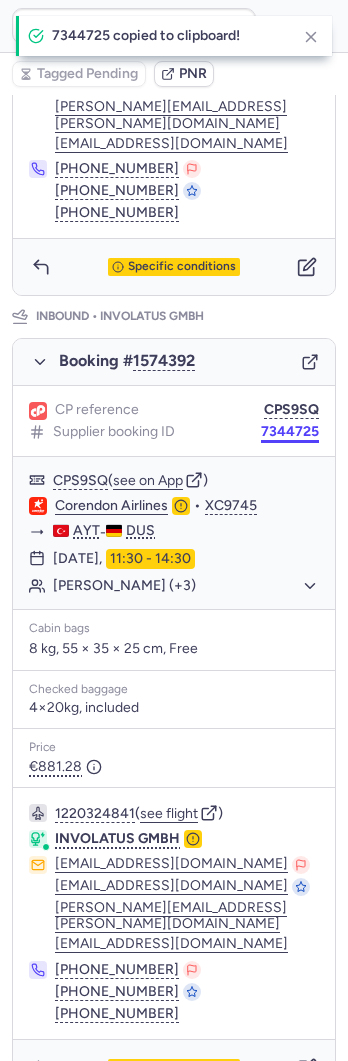 click on "7344725" at bounding box center (290, 432) 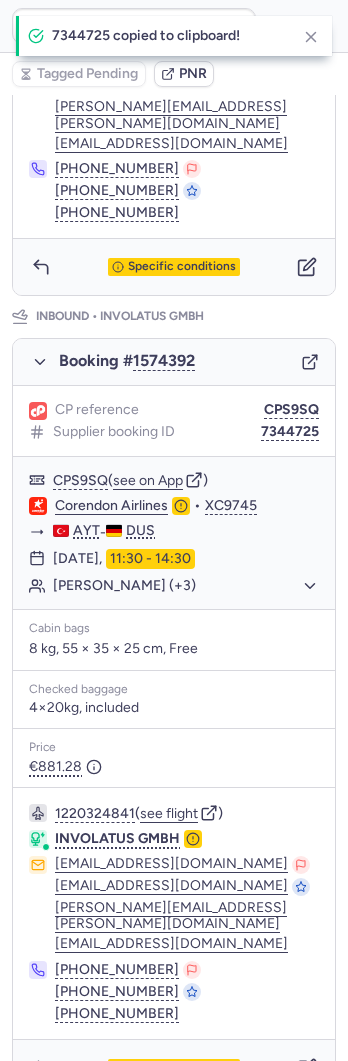 click on "Specific conditions" at bounding box center [174, 1068] 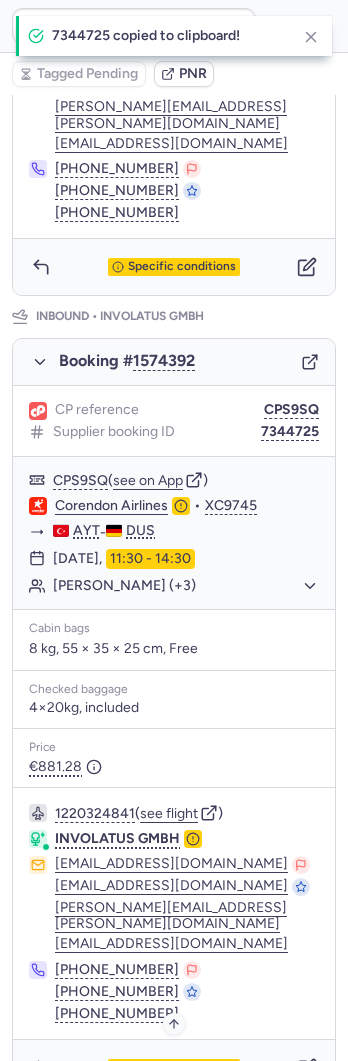 click on "Specific conditions" at bounding box center [182, 1068] 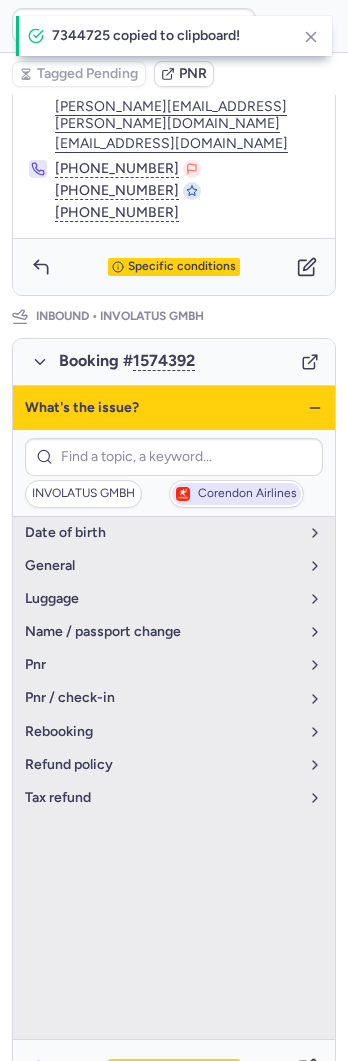 click on "Corendon Airlines" at bounding box center (236, 494) 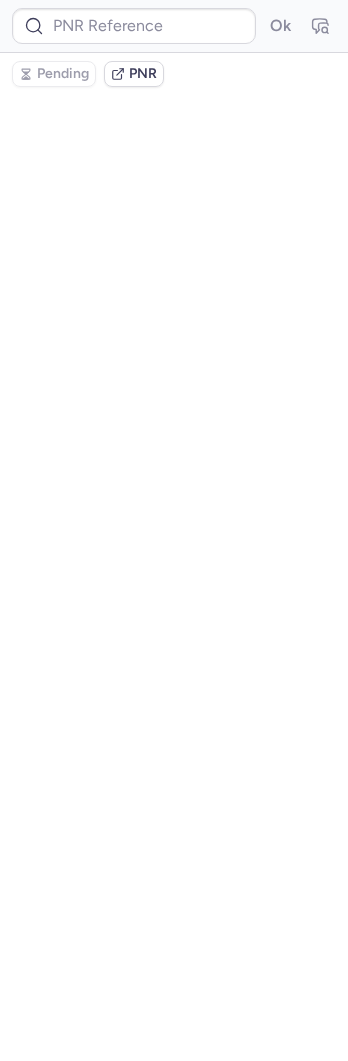 scroll, scrollTop: 0, scrollLeft: 0, axis: both 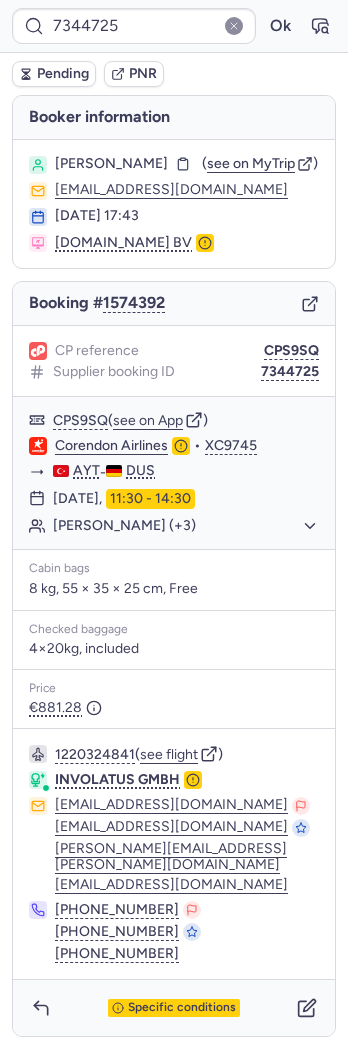 click on "Simone ROOSENDAAL" at bounding box center (111, 164) 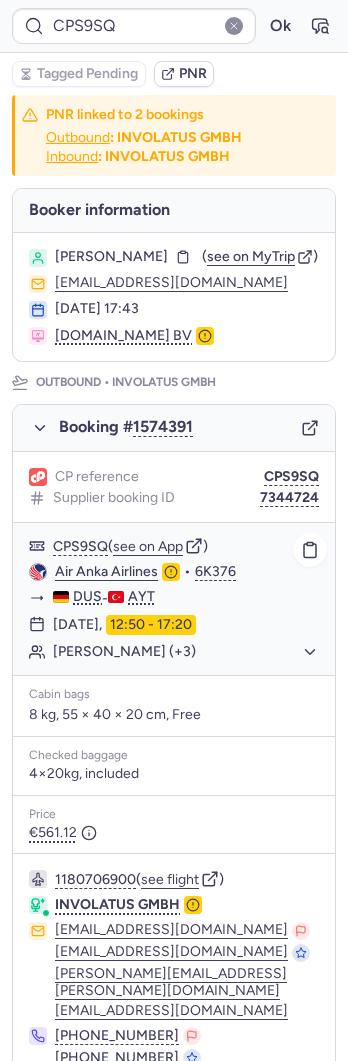 scroll, scrollTop: 887, scrollLeft: 0, axis: vertical 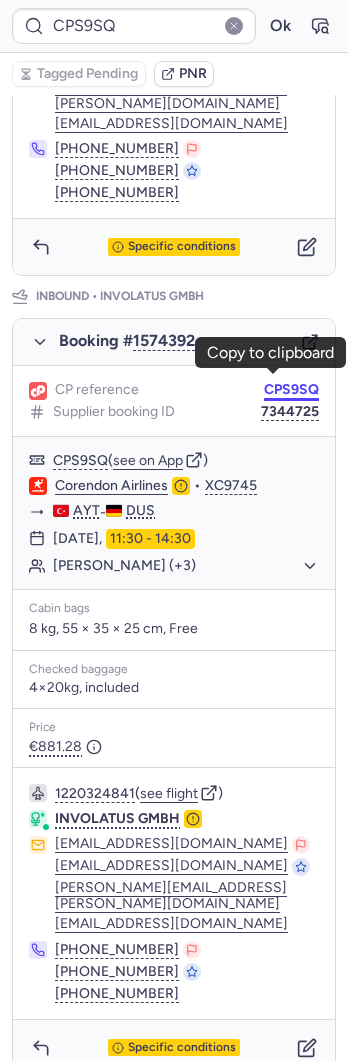 click on "CPS9SQ" at bounding box center [291, 390] 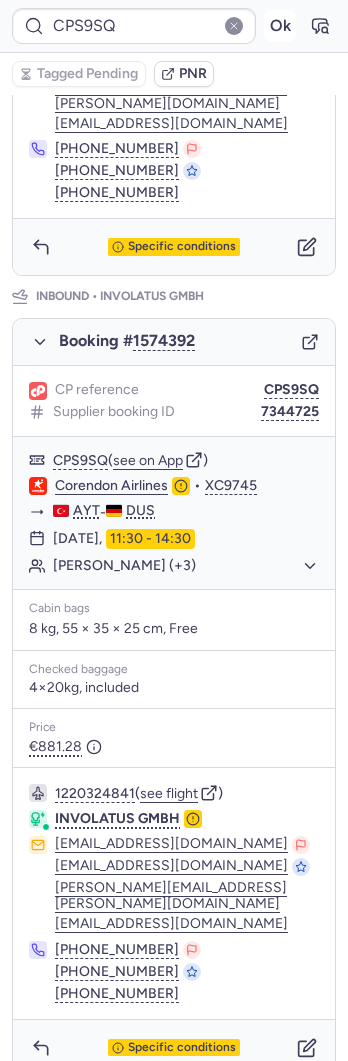 click on "Ok" at bounding box center [280, 26] 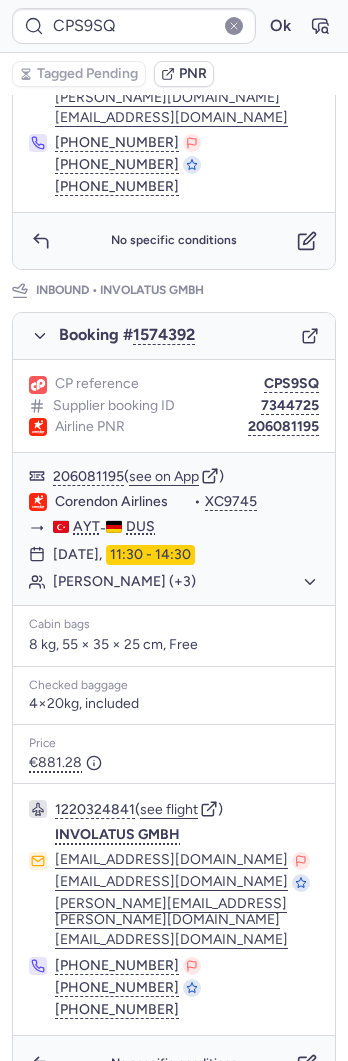 scroll, scrollTop: 887, scrollLeft: 0, axis: vertical 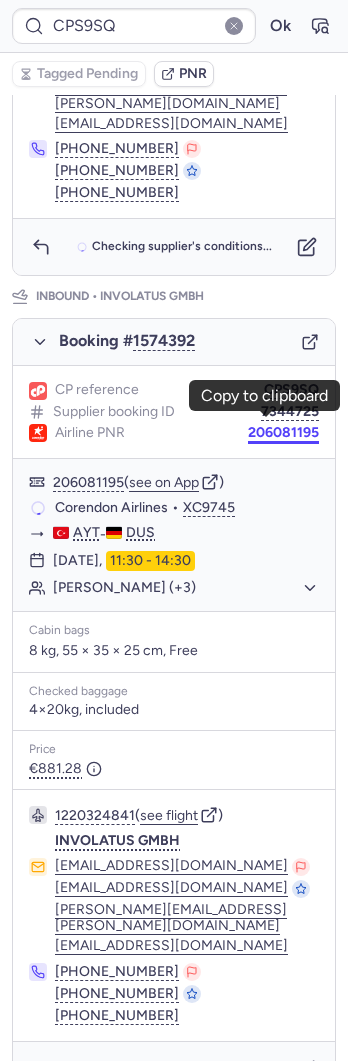click on "206081195" at bounding box center [283, 433] 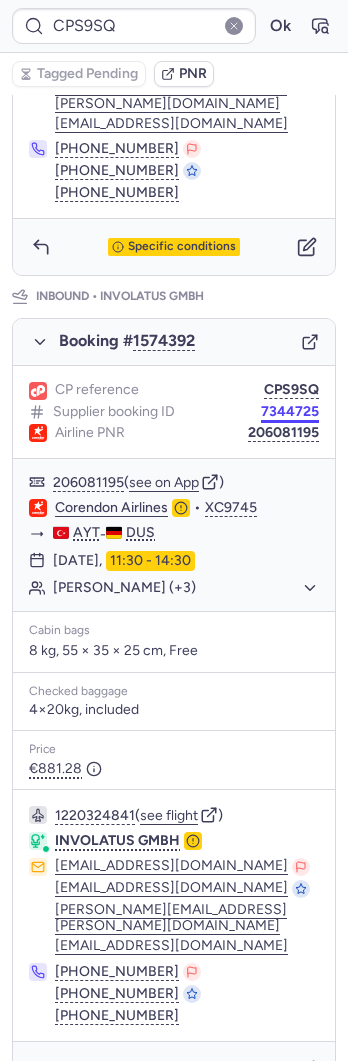 click on "7344725" at bounding box center (290, 412) 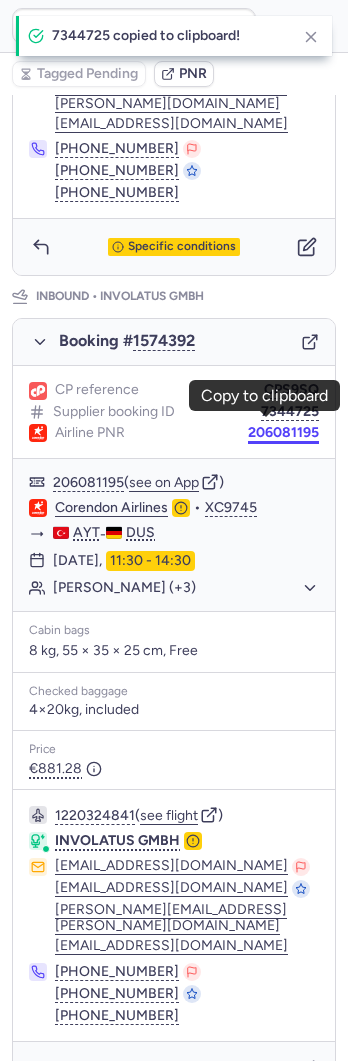 click on "206081195" at bounding box center [283, 433] 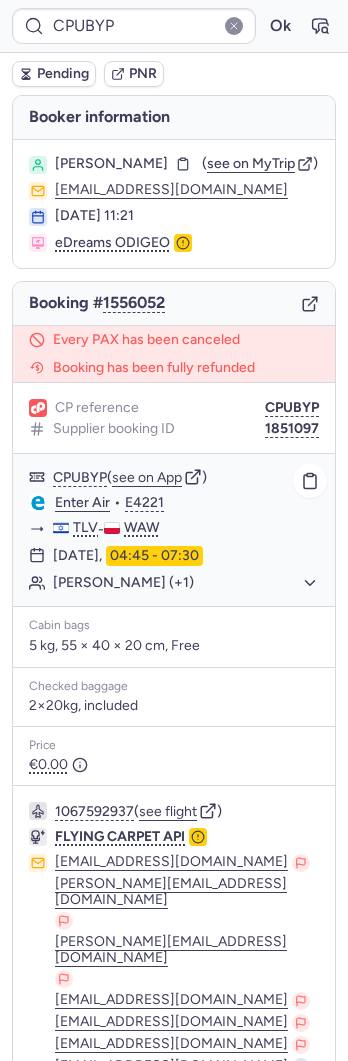 scroll, scrollTop: 115, scrollLeft: 0, axis: vertical 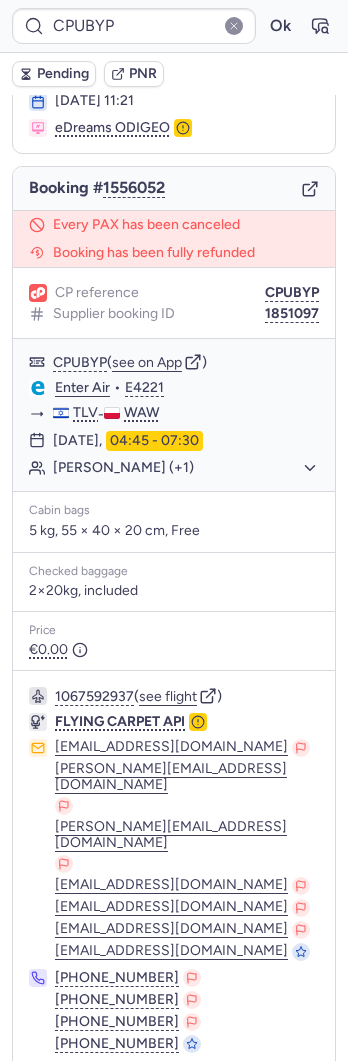 click 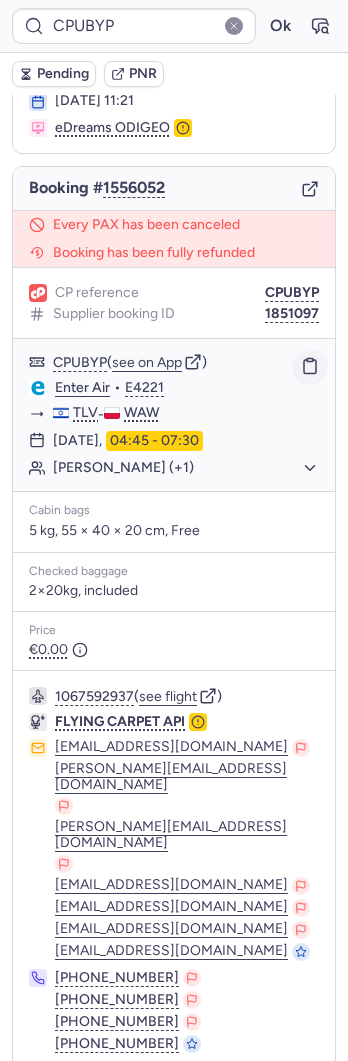 click 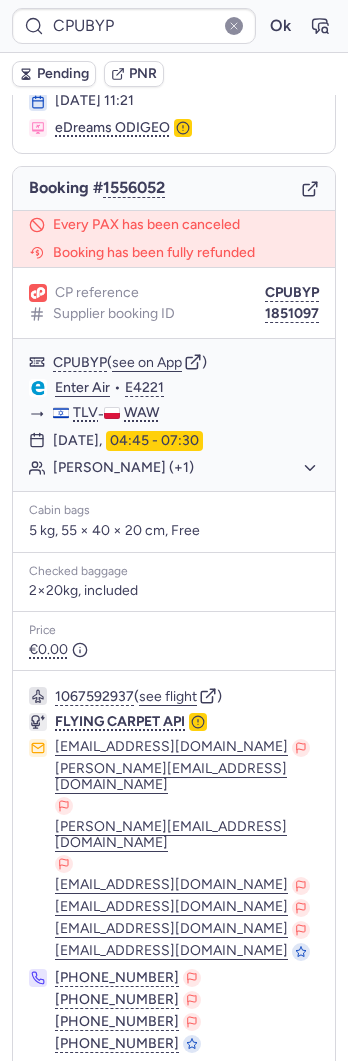 type on "CPELVM" 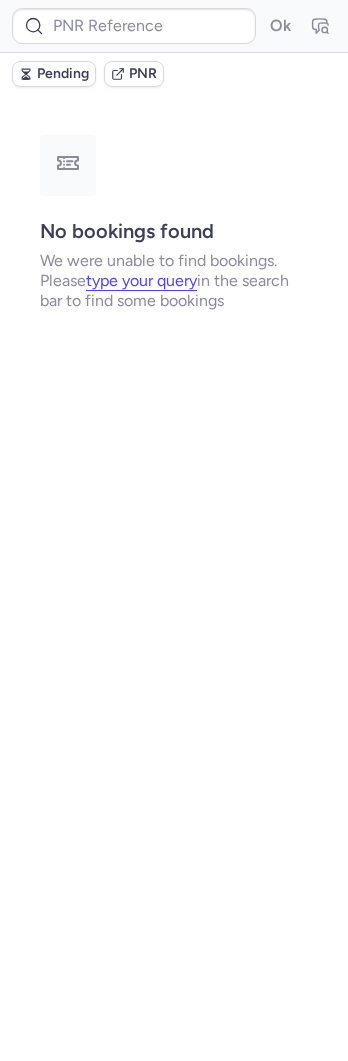scroll, scrollTop: 0, scrollLeft: 0, axis: both 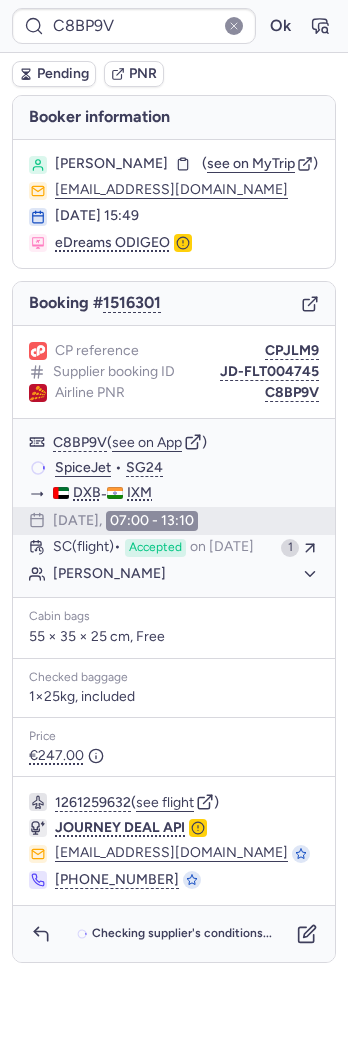 type on "CP2HVH" 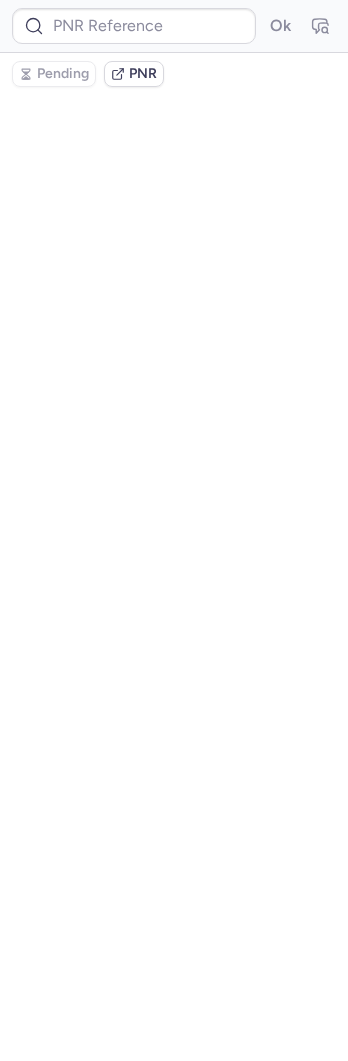 scroll, scrollTop: 0, scrollLeft: 0, axis: both 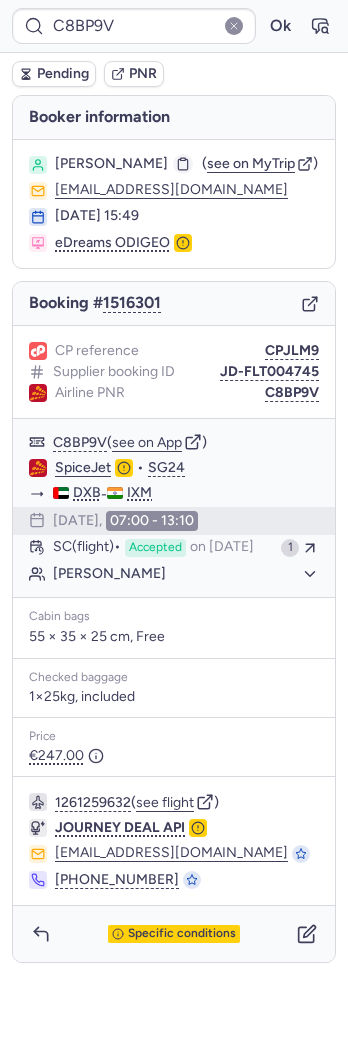 click at bounding box center (183, 164) 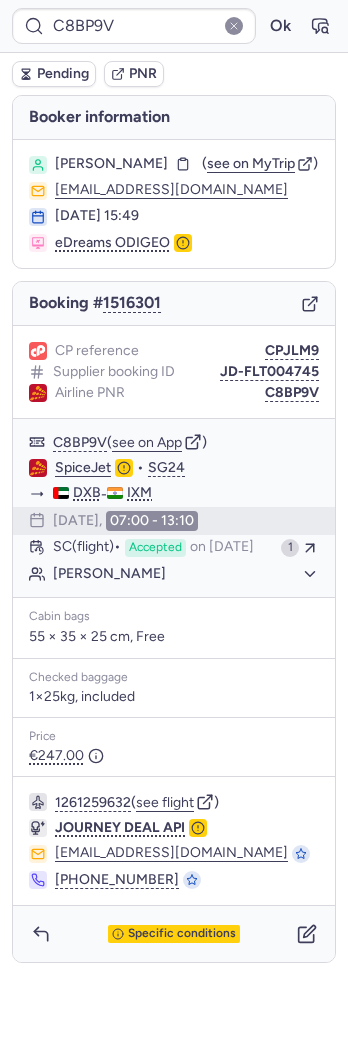 type on "CPJLM9" 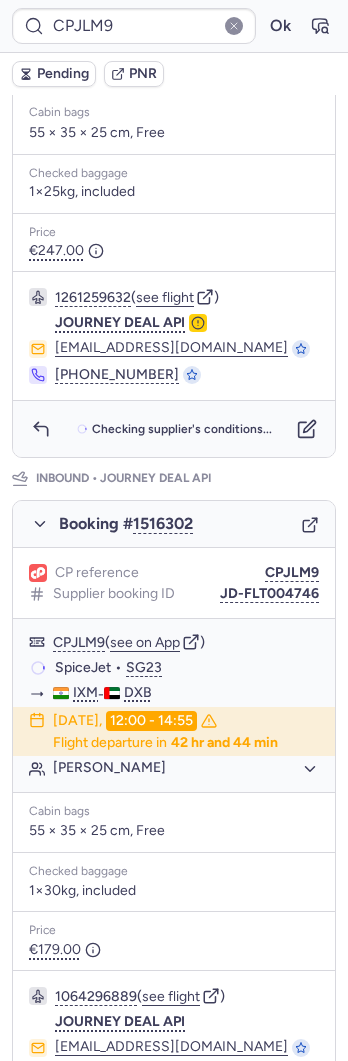 scroll, scrollTop: 763, scrollLeft: 0, axis: vertical 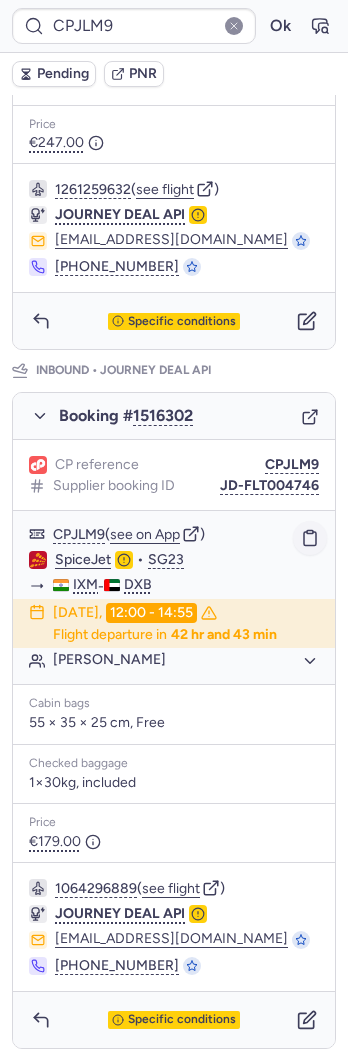 click 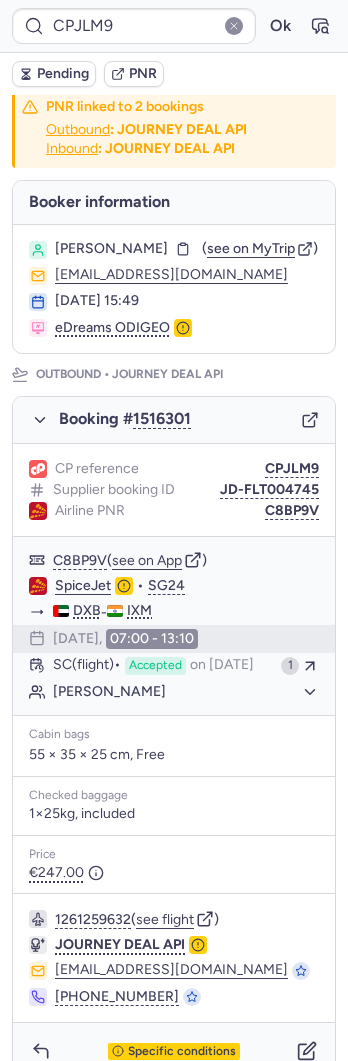 scroll, scrollTop: 0, scrollLeft: 0, axis: both 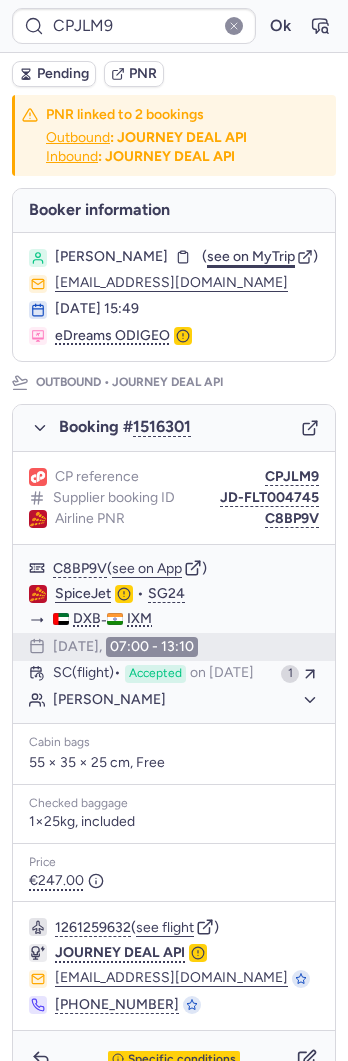 click on "see on MyTrip" at bounding box center [251, 256] 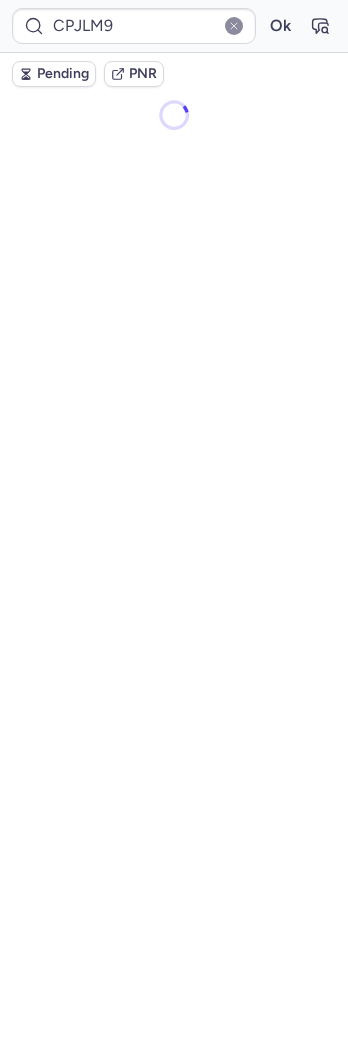 scroll, scrollTop: 0, scrollLeft: 0, axis: both 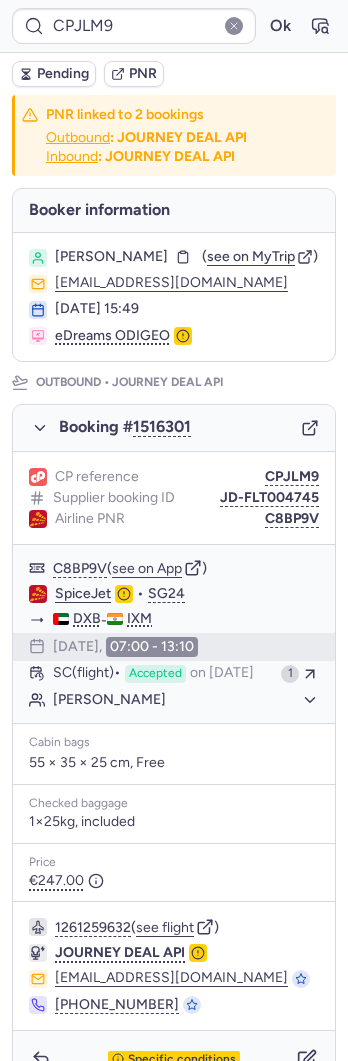 type on "CPELVM" 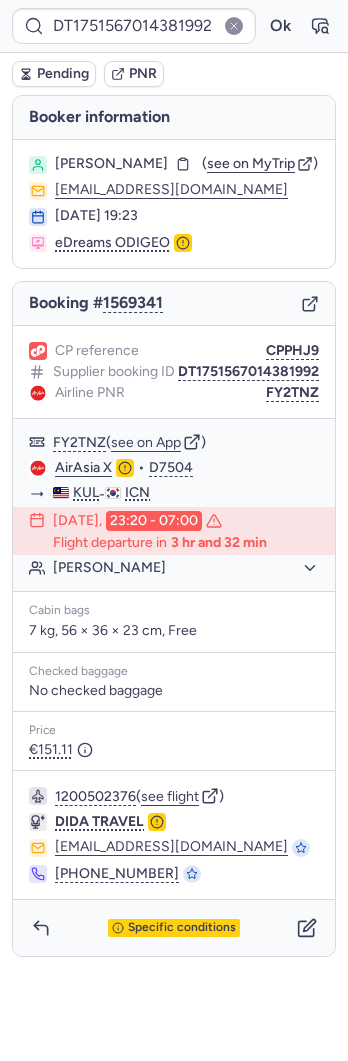 click on "1200502376  ( see flight )" at bounding box center (187, 796) 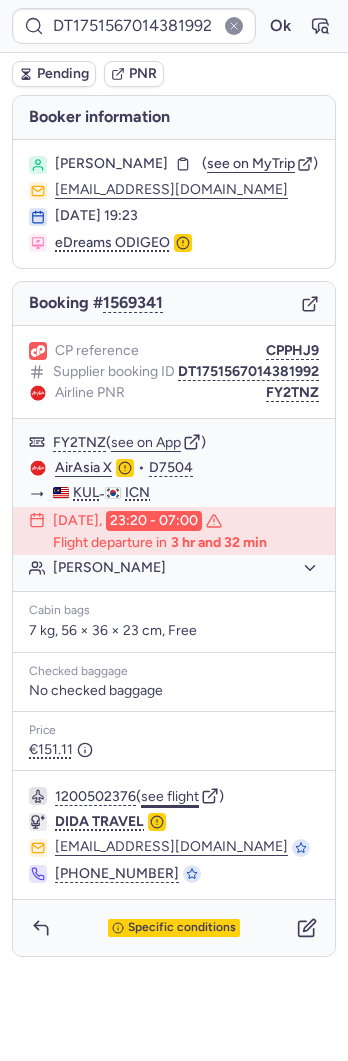 click on "see flight" 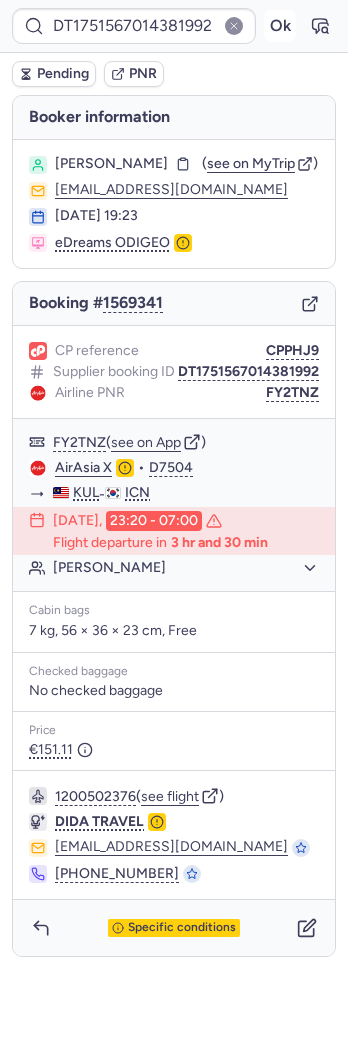 click on "Ok" at bounding box center [280, 26] 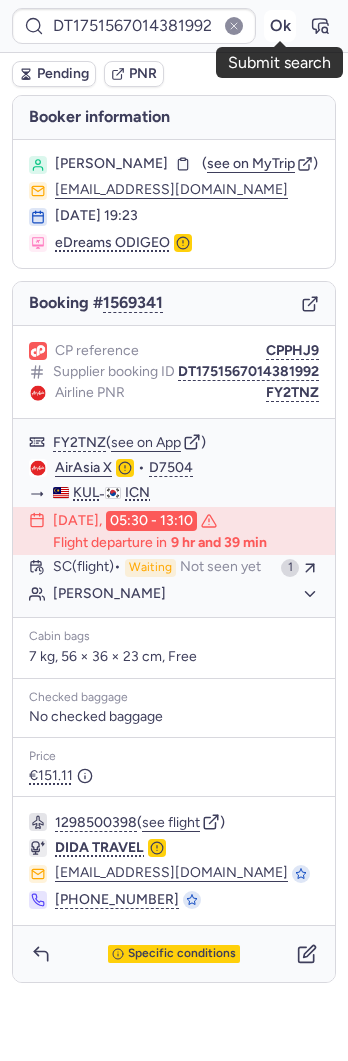 click on "Ok" at bounding box center (280, 26) 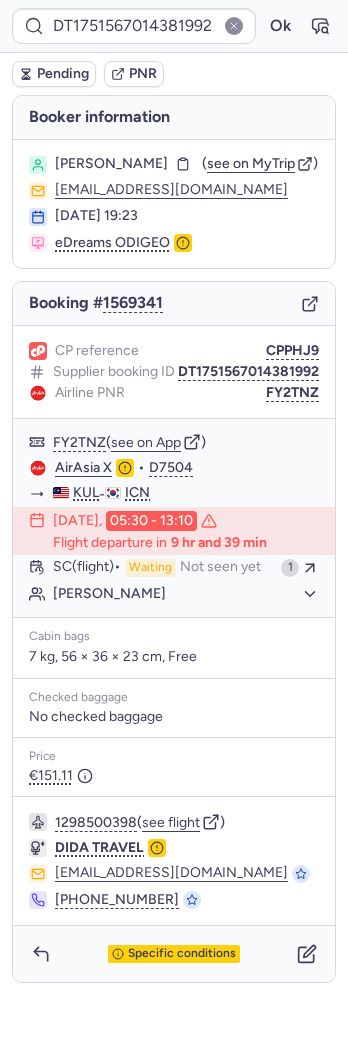 type on "CPELVM" 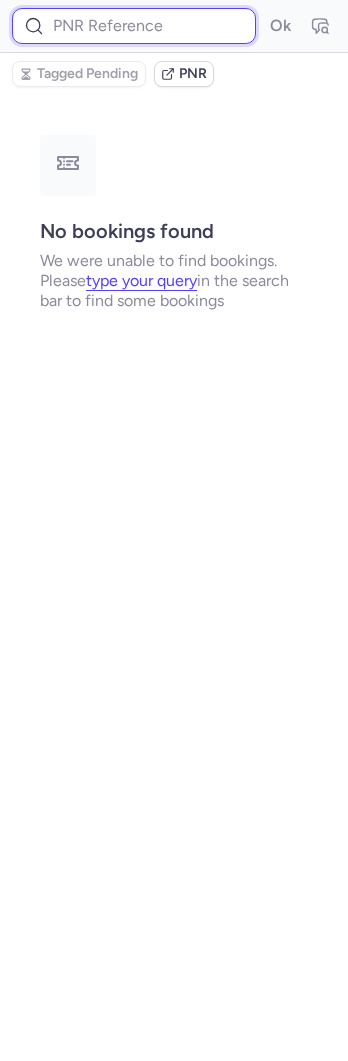 click at bounding box center (134, 26) 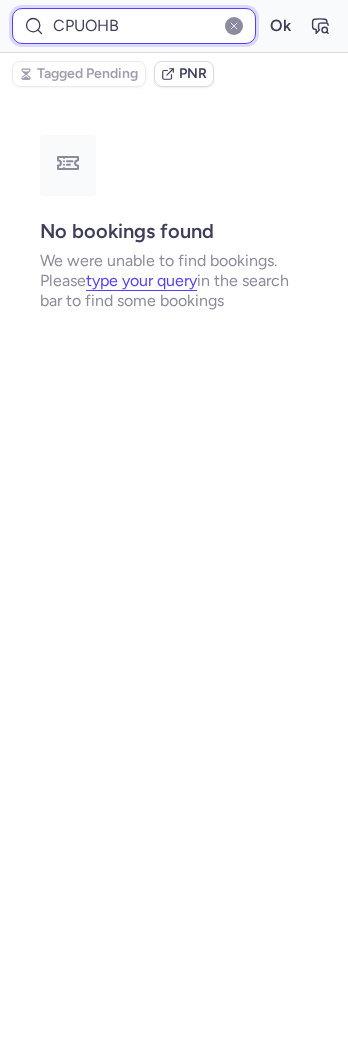 type on "CPUOHB" 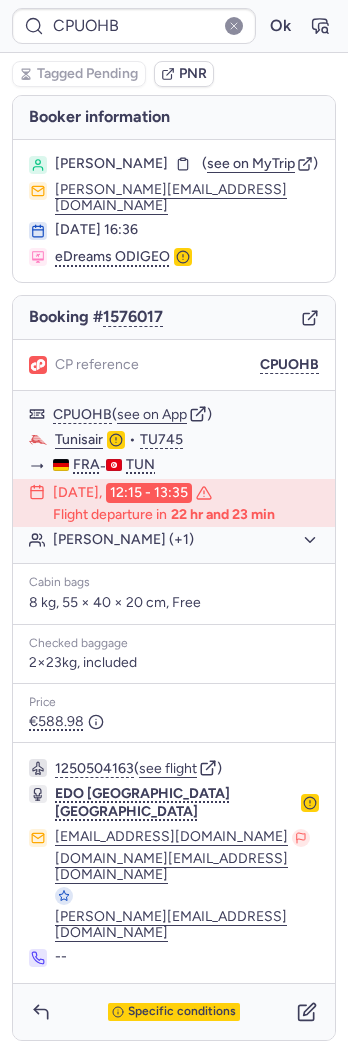 click on "[EMAIL_ADDRESS][DOMAIN_NAME]" 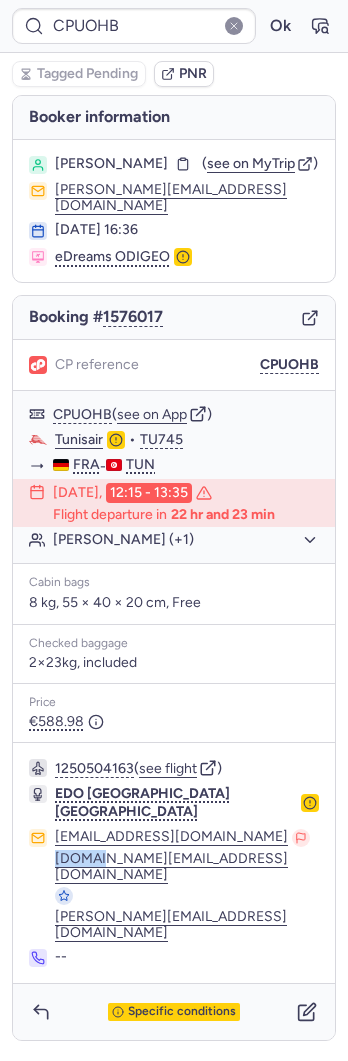 click on "[EMAIL_ADDRESS][DOMAIN_NAME]" 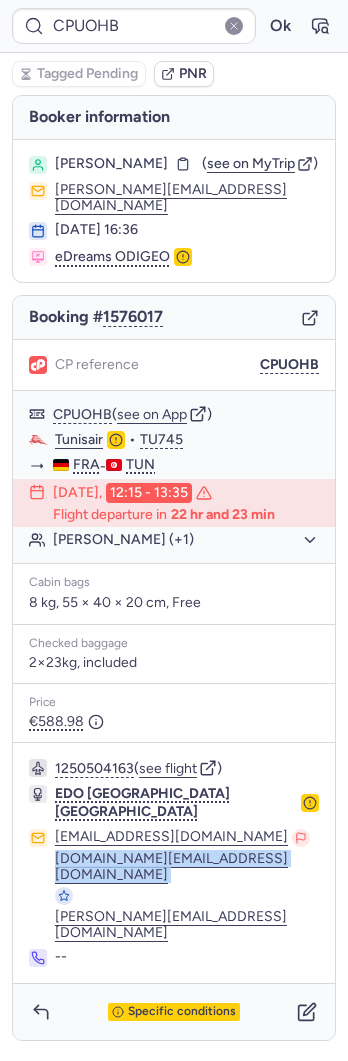 click on "[EMAIL_ADDRESS][DOMAIN_NAME]" 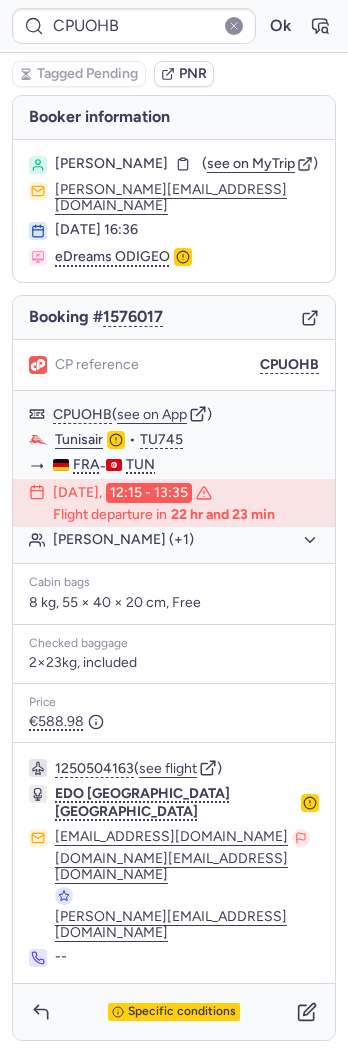 click on "[EMAIL_ADDRESS][DOMAIN_NAME]" 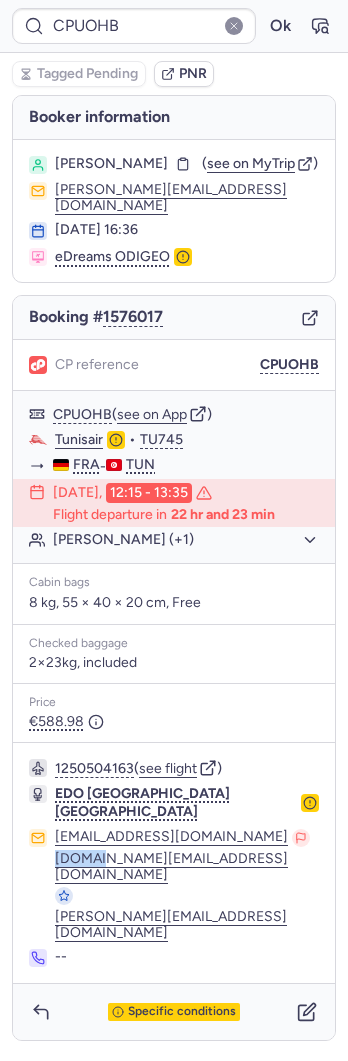click on "[EMAIL_ADDRESS][DOMAIN_NAME]" 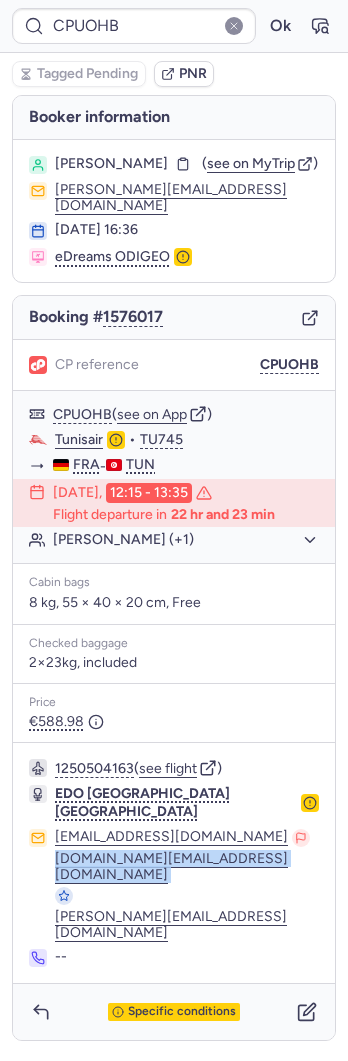 click on "[EMAIL_ADDRESS][DOMAIN_NAME]" 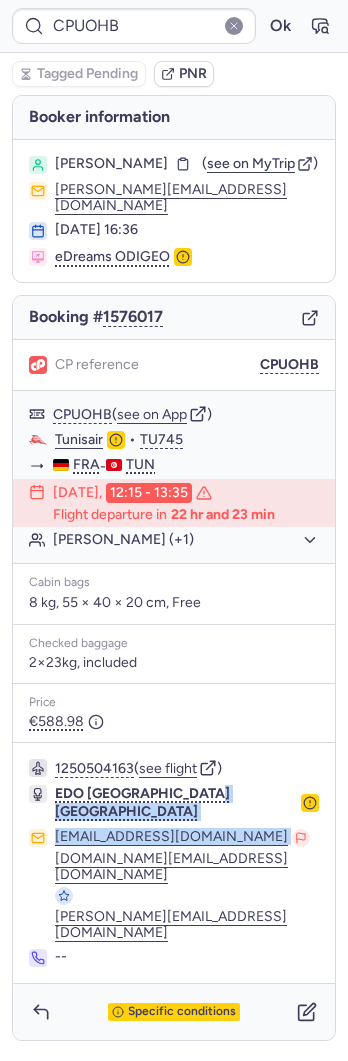 drag, startPoint x: 301, startPoint y: 800, endPoint x: 237, endPoint y: 807, distance: 64.381676 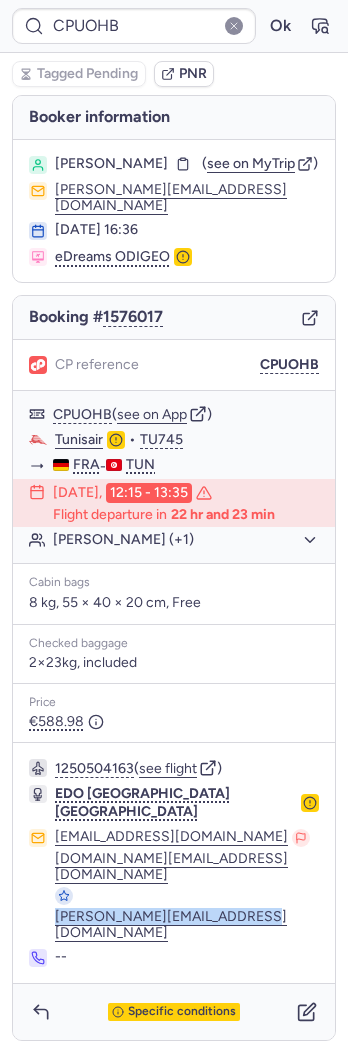 drag, startPoint x: 258, startPoint y: 848, endPoint x: 42, endPoint y: 860, distance: 216.33308 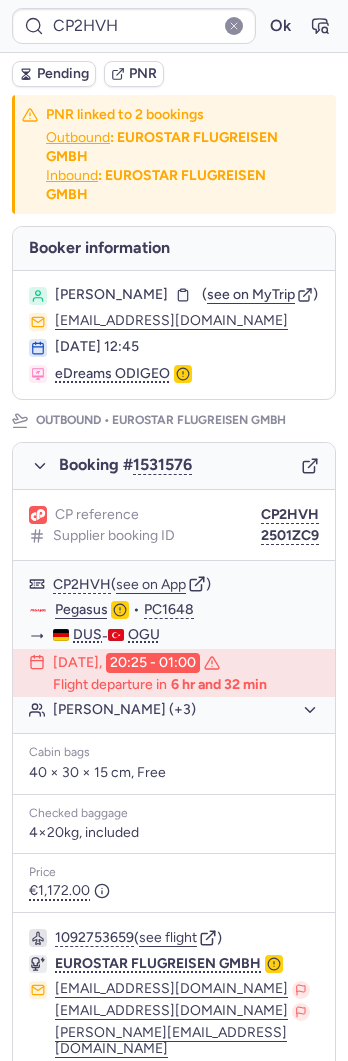 type on "CPKS3Q" 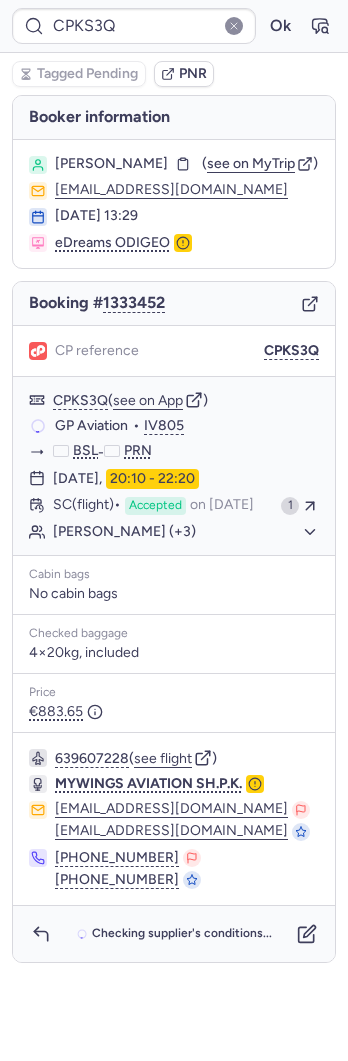 type on "CPELVM" 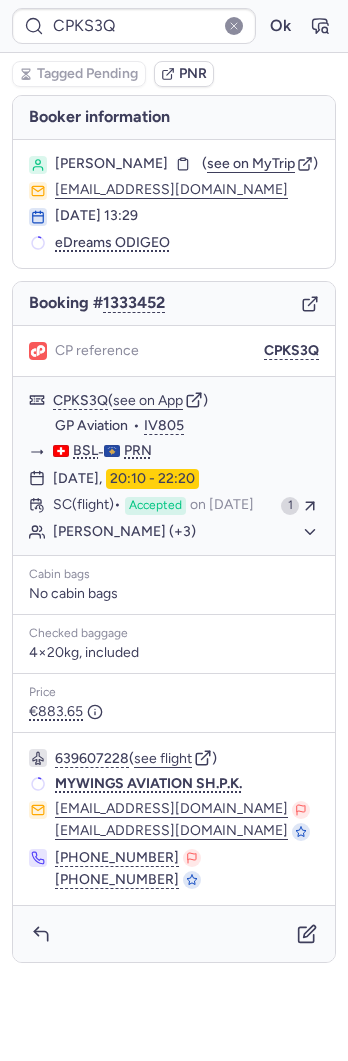 type on "CPELVM" 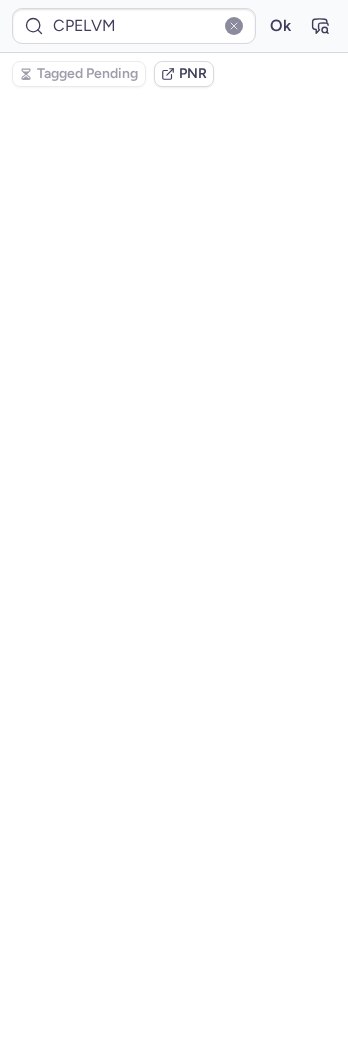 scroll, scrollTop: 0, scrollLeft: 0, axis: both 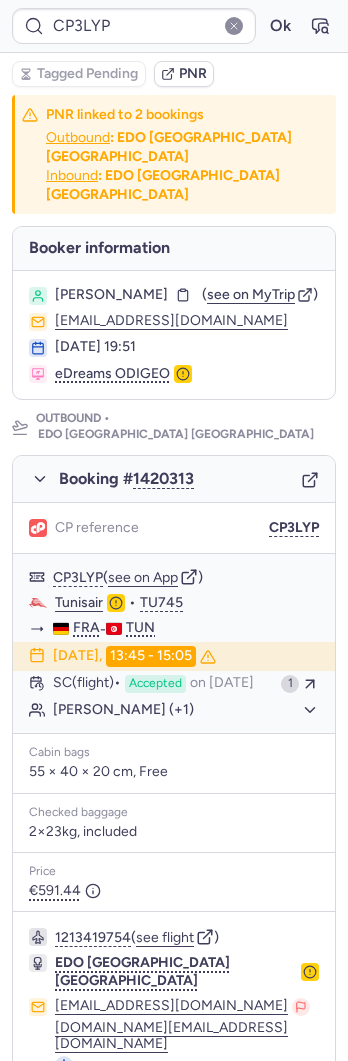 type on "CPELVM" 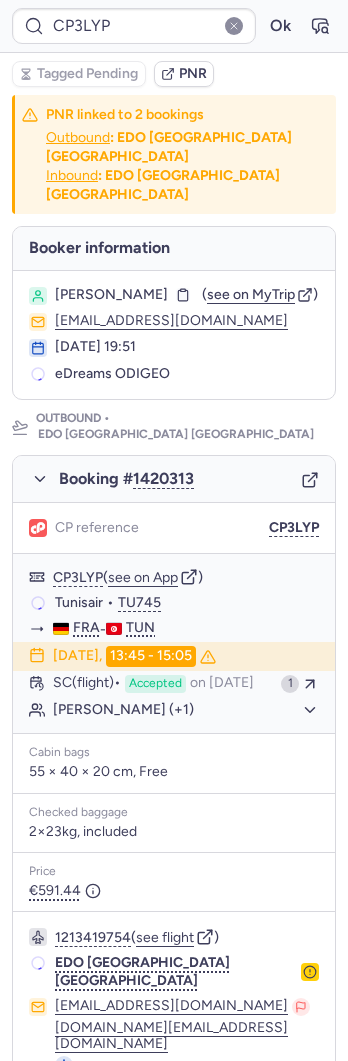 type on "CPELVM" 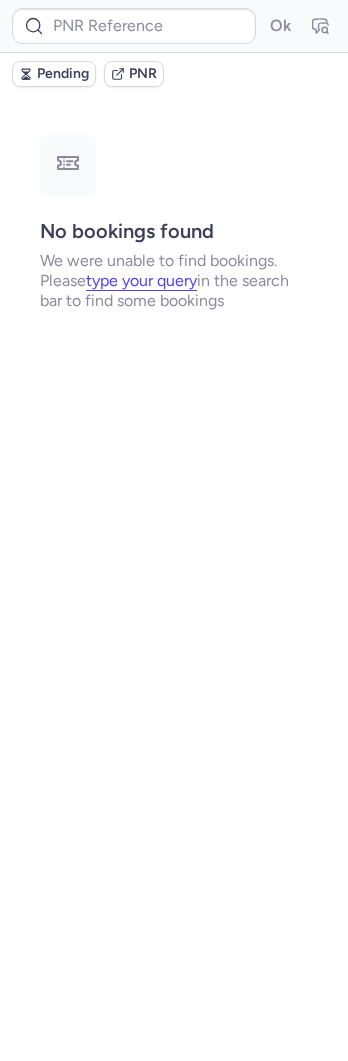 type on "1943256692573831168" 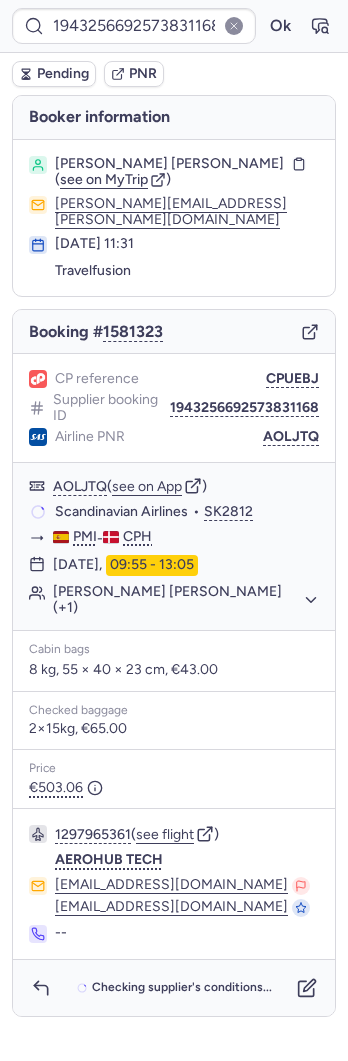 click on "Booking # 1581323" at bounding box center (174, 332) 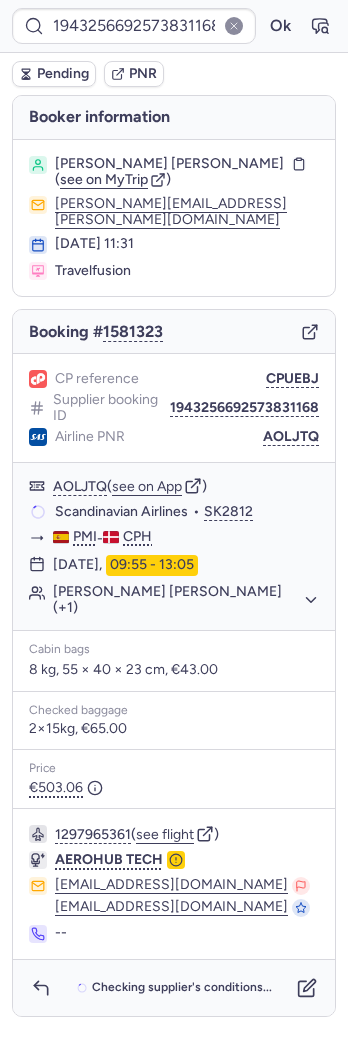 click 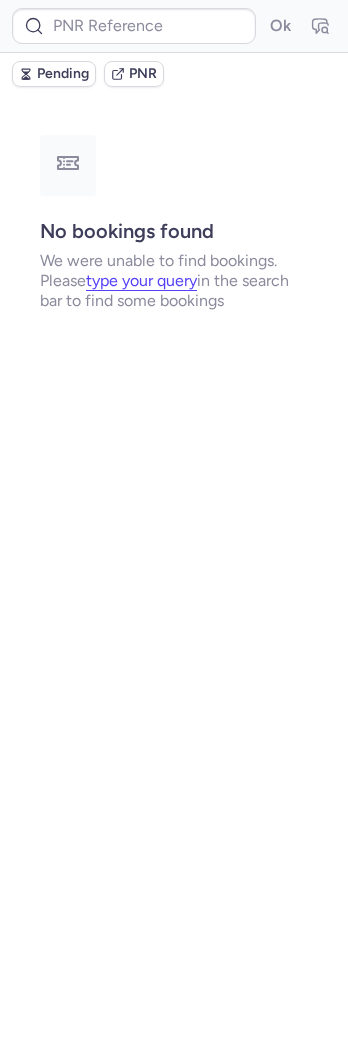 type on "CPKS3Q" 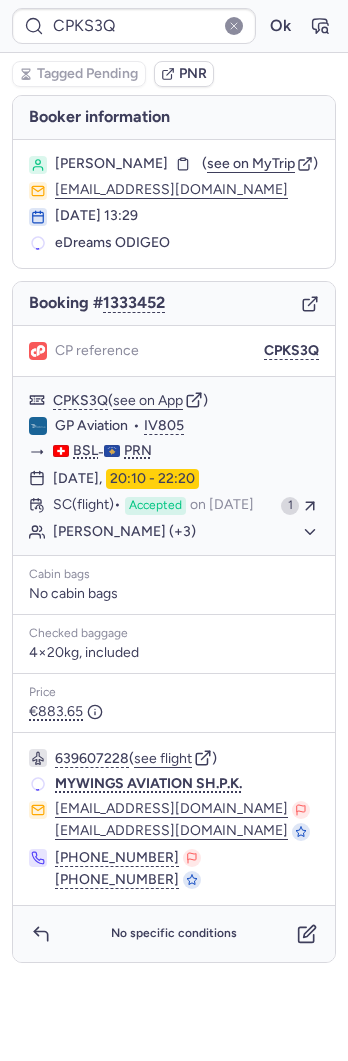 type on "CPYHZ9" 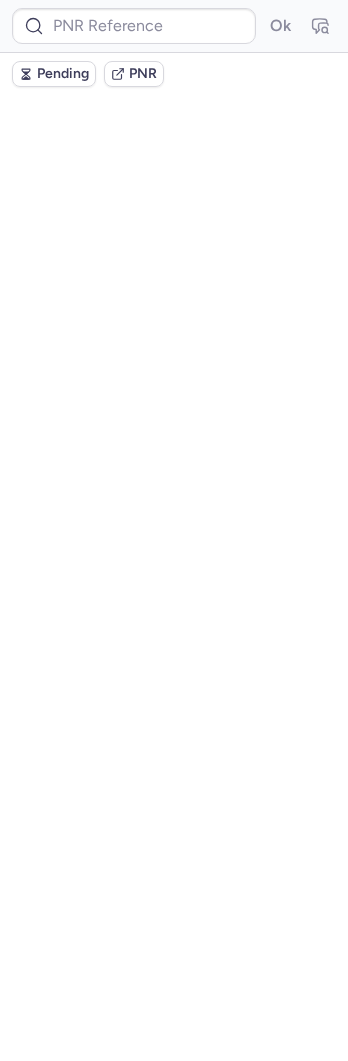 scroll, scrollTop: 0, scrollLeft: 0, axis: both 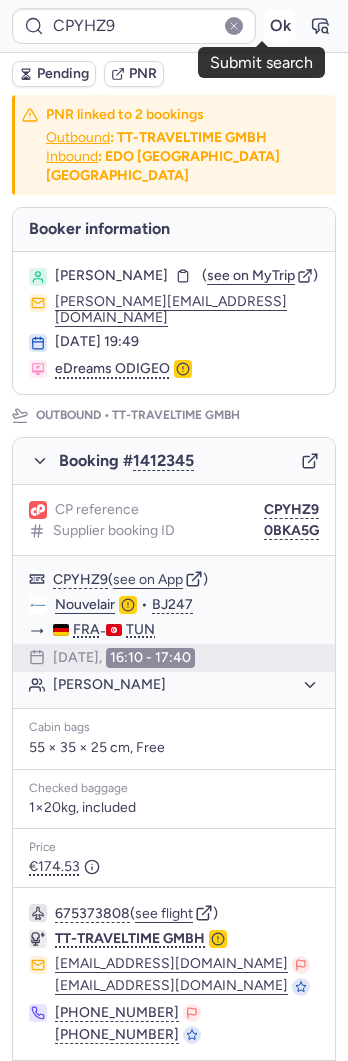 click on "Ok" at bounding box center [280, 26] 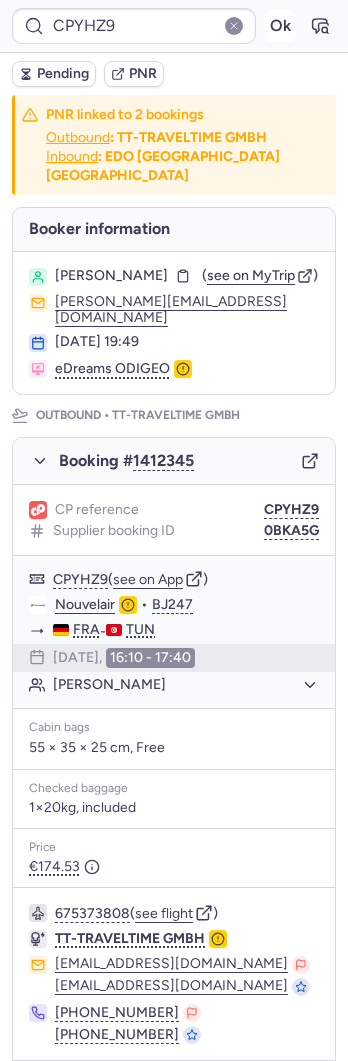 click on "Ok" at bounding box center [280, 26] 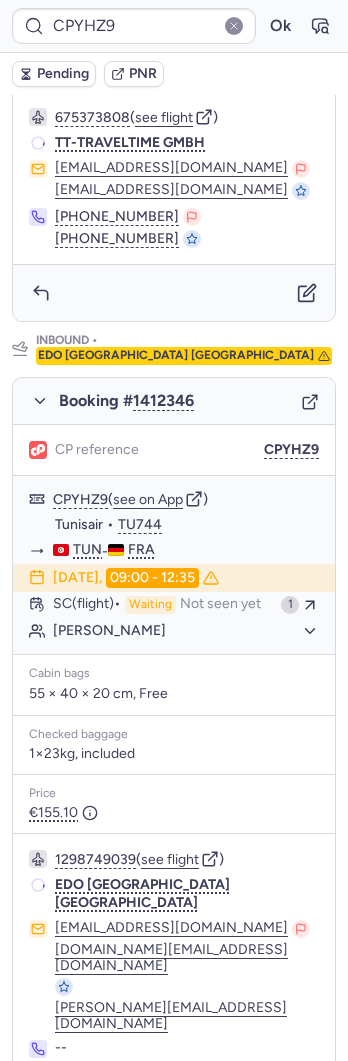 scroll, scrollTop: 806, scrollLeft: 0, axis: vertical 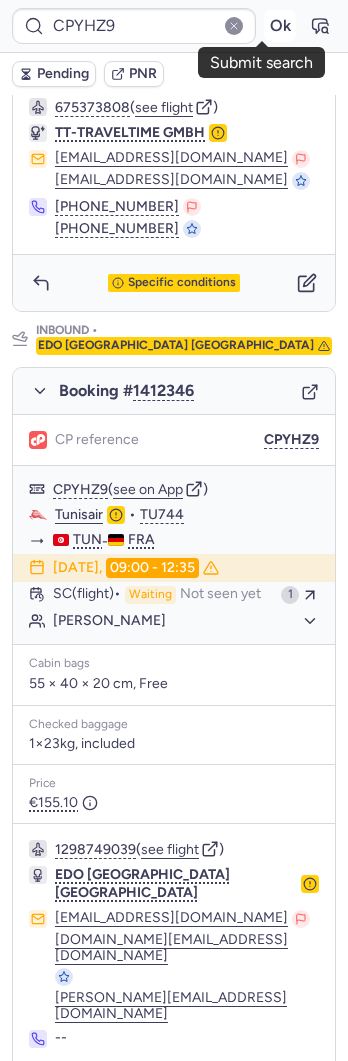 click on "Ok" at bounding box center (280, 26) 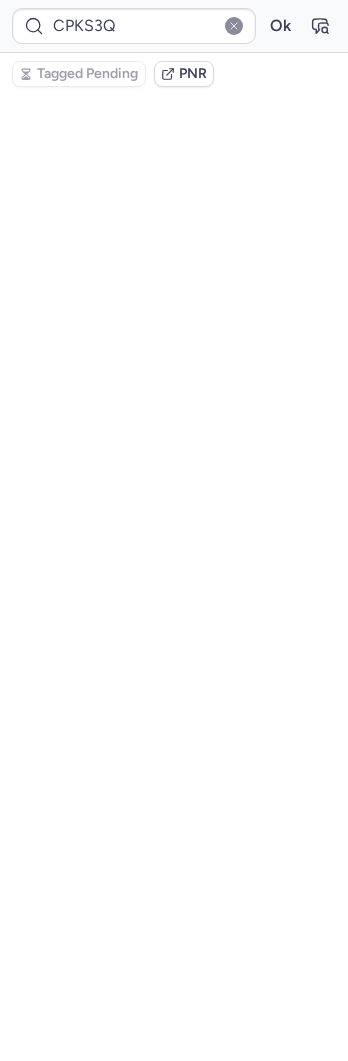 scroll, scrollTop: 0, scrollLeft: 0, axis: both 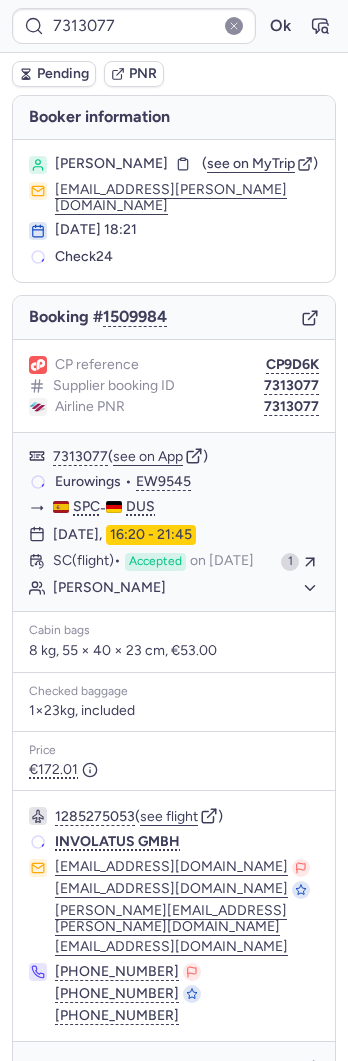 type on "CPELVM" 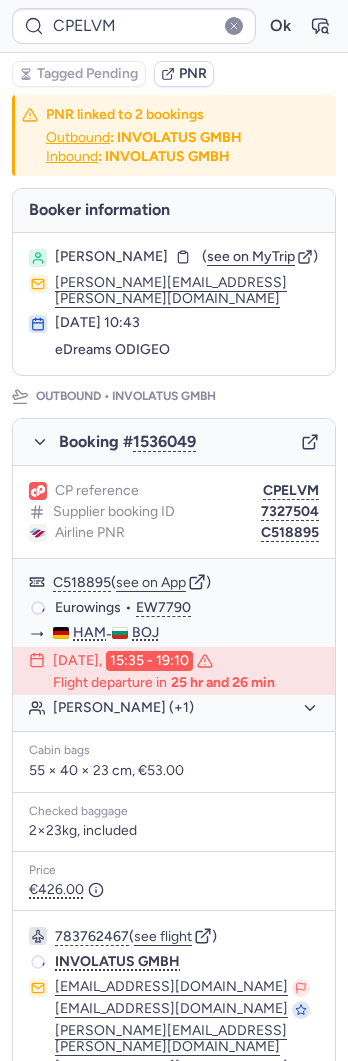 type on "CPAZ3T" 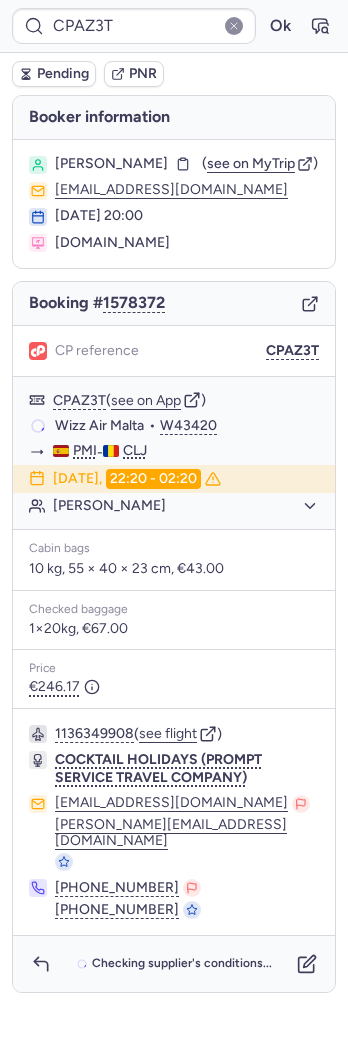 type on "CPELVM" 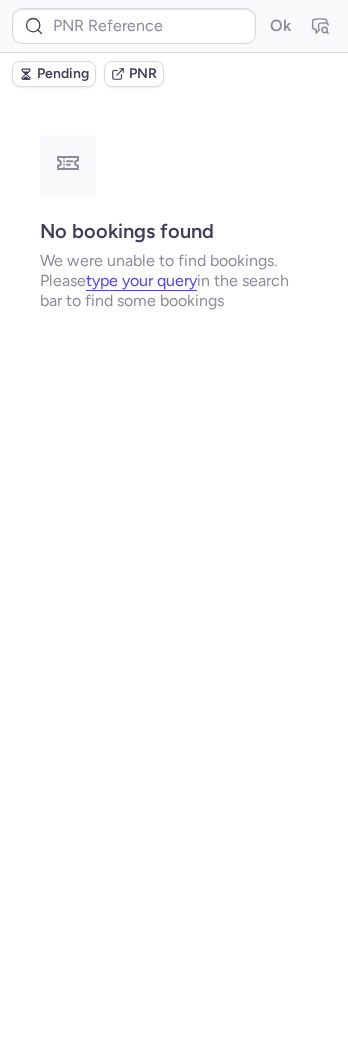 type on "1943256692573831168" 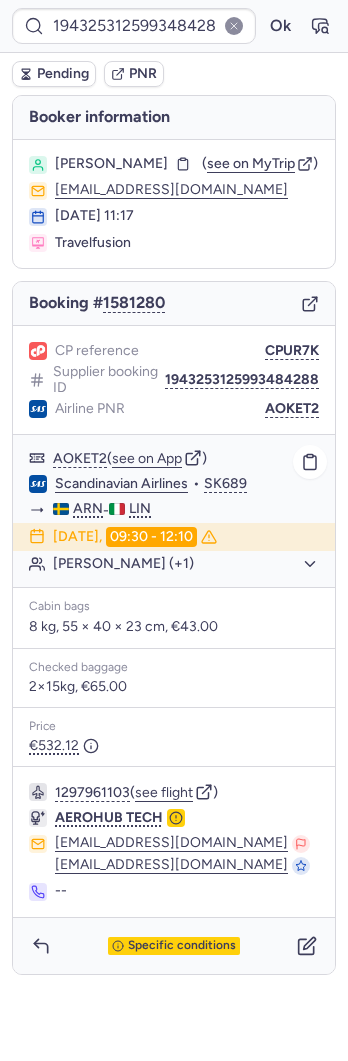 click on "[PERSON_NAME] (+1)" 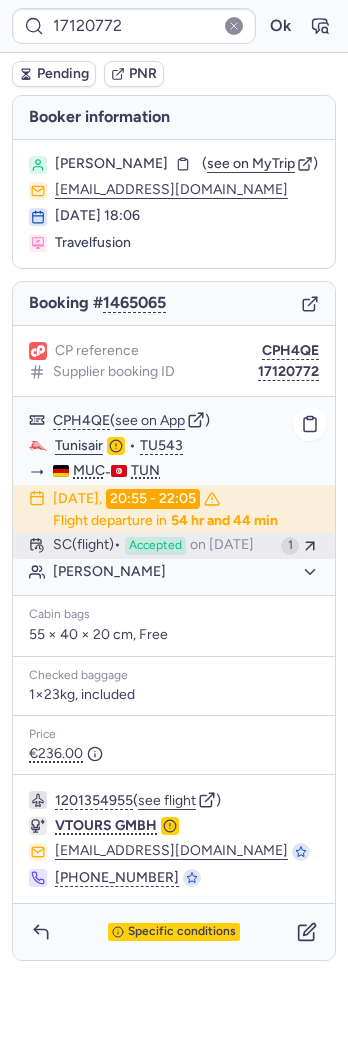 click on "Accepted" at bounding box center (155, 546) 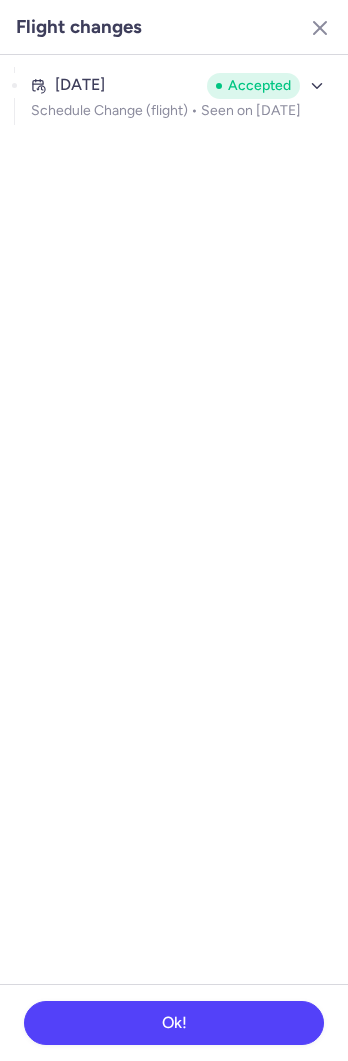 click on "[DATE] Accepted Schedule Change (flight) •  Seen on [DATE]" 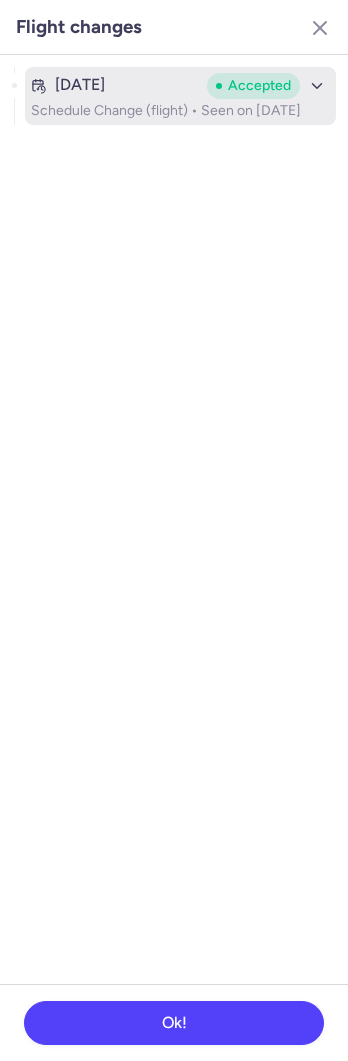 click on "[DATE] Accepted Schedule Change (flight) •  Seen on [DATE]" at bounding box center [180, 96] 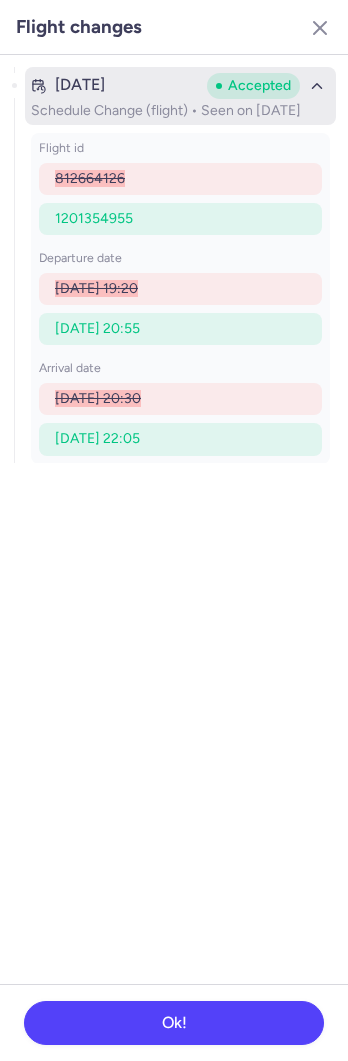 click on "[DATE] Accepted Schedule Change (flight) •  Seen on [DATE]" at bounding box center [180, 96] 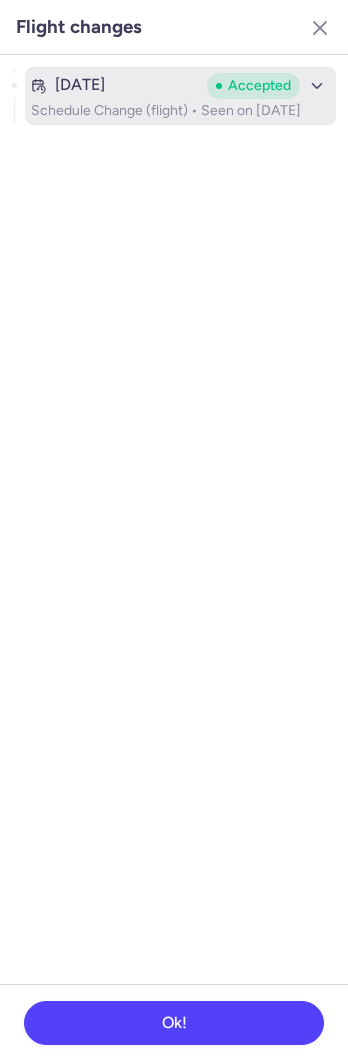 click on "Schedule Change (flight) •  Seen on [DATE]" at bounding box center (180, 111) 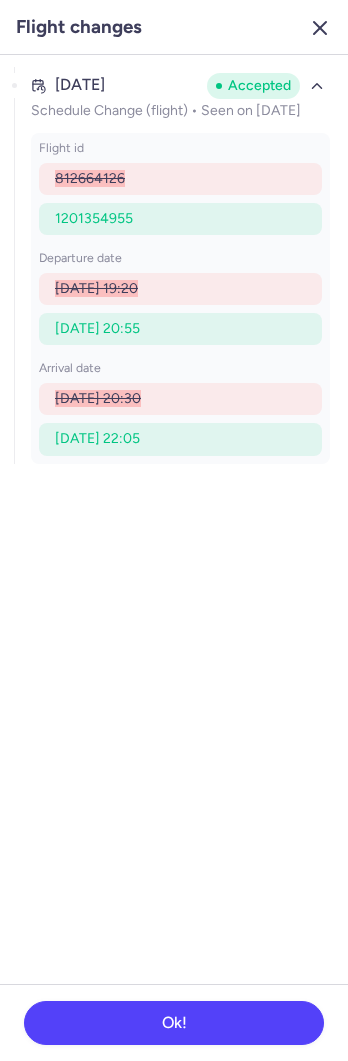 click 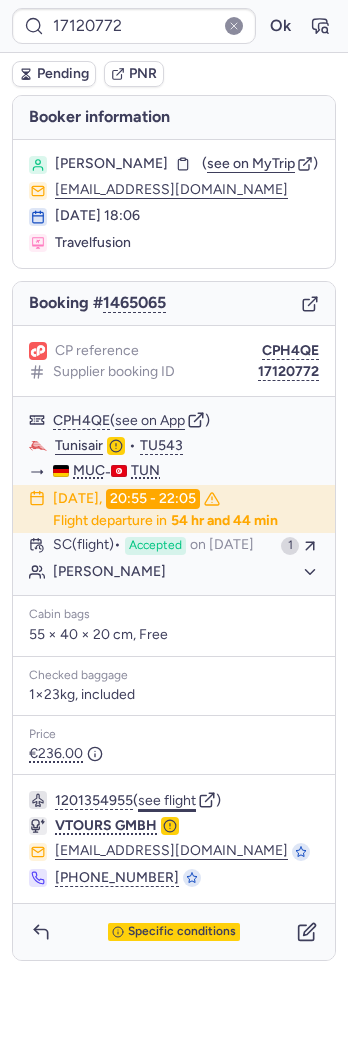 click on "see flight" 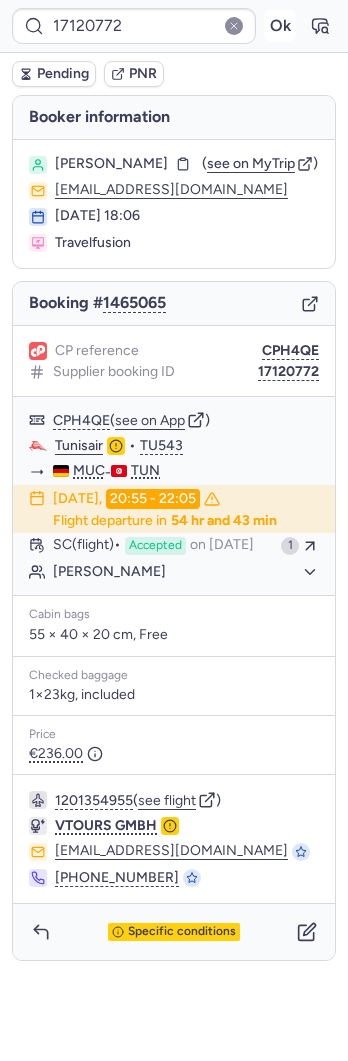 click on "Ok" at bounding box center (280, 26) 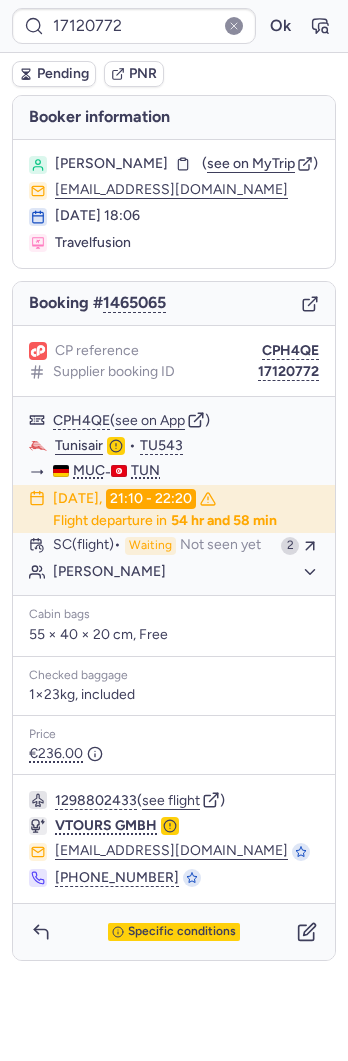 type on "CPELVM" 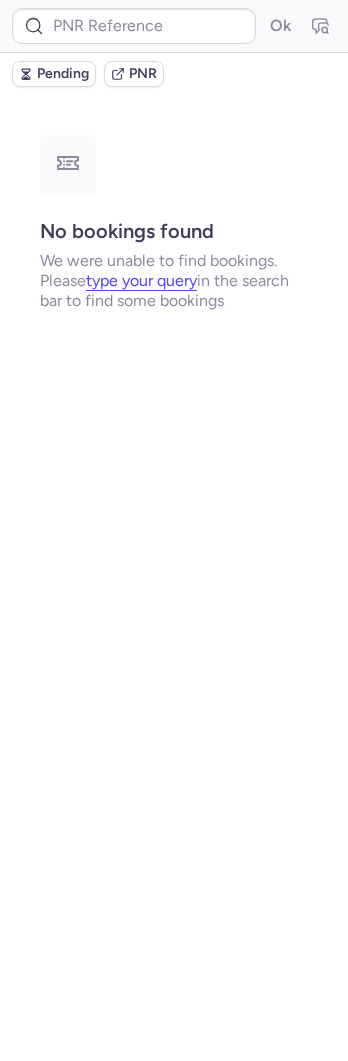 type on "CP2HVH" 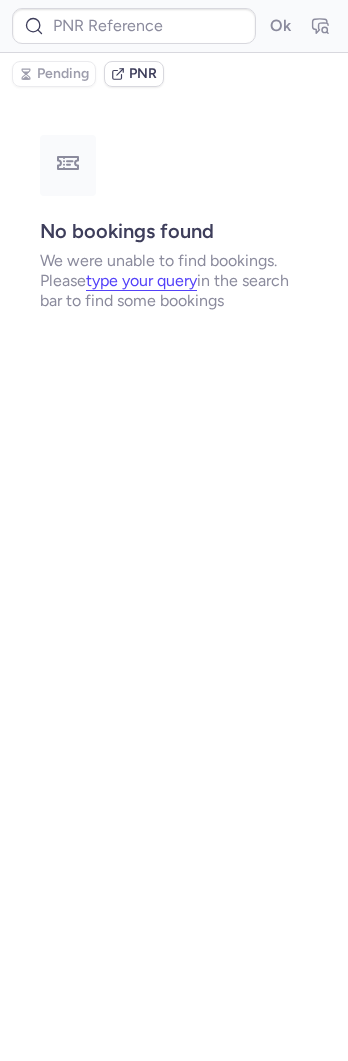 type on "CPELVM" 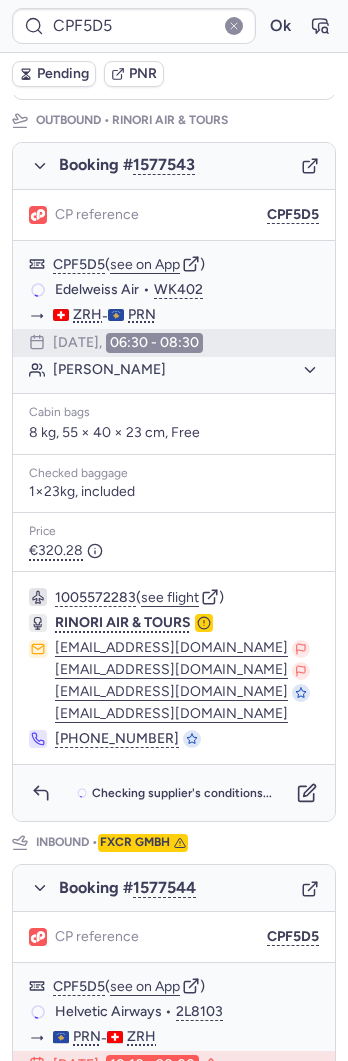 scroll, scrollTop: 505, scrollLeft: 0, axis: vertical 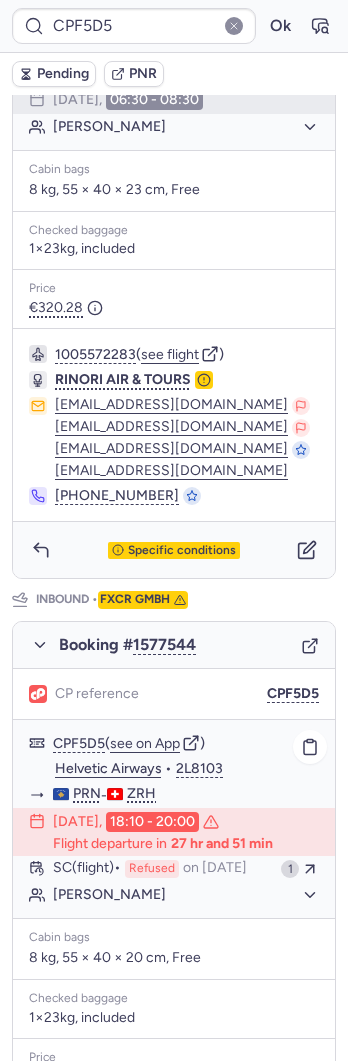 type on "23483567415" 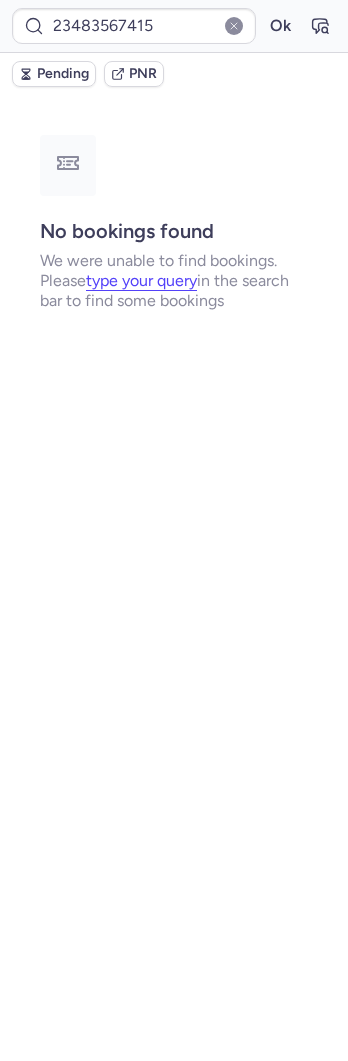 scroll, scrollTop: 0, scrollLeft: 0, axis: both 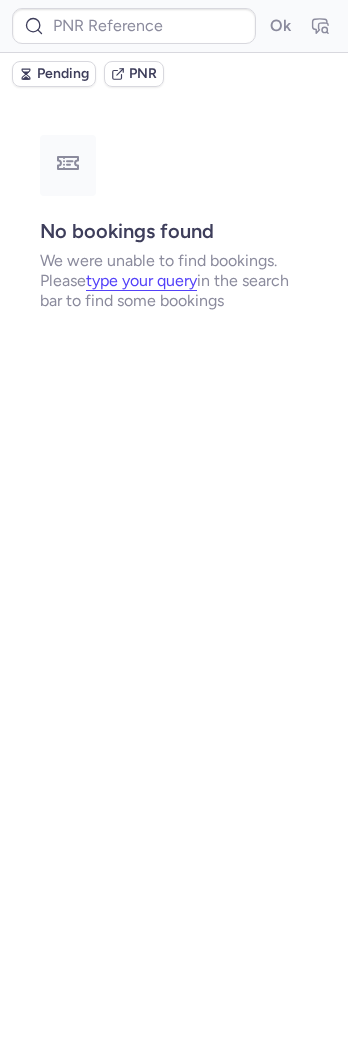 type on "CPL7YH" 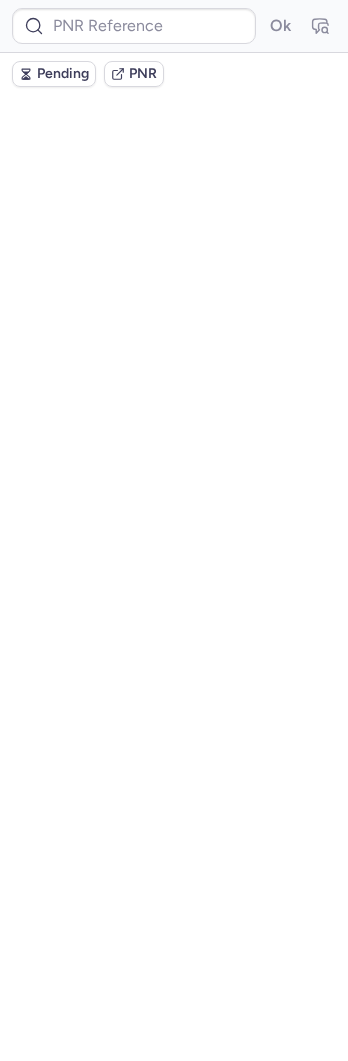 scroll, scrollTop: 0, scrollLeft: 0, axis: both 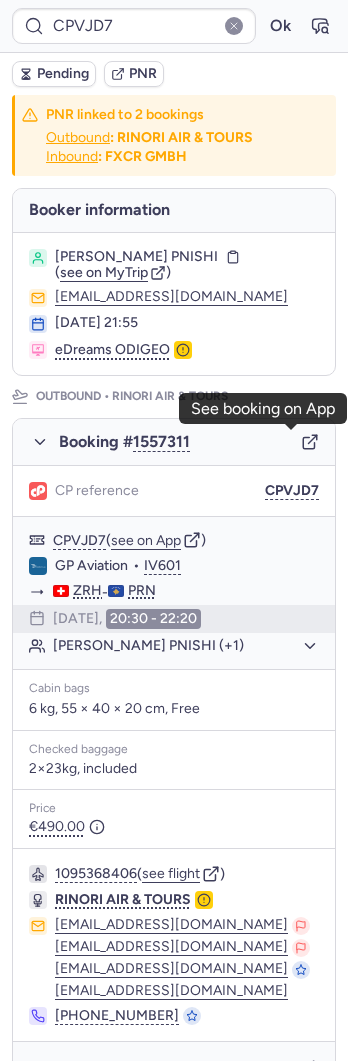 click 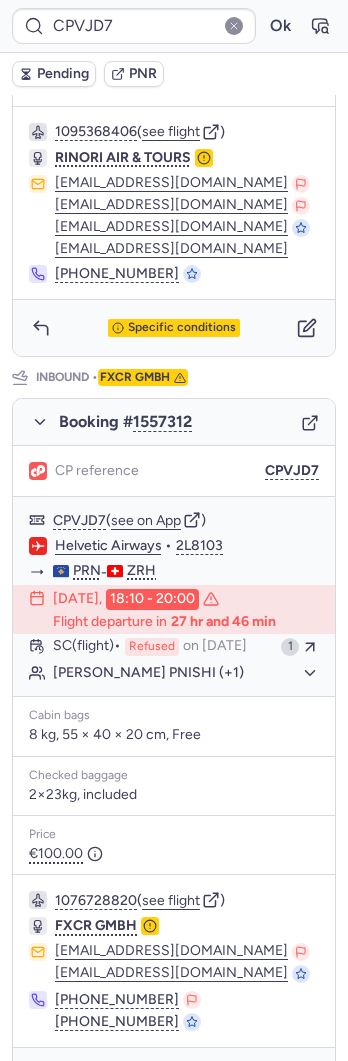 scroll, scrollTop: 809, scrollLeft: 0, axis: vertical 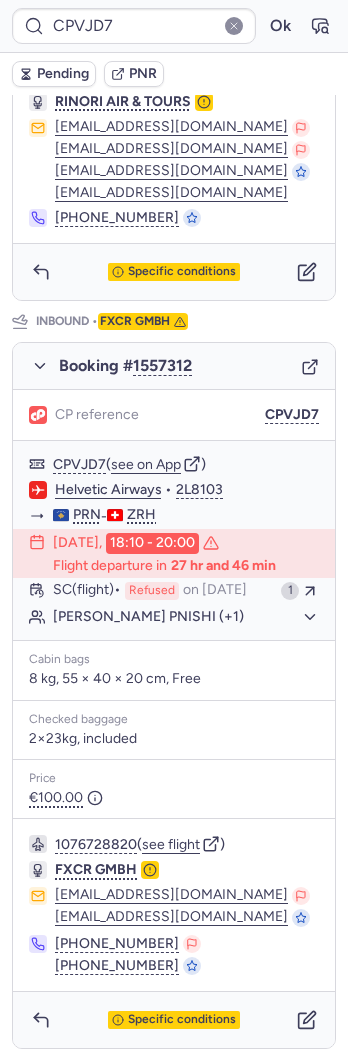 click at bounding box center [310, 366] 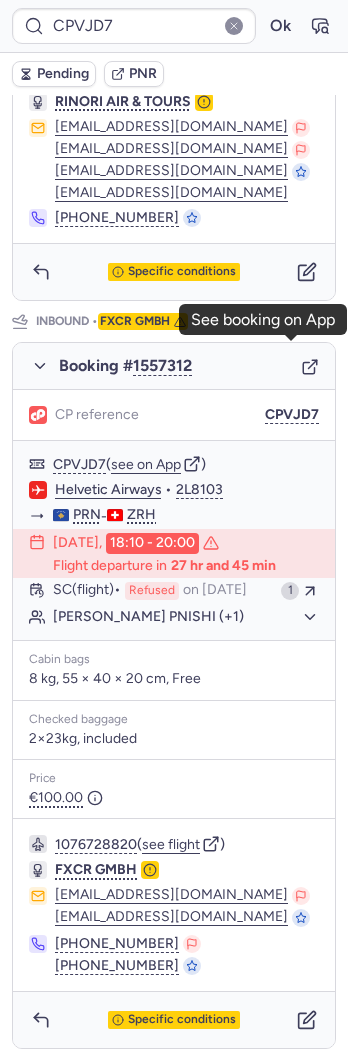 click 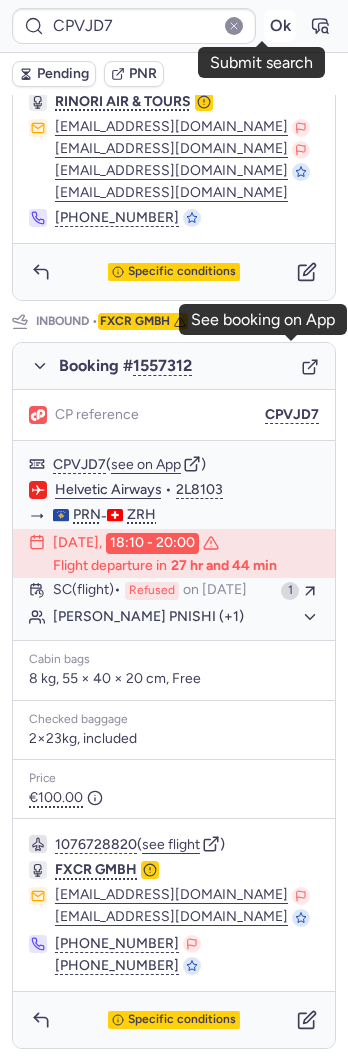 click on "Ok" at bounding box center [280, 26] 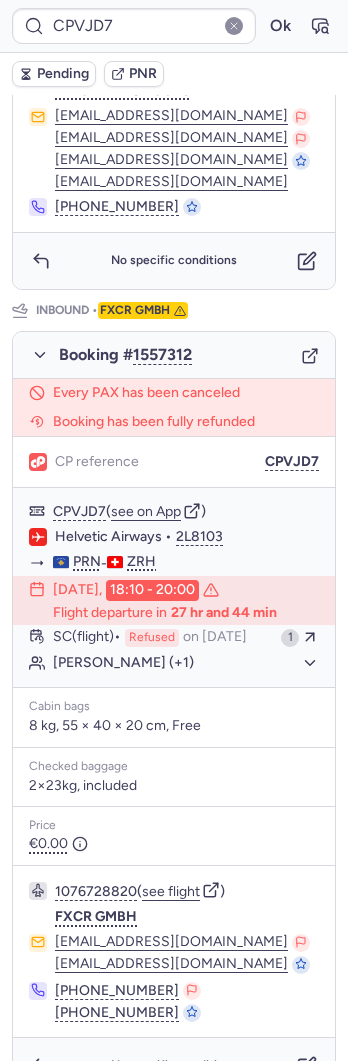 scroll, scrollTop: 809, scrollLeft: 0, axis: vertical 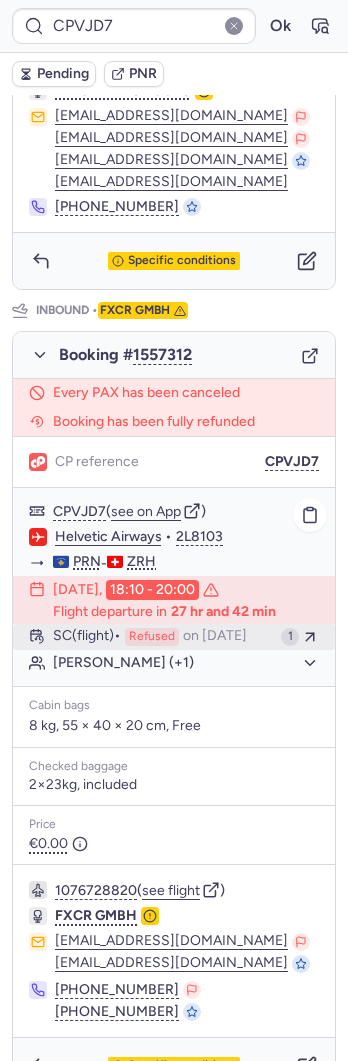 type on "CPAZ3T" 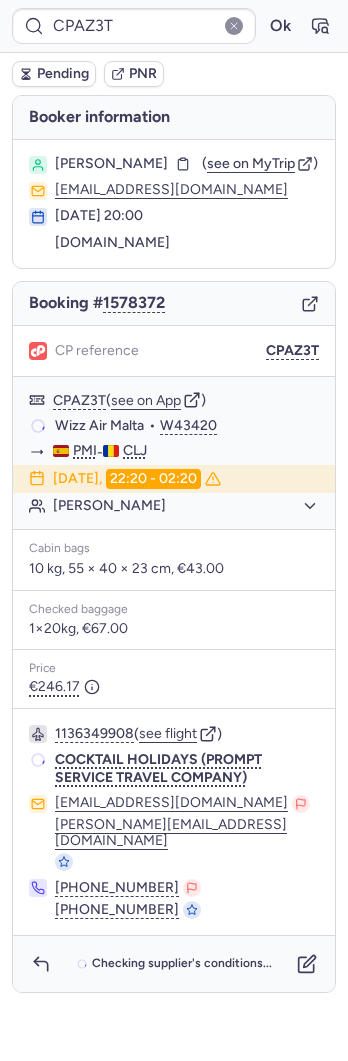 scroll, scrollTop: 0, scrollLeft: 0, axis: both 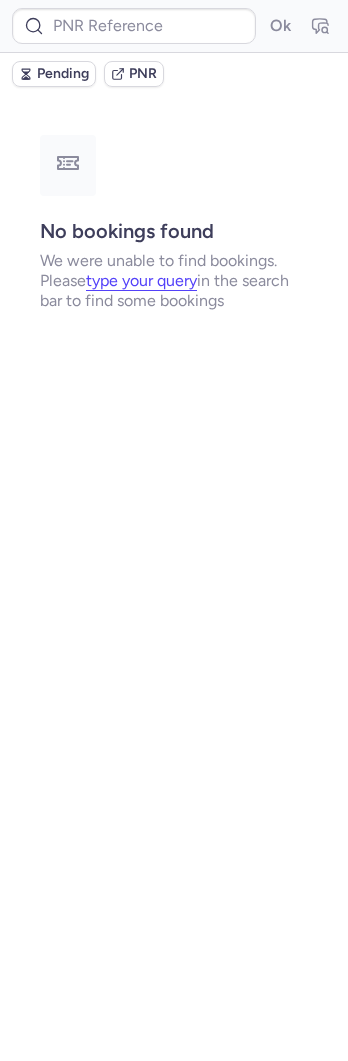 type on "CPF5D5" 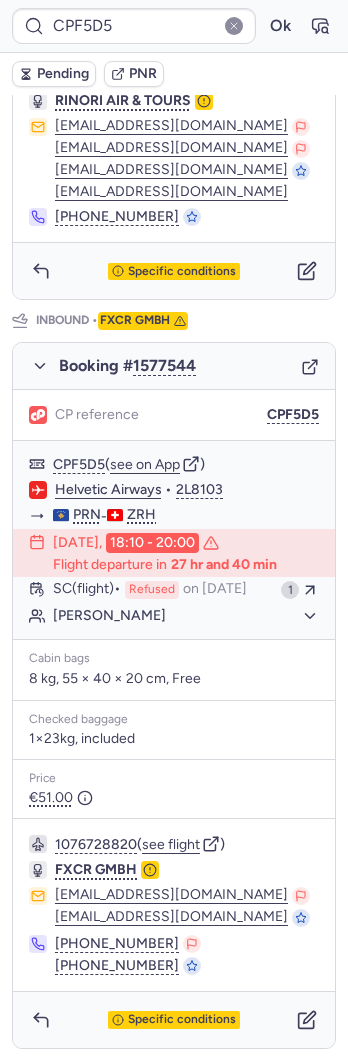 scroll, scrollTop: 795, scrollLeft: 0, axis: vertical 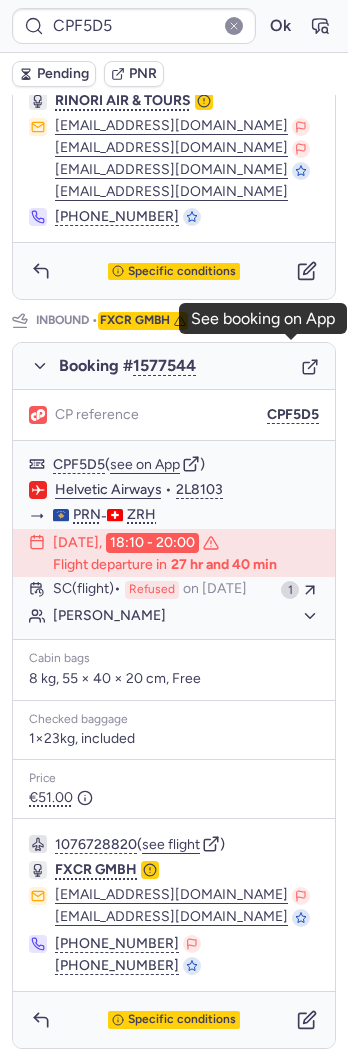 click 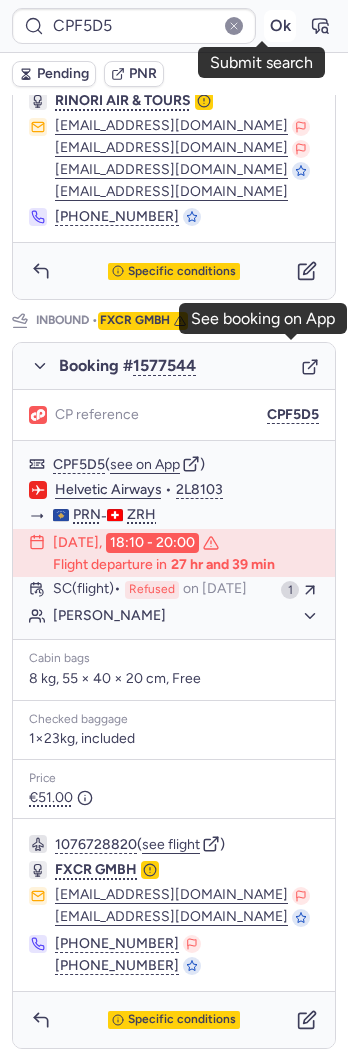 click on "Ok" at bounding box center [280, 26] 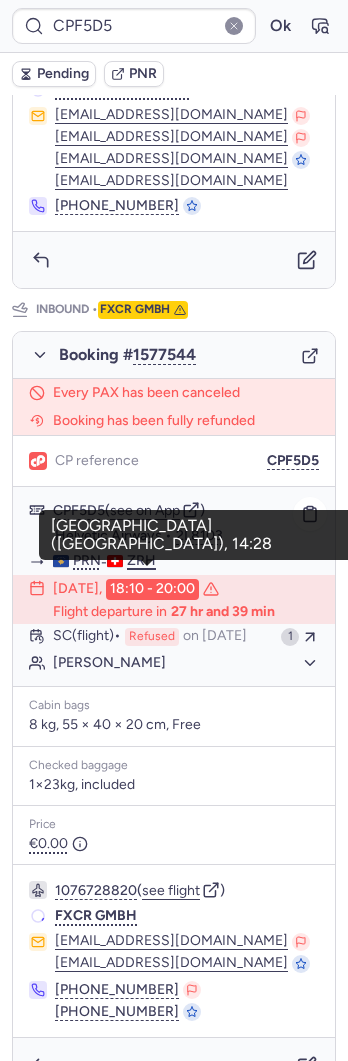 scroll, scrollTop: 852, scrollLeft: 0, axis: vertical 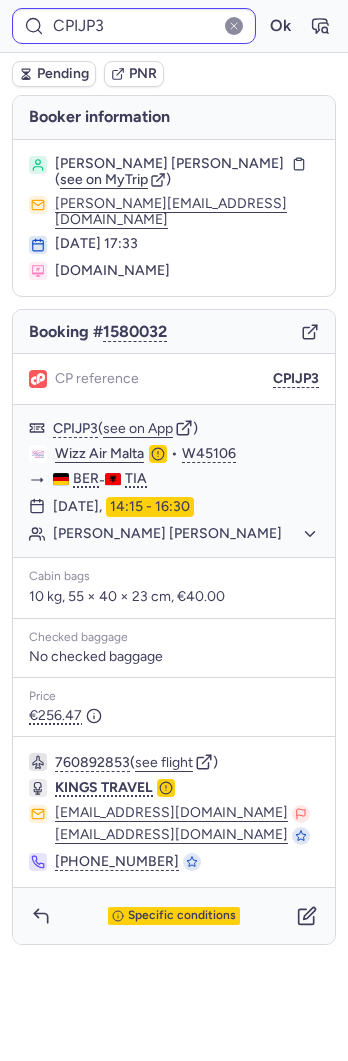 type on "CPXLOM" 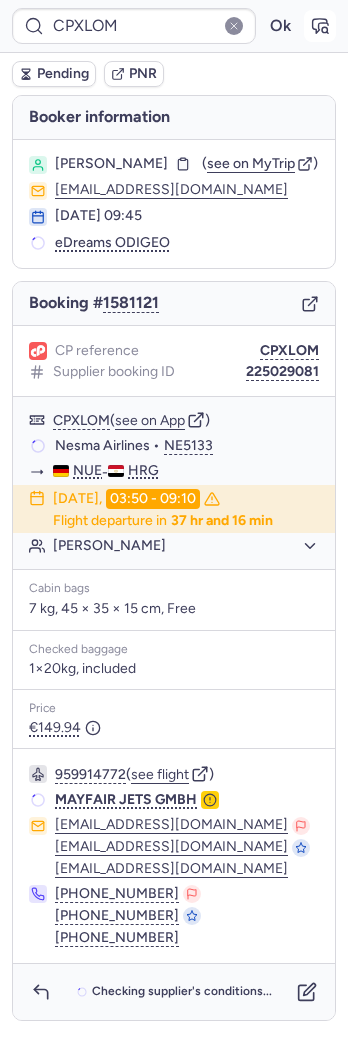 click at bounding box center (320, 26) 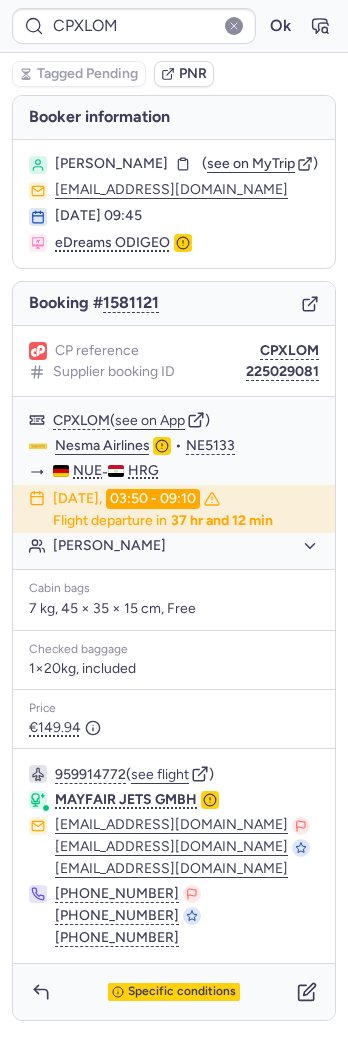 type on "CPO48R" 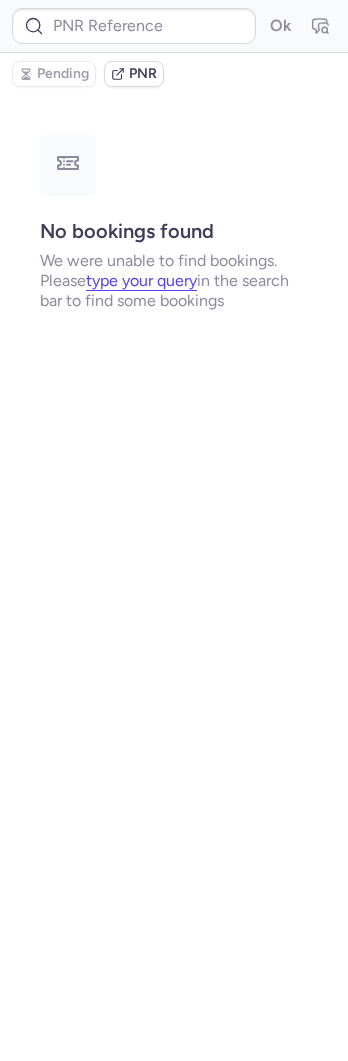 type on "CPELVM" 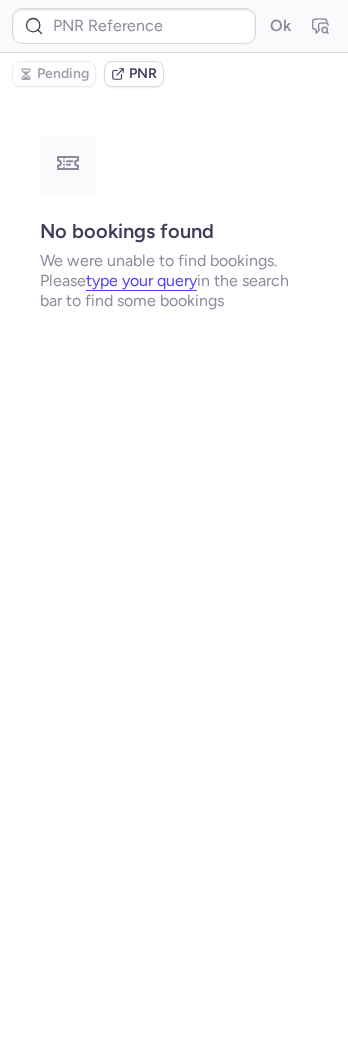 type on "CPDB52" 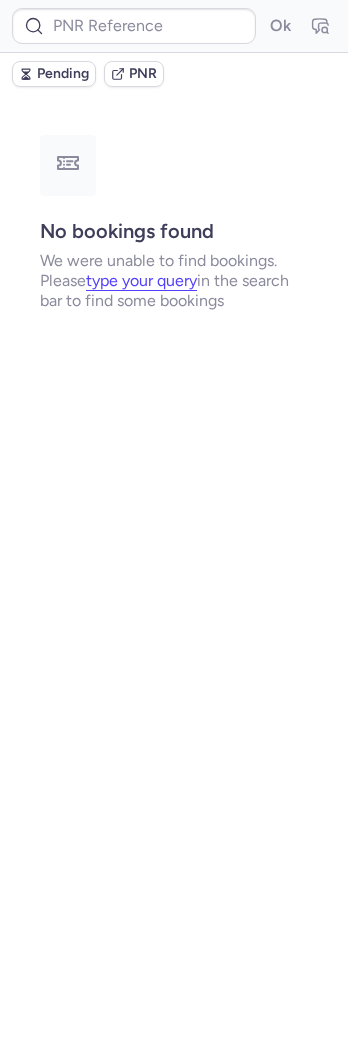 type on "CPDSEX" 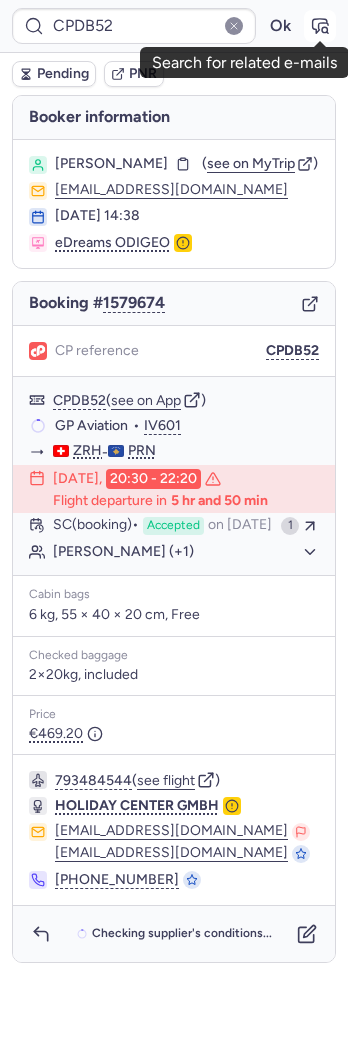 click at bounding box center [320, 26] 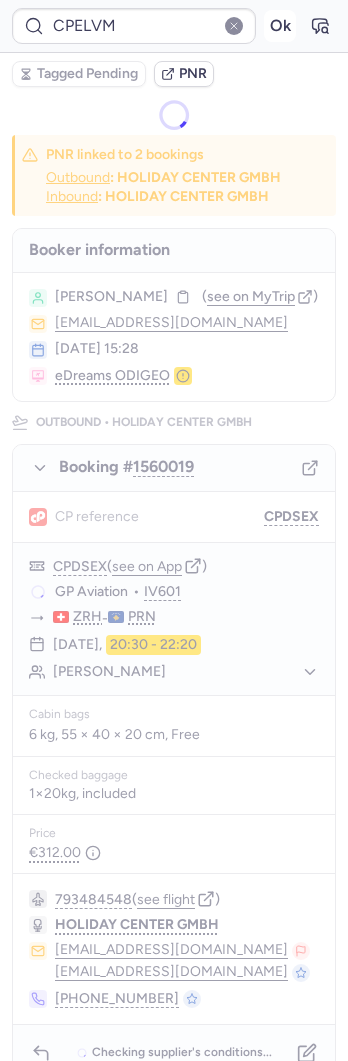 type on "CPO48R" 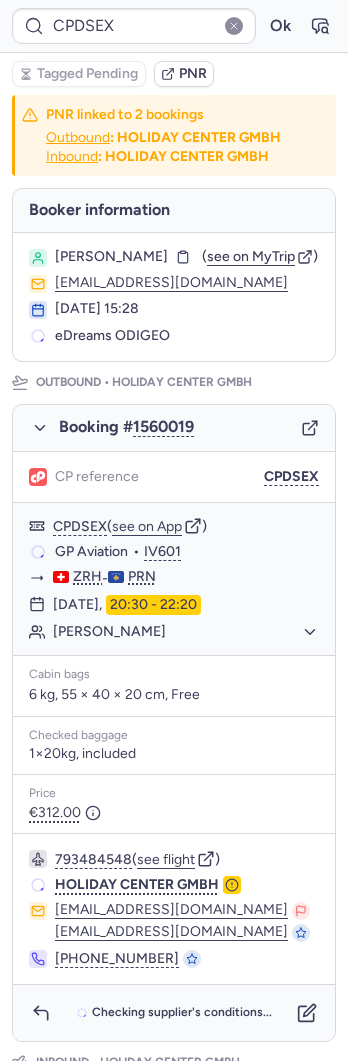 type on "CPAZ3T" 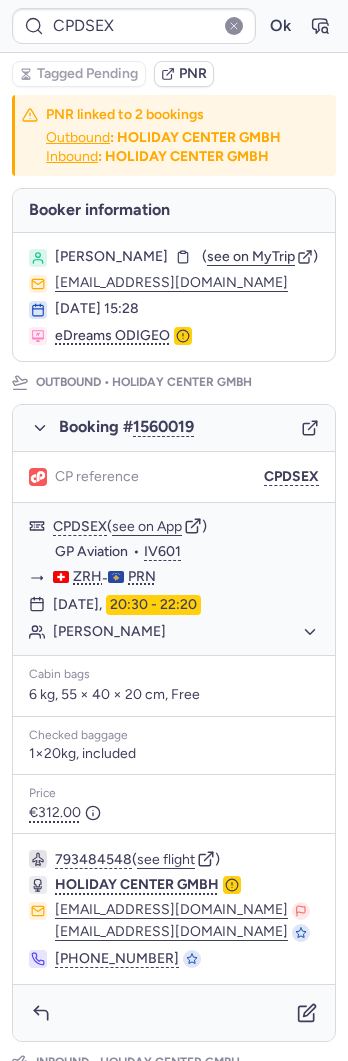 type on "CPO48R" 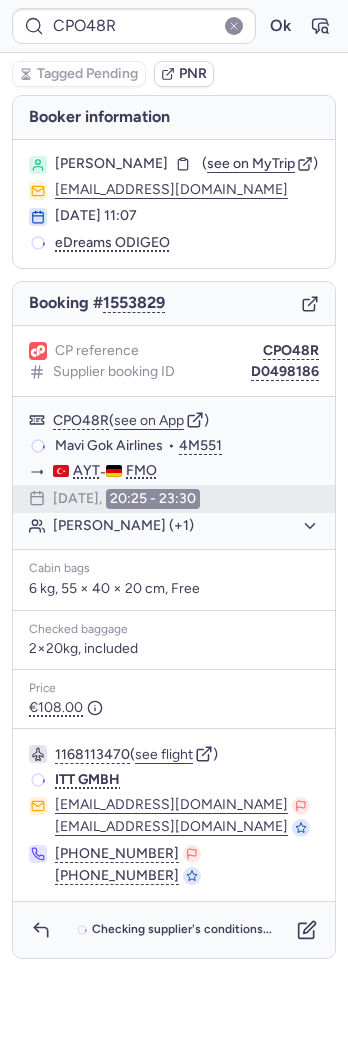 type on "CPELVM" 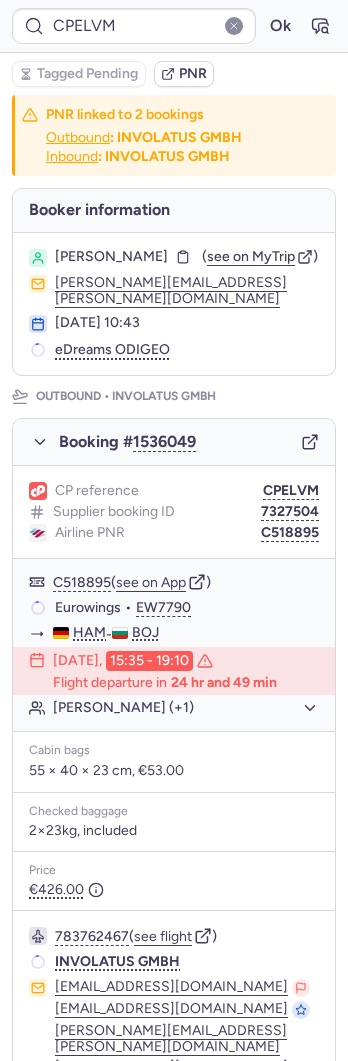 type on "CPAZ3T" 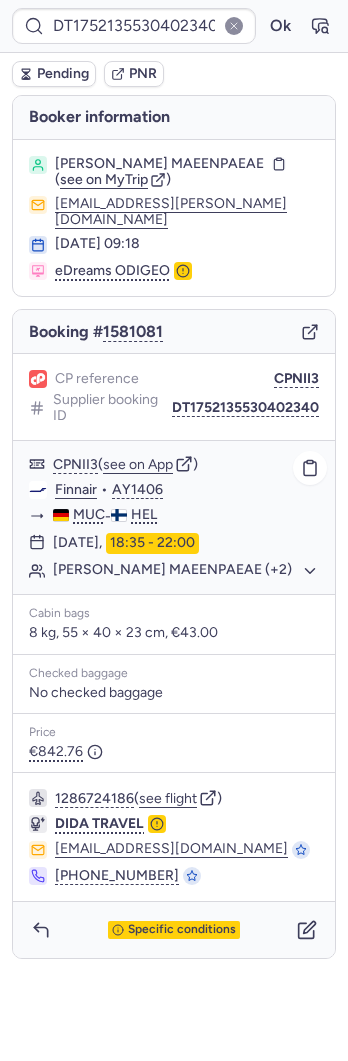 click on "[PERSON_NAME] MAEENPAEAE (+2)" 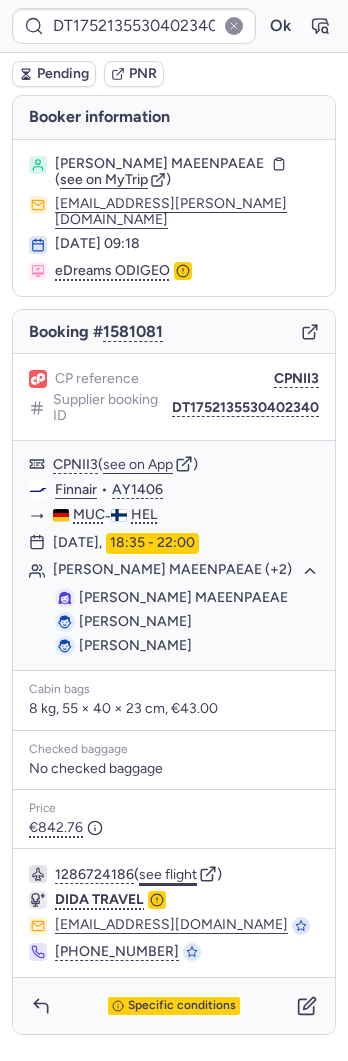 click on "see flight" 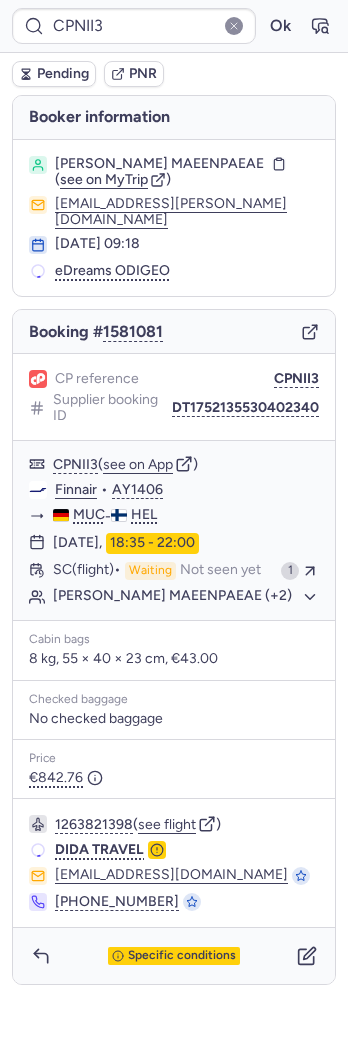 type on "CPELVM" 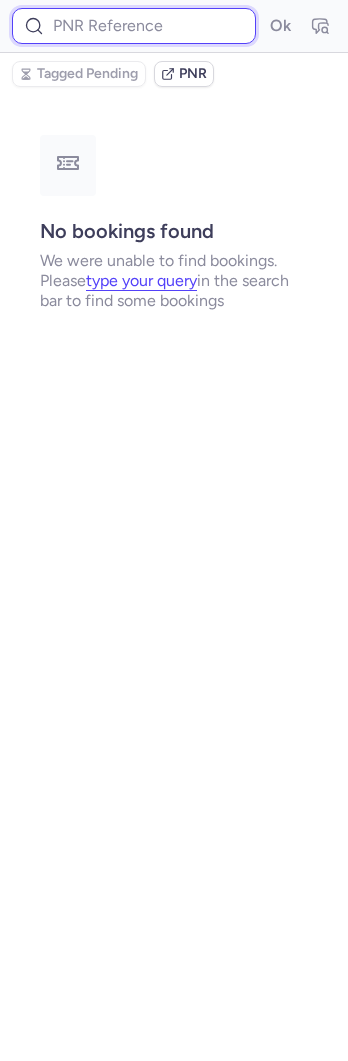 click at bounding box center (134, 26) 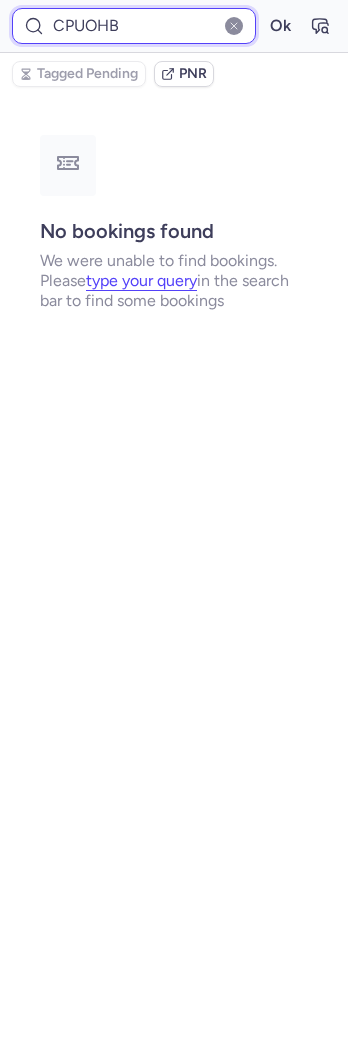 type on "CPUOHB" 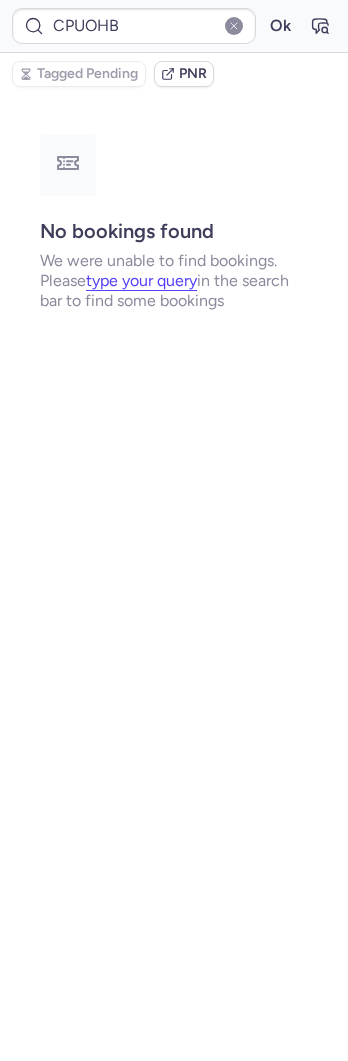 click on "CPUOHB  Ok" at bounding box center [174, 26] 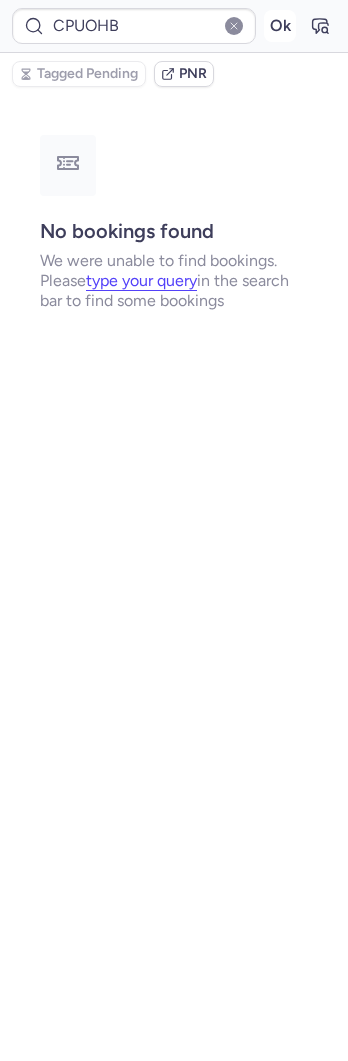 click on "Ok" at bounding box center [280, 26] 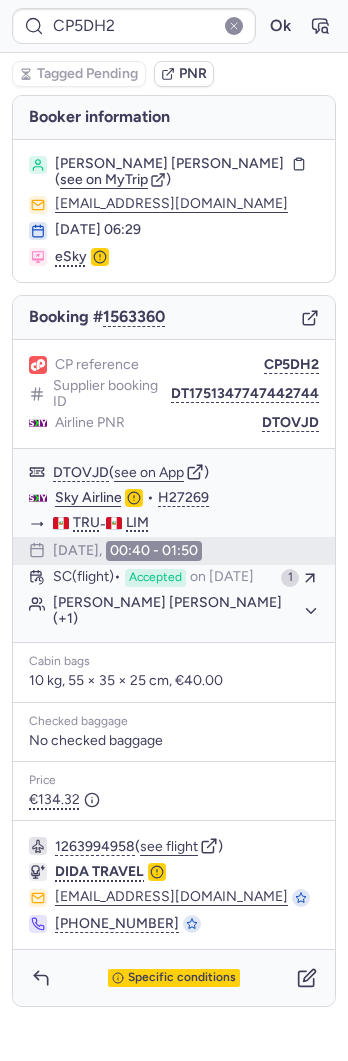type on "CPIJP3" 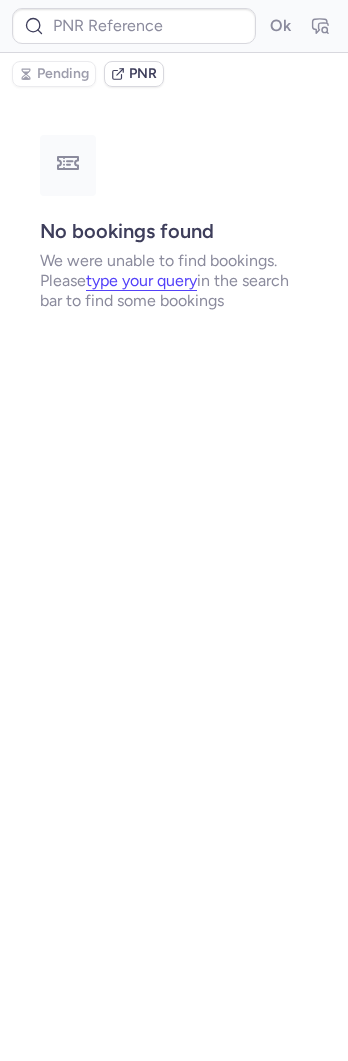 type on "CPKKWX" 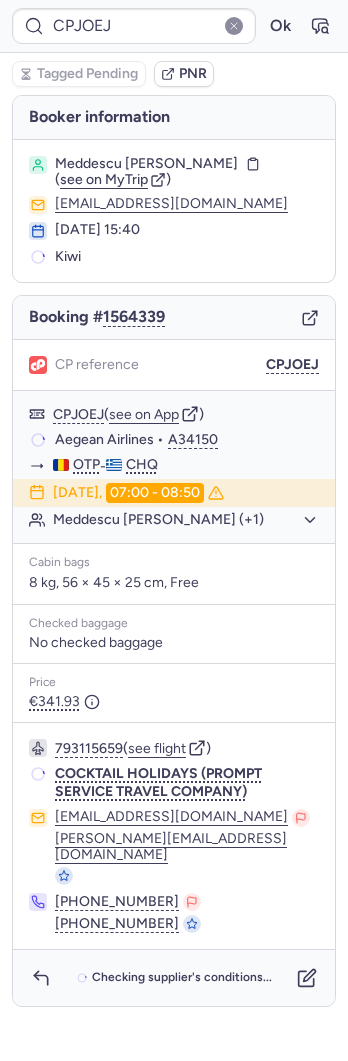 type on "CPHTEE" 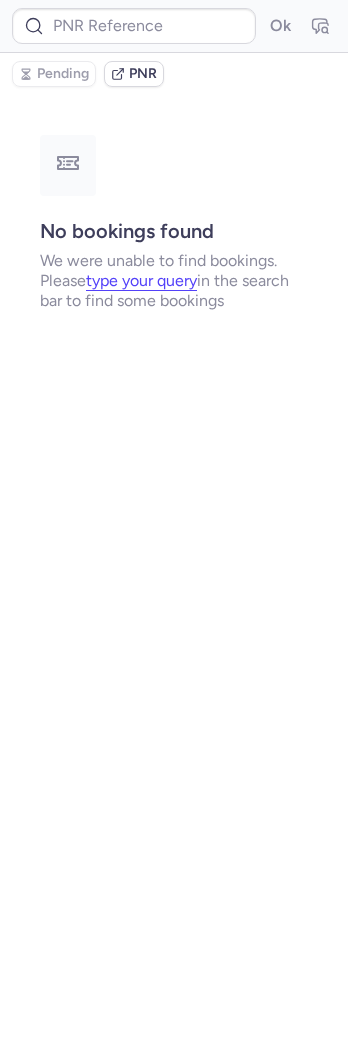 type on "CPNGPE" 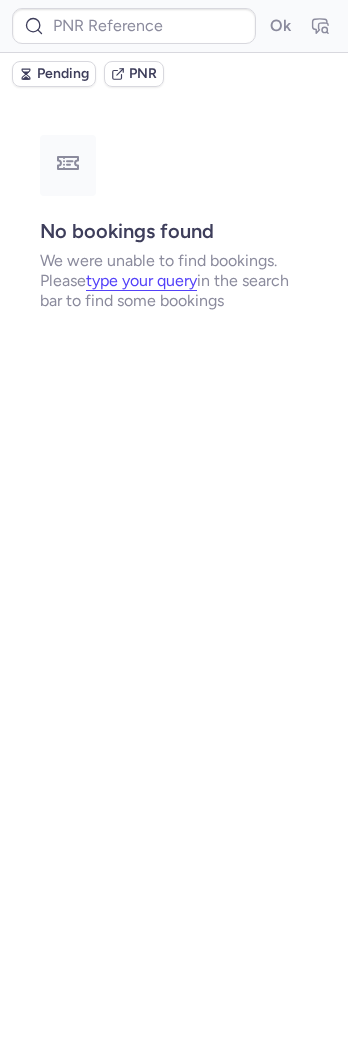 type on "CPNGPE" 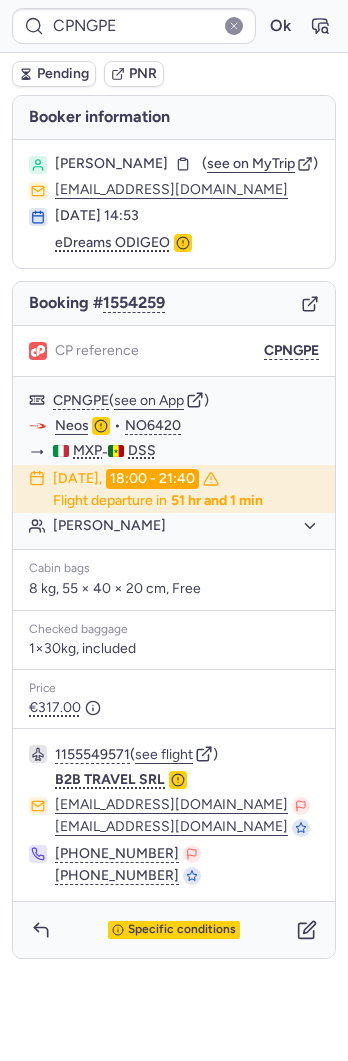 click on "Specific conditions" at bounding box center (174, 930) 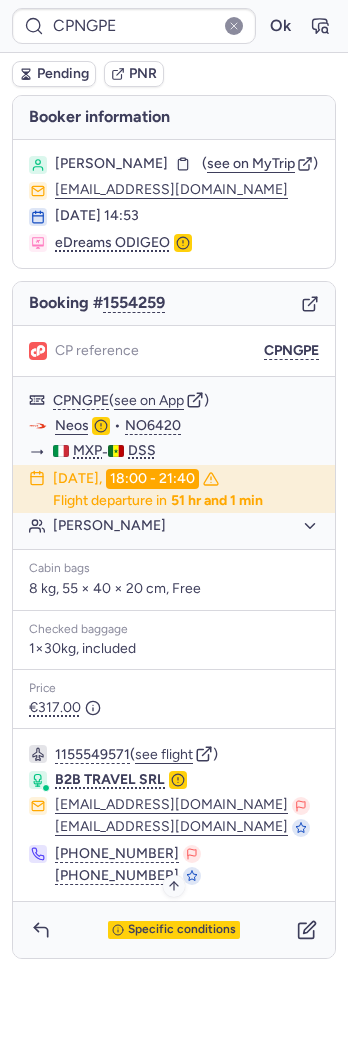 click on "Specific conditions" at bounding box center [182, 930] 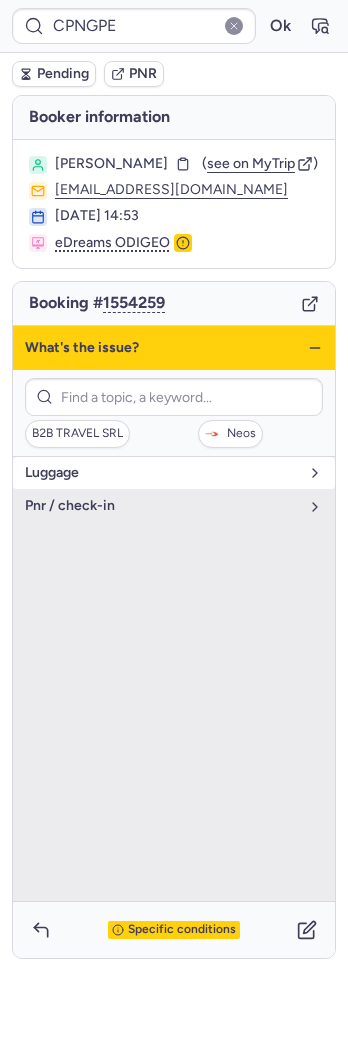 click on "luggage" at bounding box center (162, 473) 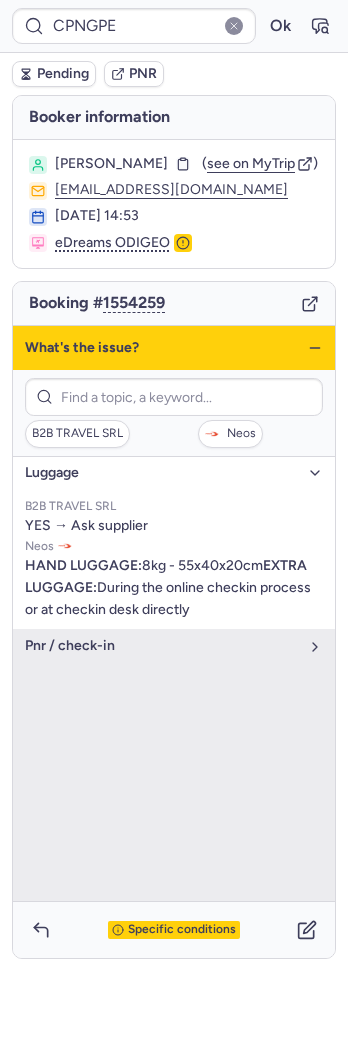 click on "luggage" at bounding box center (162, 473) 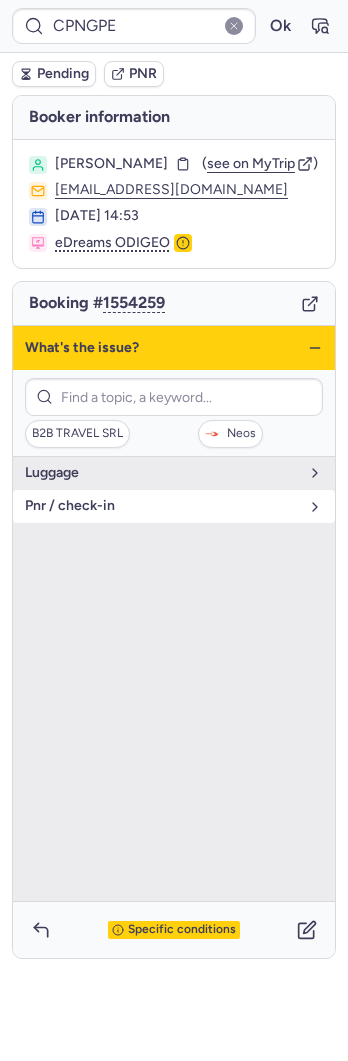 click on "pnr / check-in" at bounding box center (162, 506) 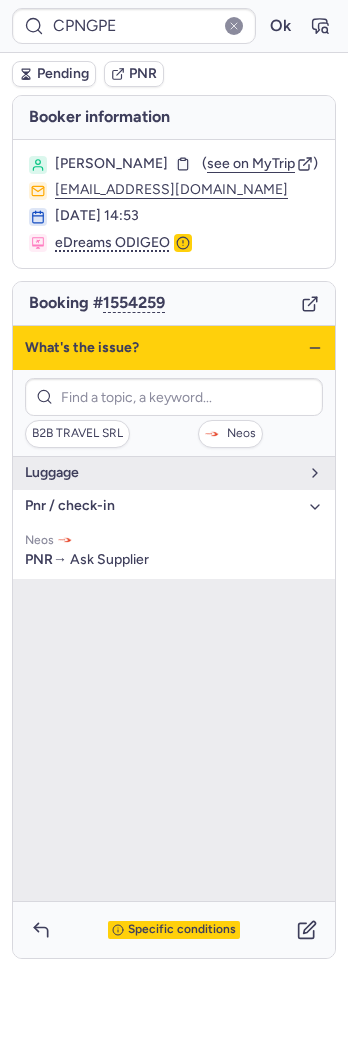 click on "What's the issue?" at bounding box center [174, 348] 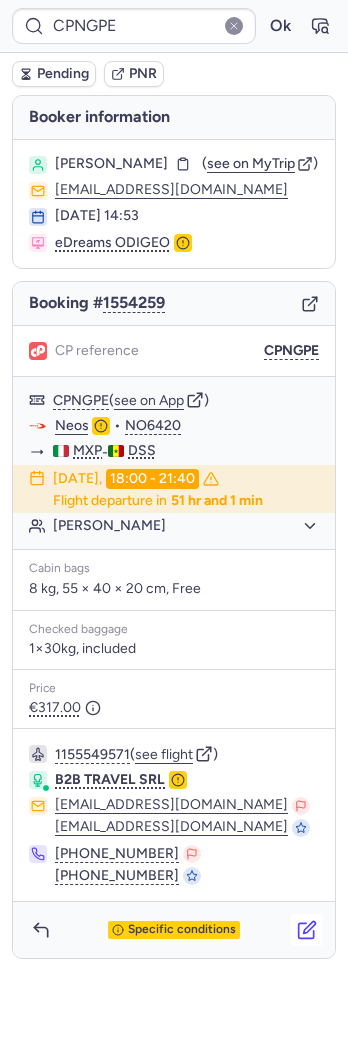 click at bounding box center [307, 930] 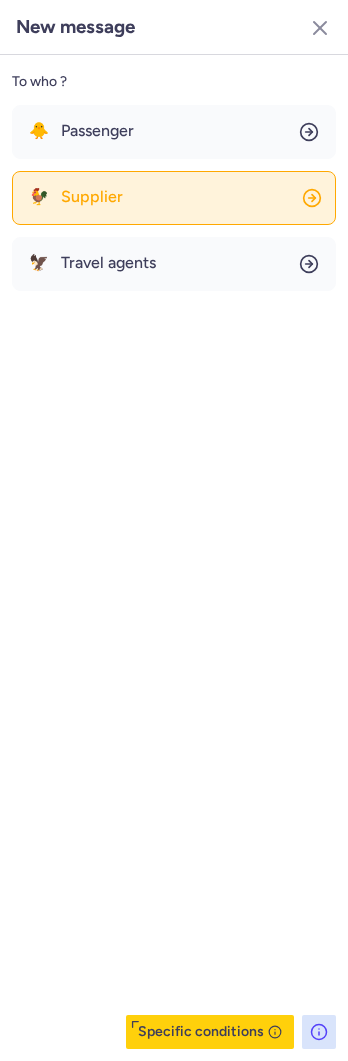 click on "Supplier" at bounding box center (92, 197) 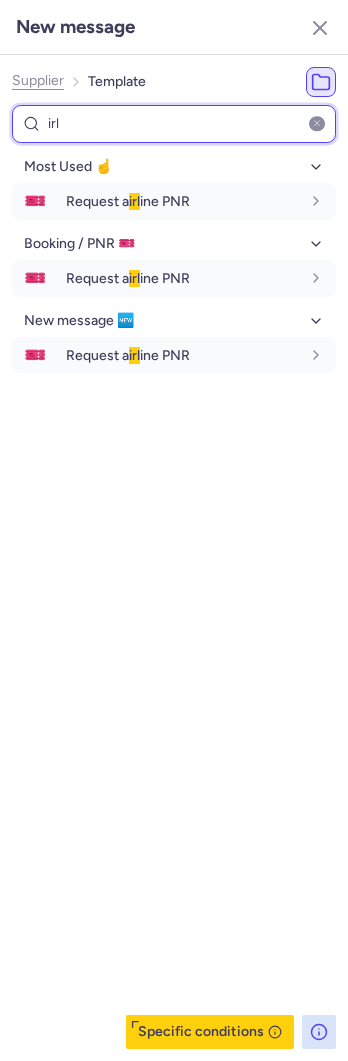 type on "irl" 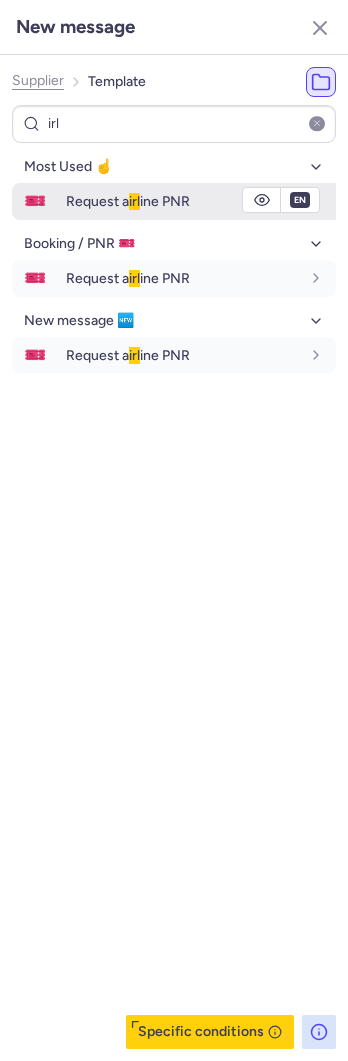 click on "Request a irl ine PNR" at bounding box center (128, 201) 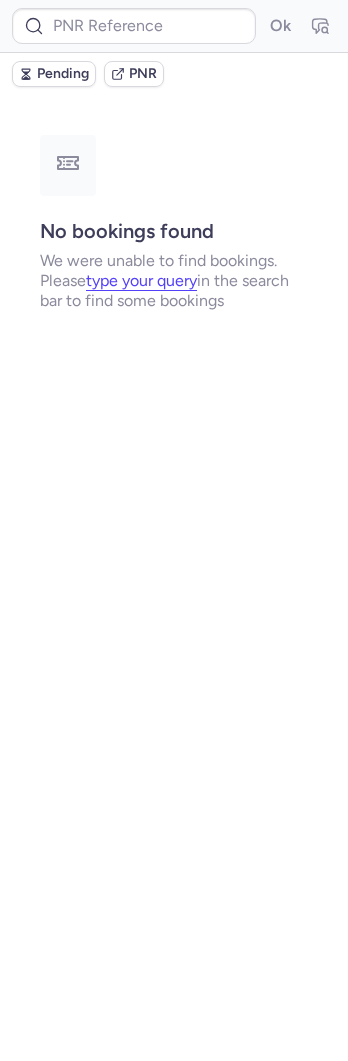 type on "CPNGPE" 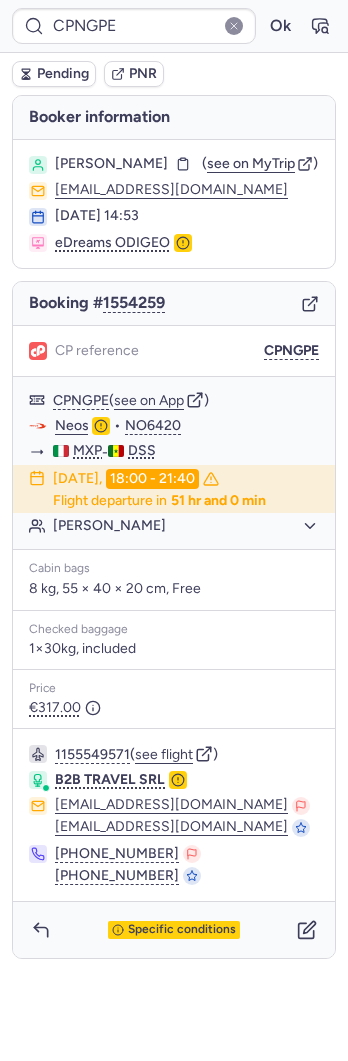 click on "Pending" at bounding box center (63, 74) 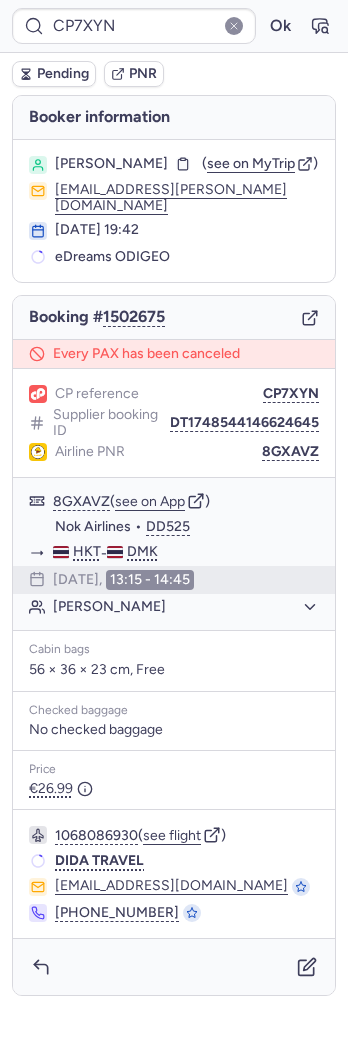 type on "CPNGPE" 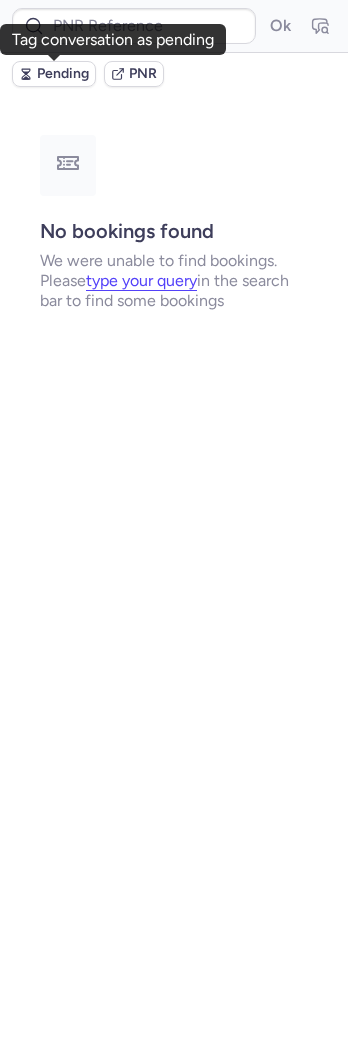 click on "Ok  Pending PNR No bookings found We were unable to find bookings.  Please   type your query   in the search bar to find some bookings
Tag conversation as pending" at bounding box center (174, 0) 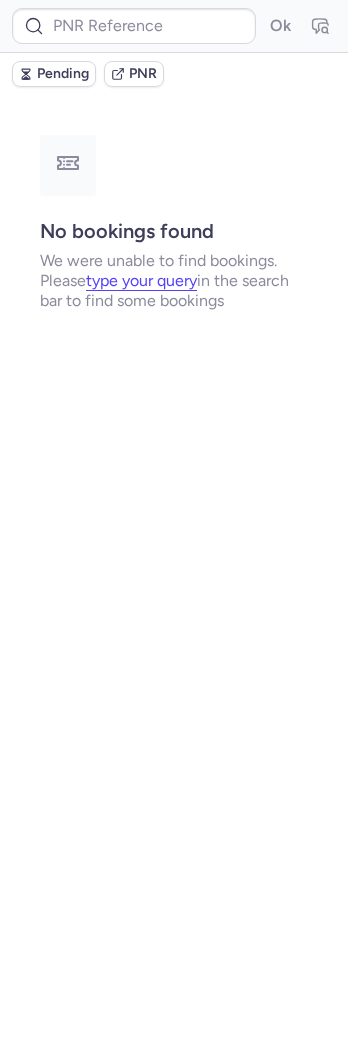 click on "Pending" at bounding box center (63, 74) 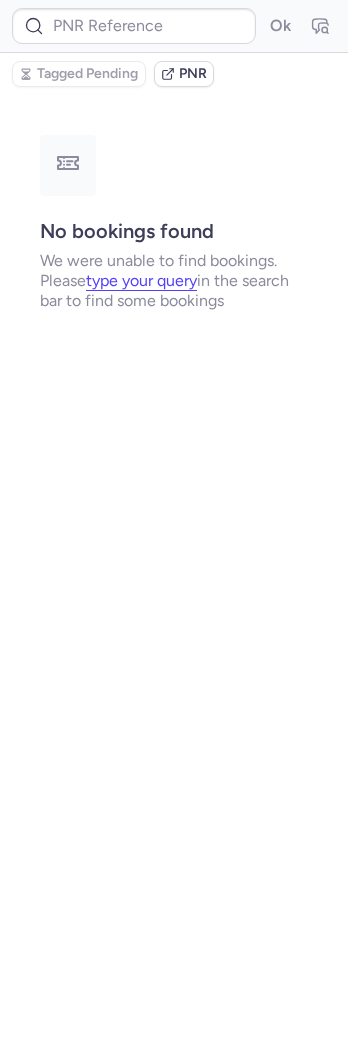 type on "CPNGPE" 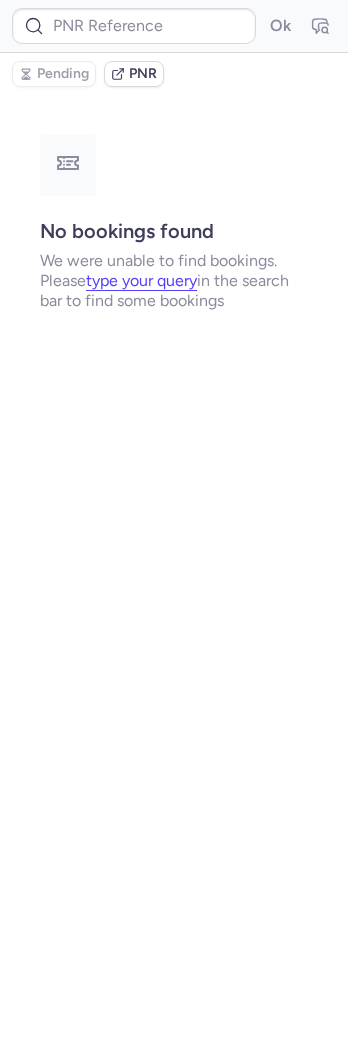 type on "CPKKWX" 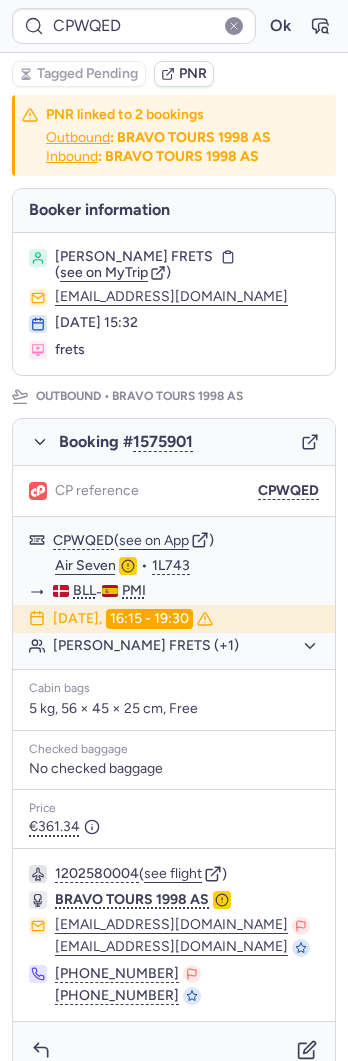 type 